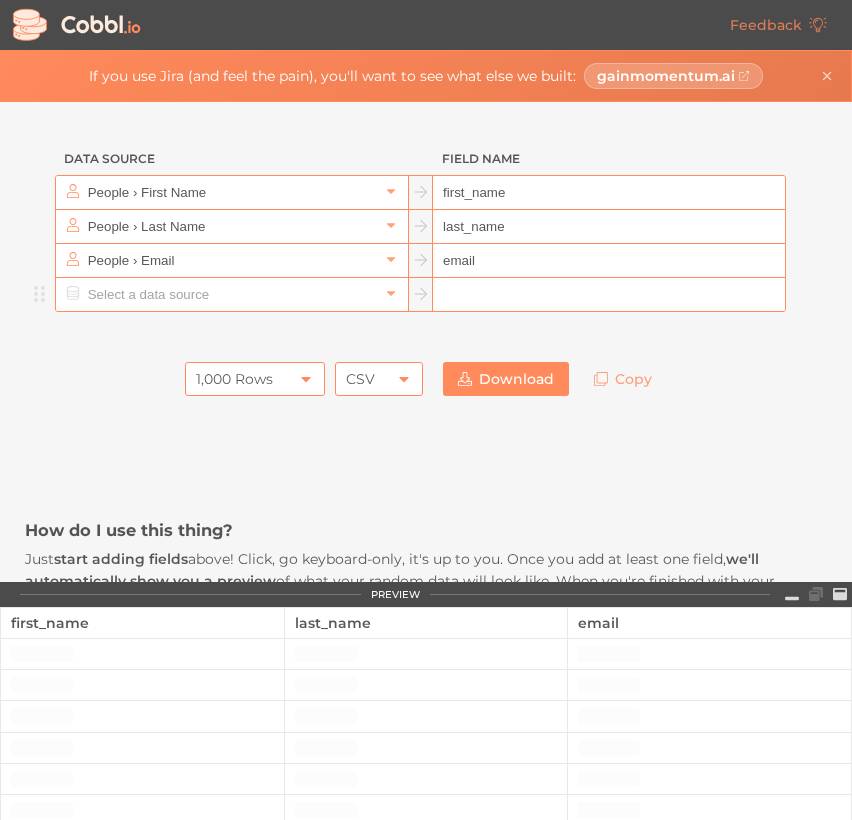 scroll, scrollTop: 0, scrollLeft: 0, axis: both 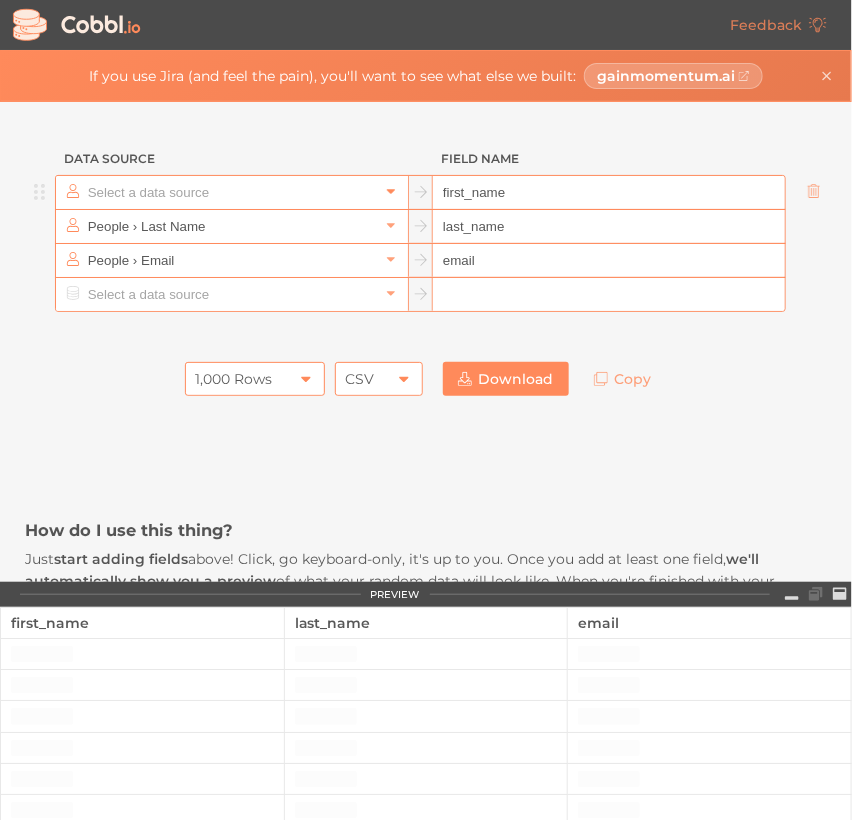 click 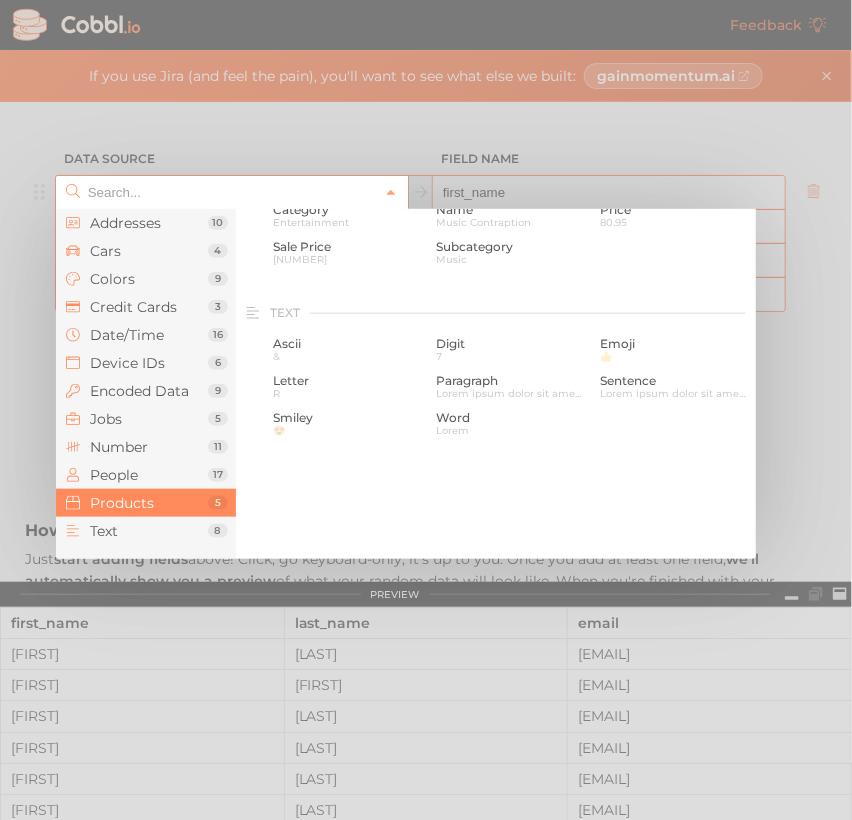 scroll, scrollTop: 1872, scrollLeft: 0, axis: vertical 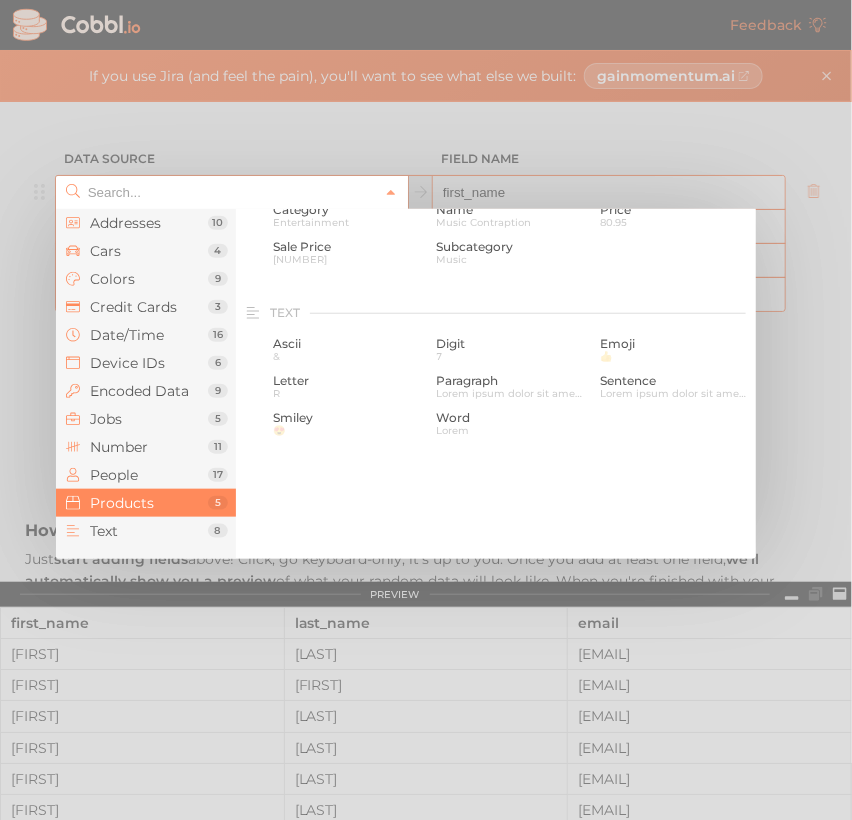 click on "Products" at bounding box center [149, 503] 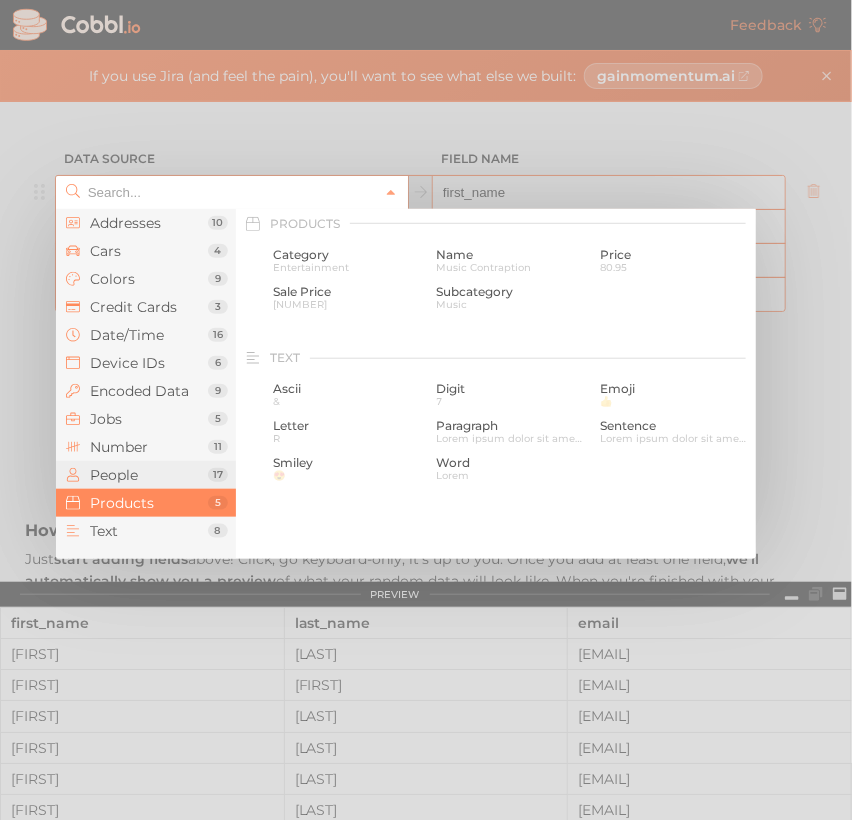 click on "People" at bounding box center [149, 475] 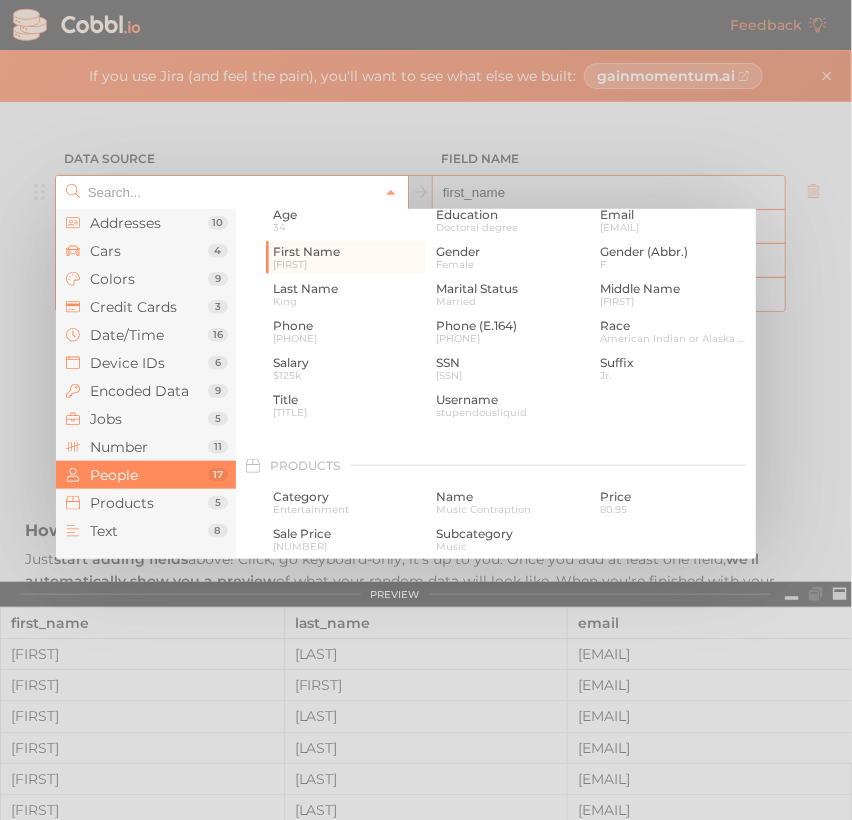 scroll, scrollTop: 1544, scrollLeft: 0, axis: vertical 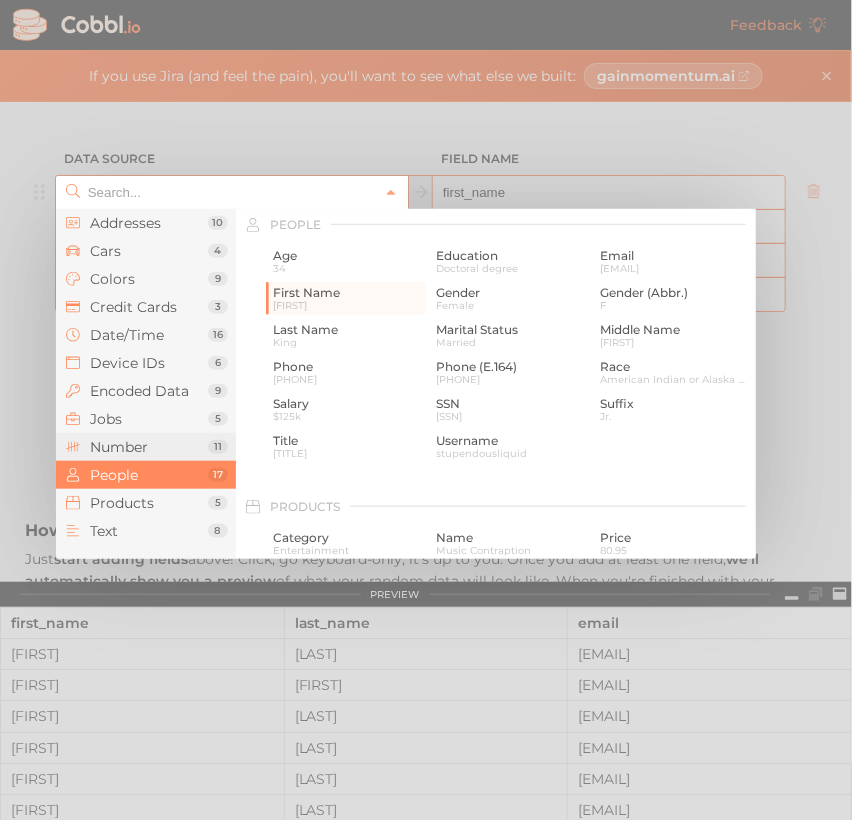 click on "Number" at bounding box center (149, 447) 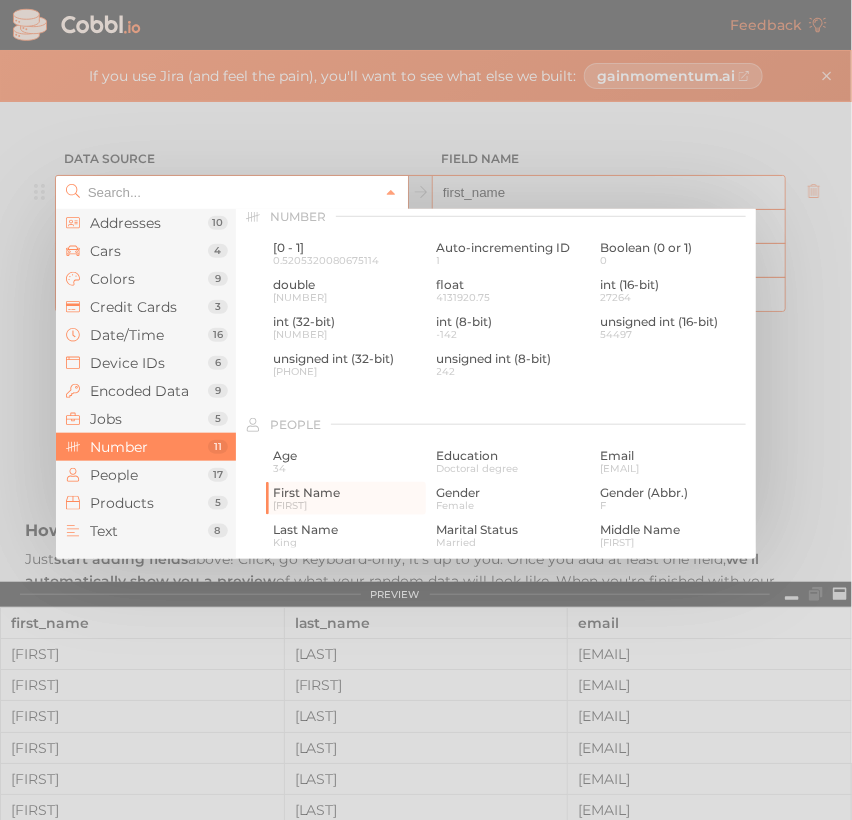 scroll, scrollTop: 1336, scrollLeft: 0, axis: vertical 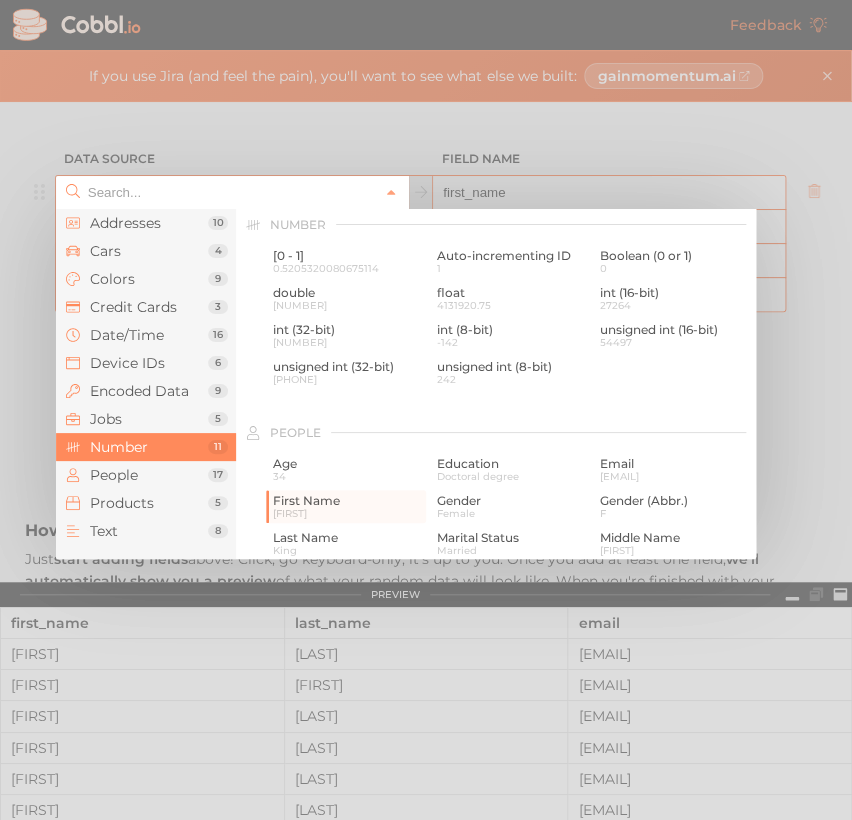 drag, startPoint x: 532, startPoint y: 101, endPoint x: 522, endPoint y: 121, distance: 22.36068 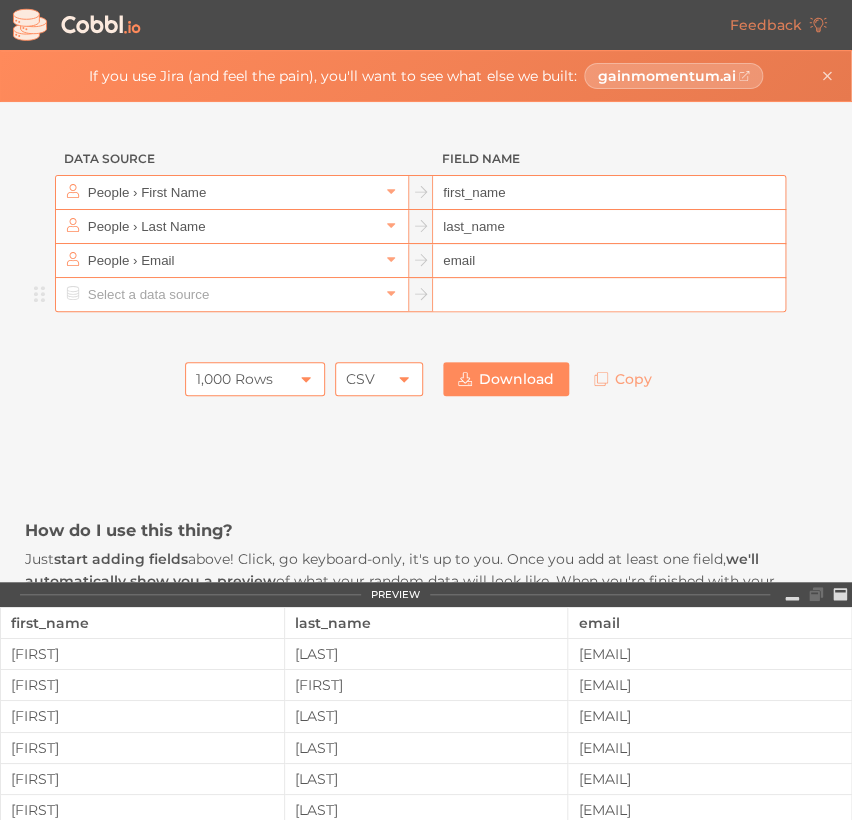 click at bounding box center (231, 294) 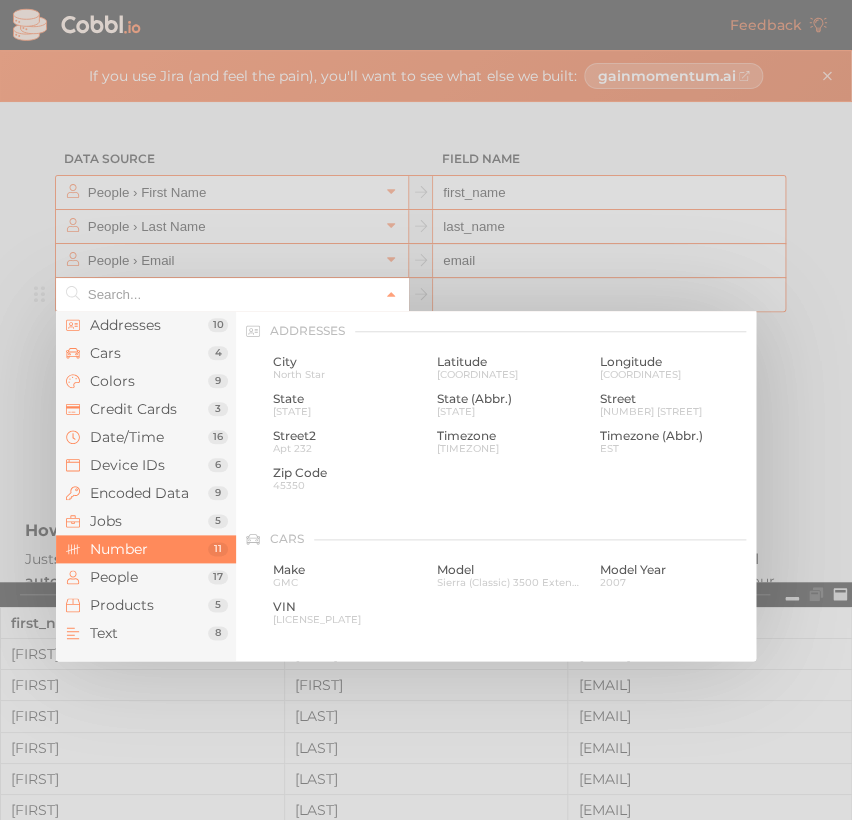 scroll, scrollTop: 1336, scrollLeft: 0, axis: vertical 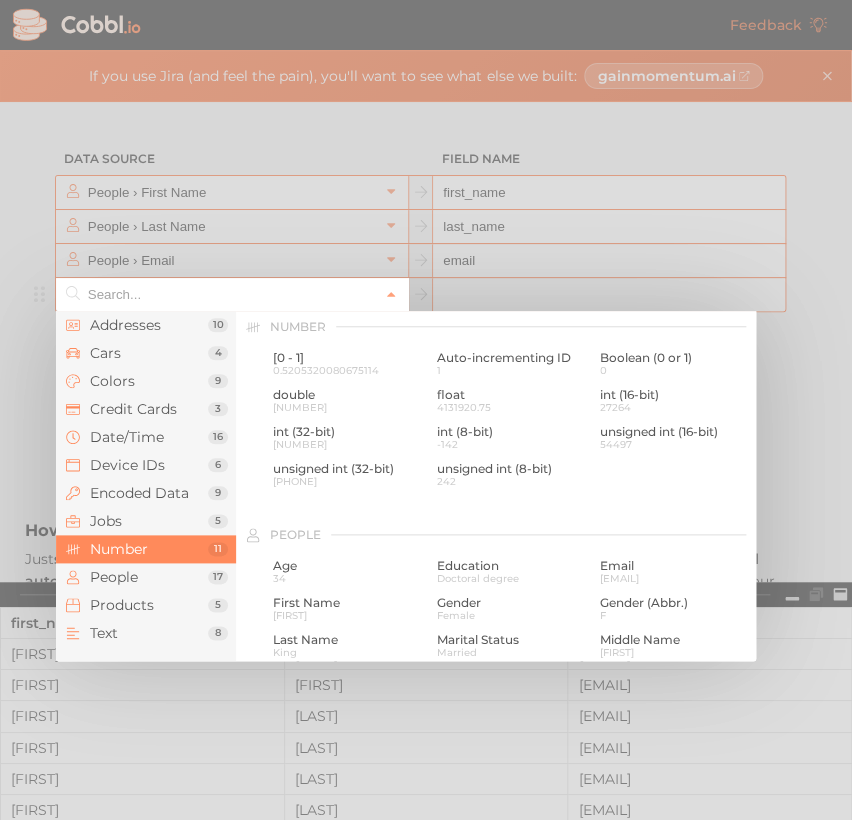 click at bounding box center [231, 294] 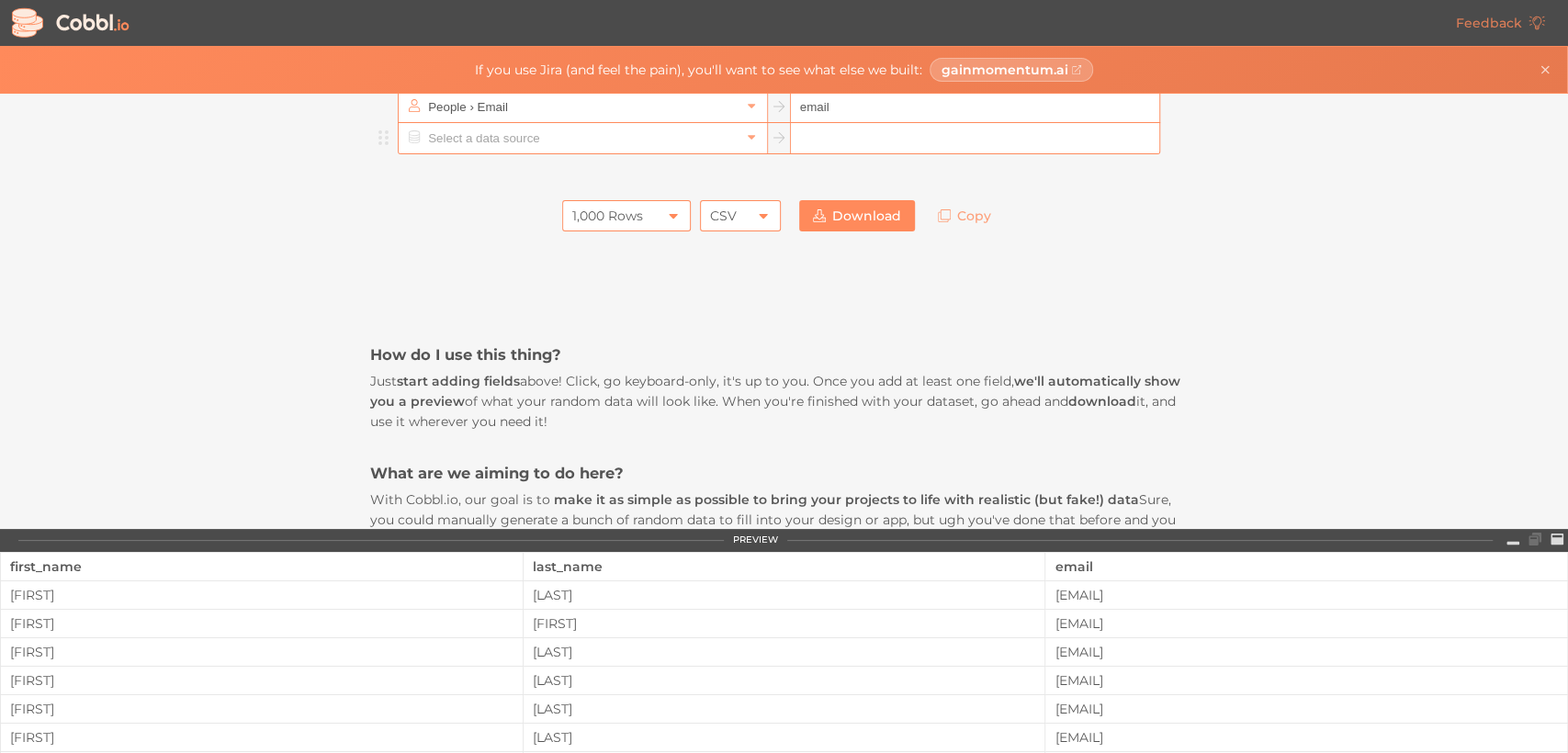 scroll, scrollTop: 0, scrollLeft: 0, axis: both 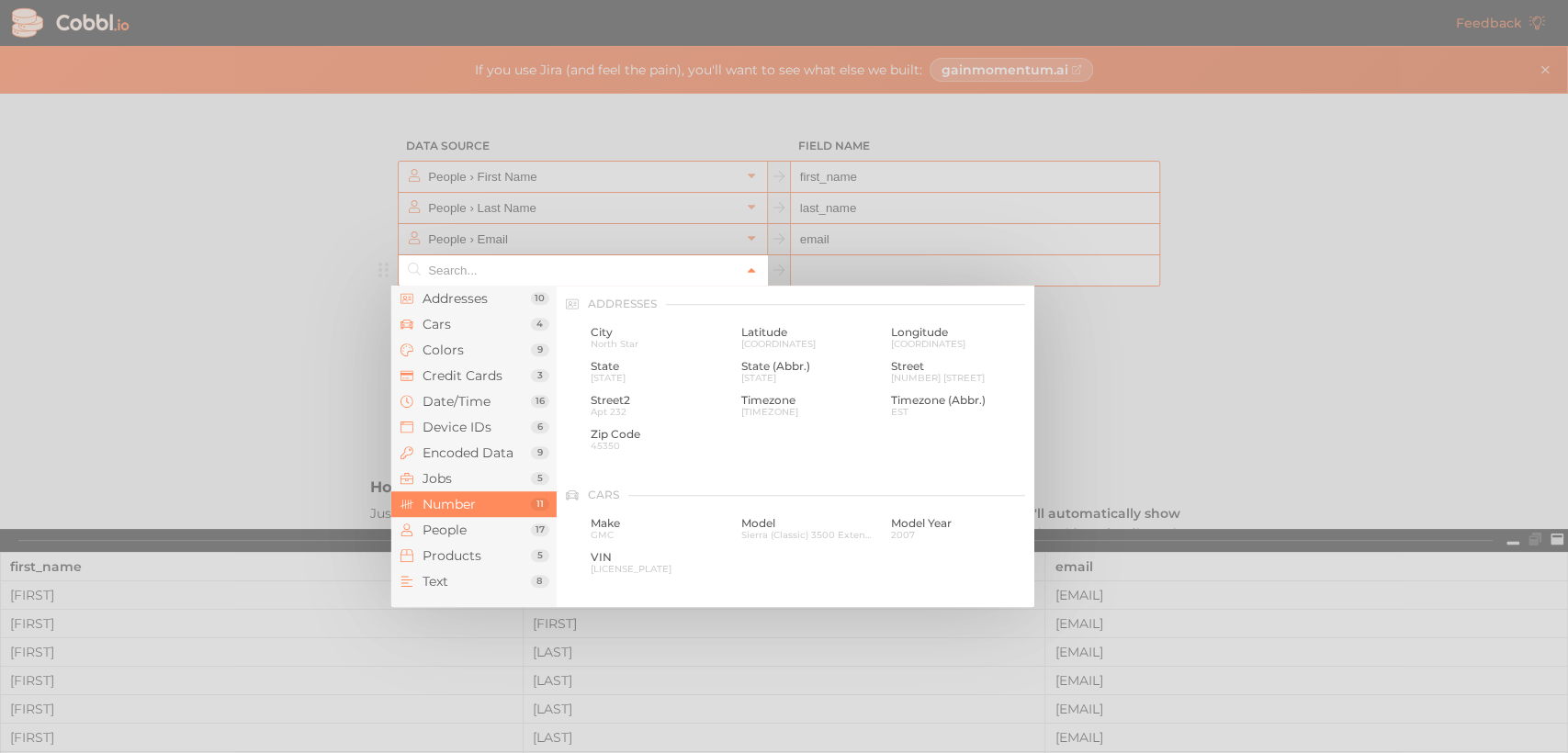 click 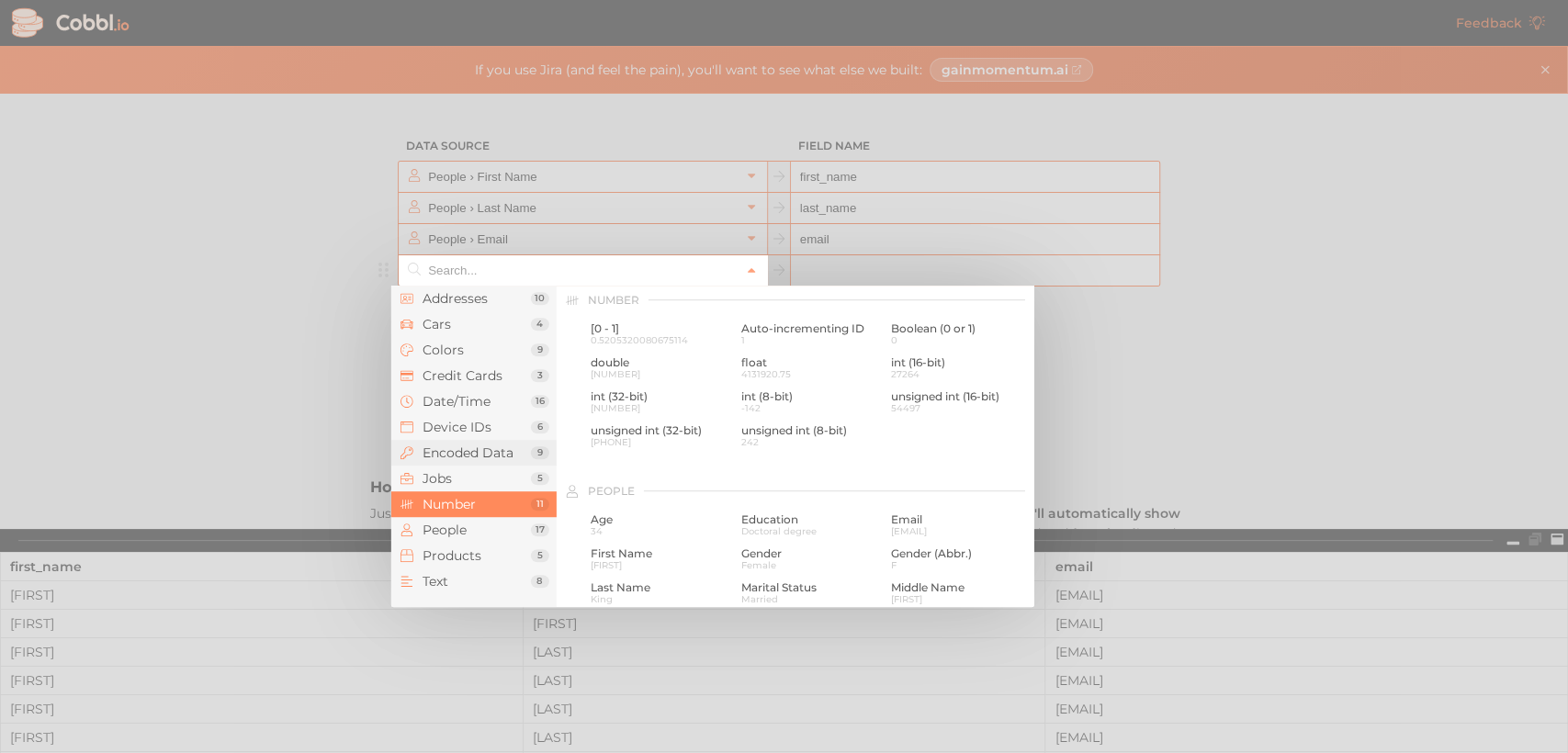 click on "Encoded Data" at bounding box center [477, 453] 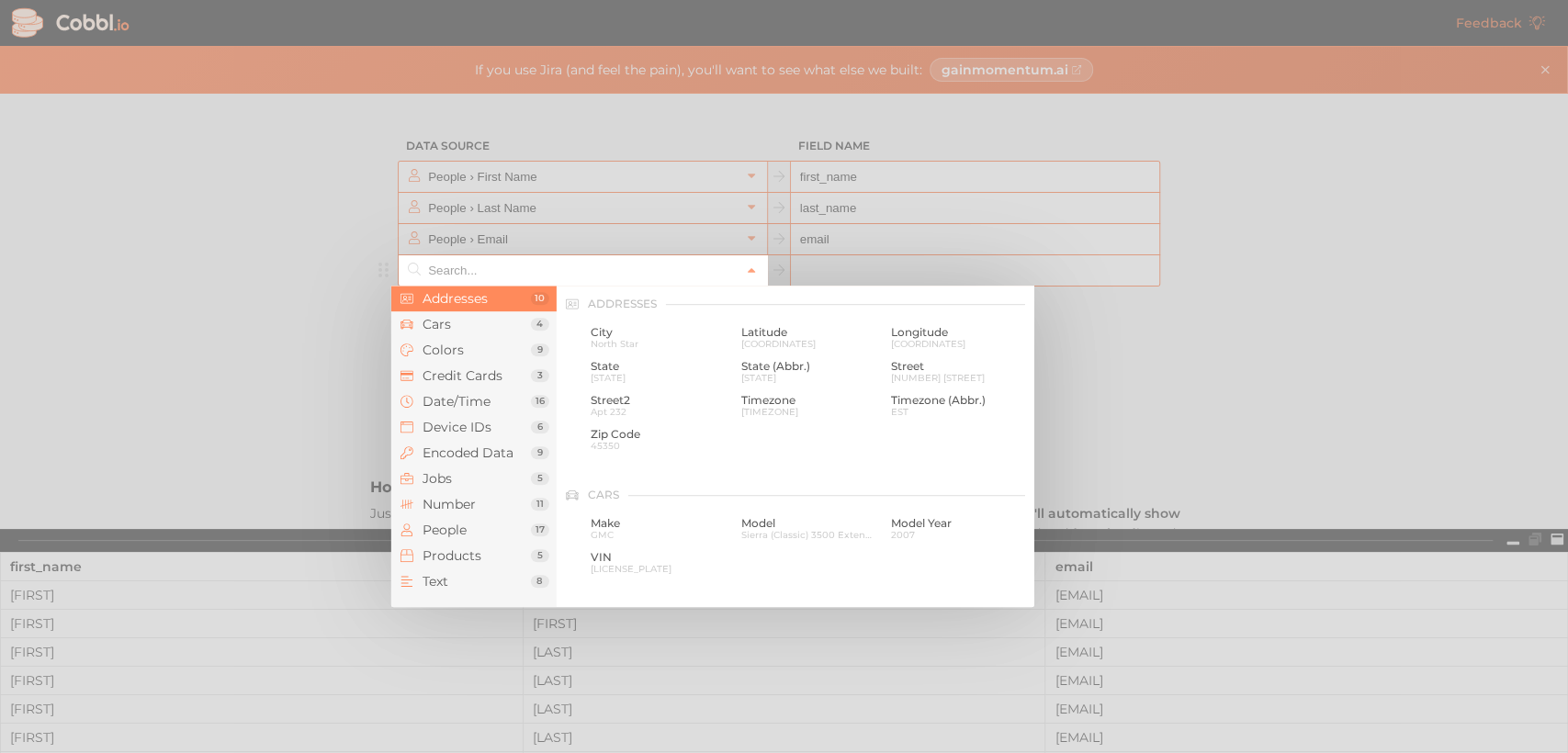 scroll, scrollTop: 4, scrollLeft: 0, axis: vertical 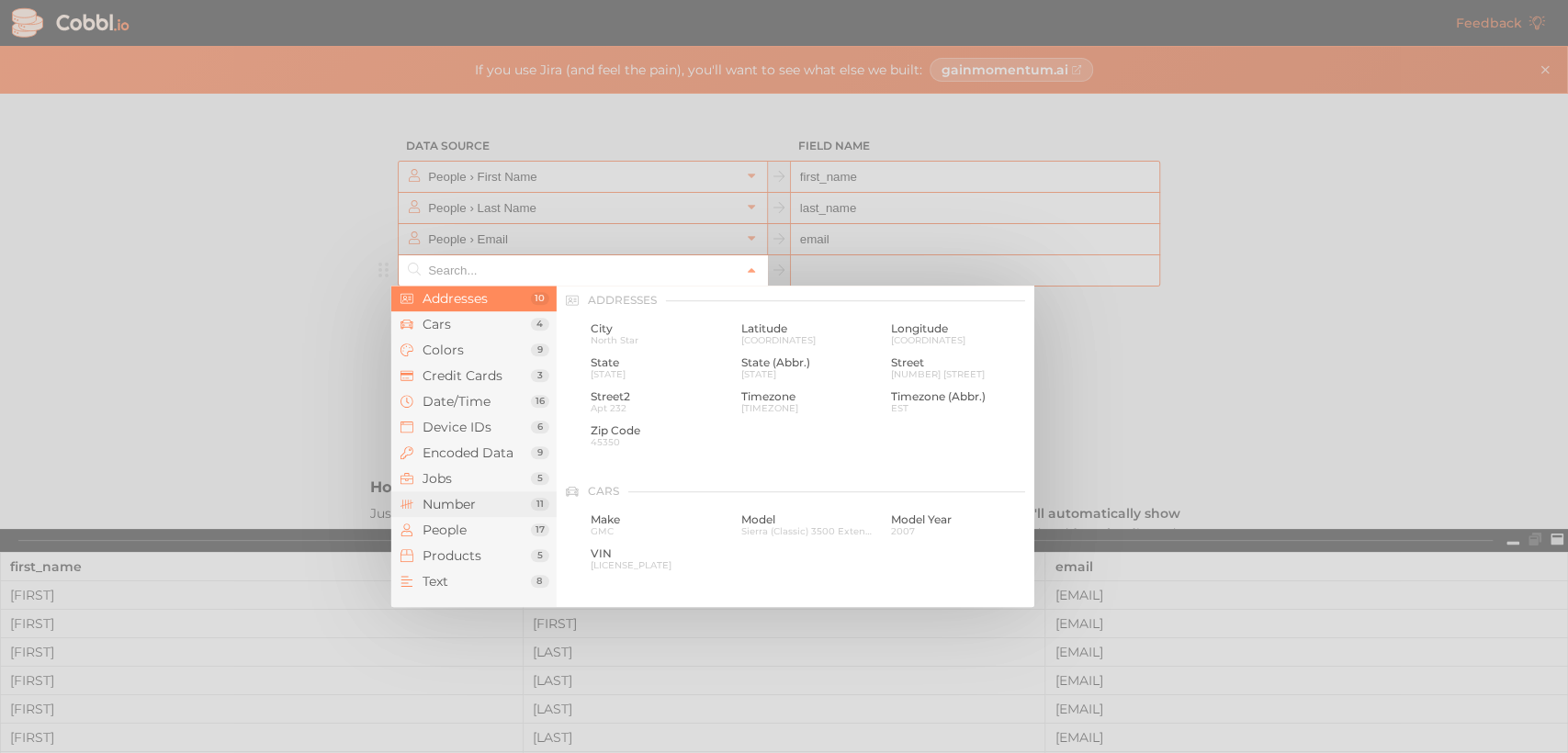 click on "Number 11" at bounding box center (474, 504) 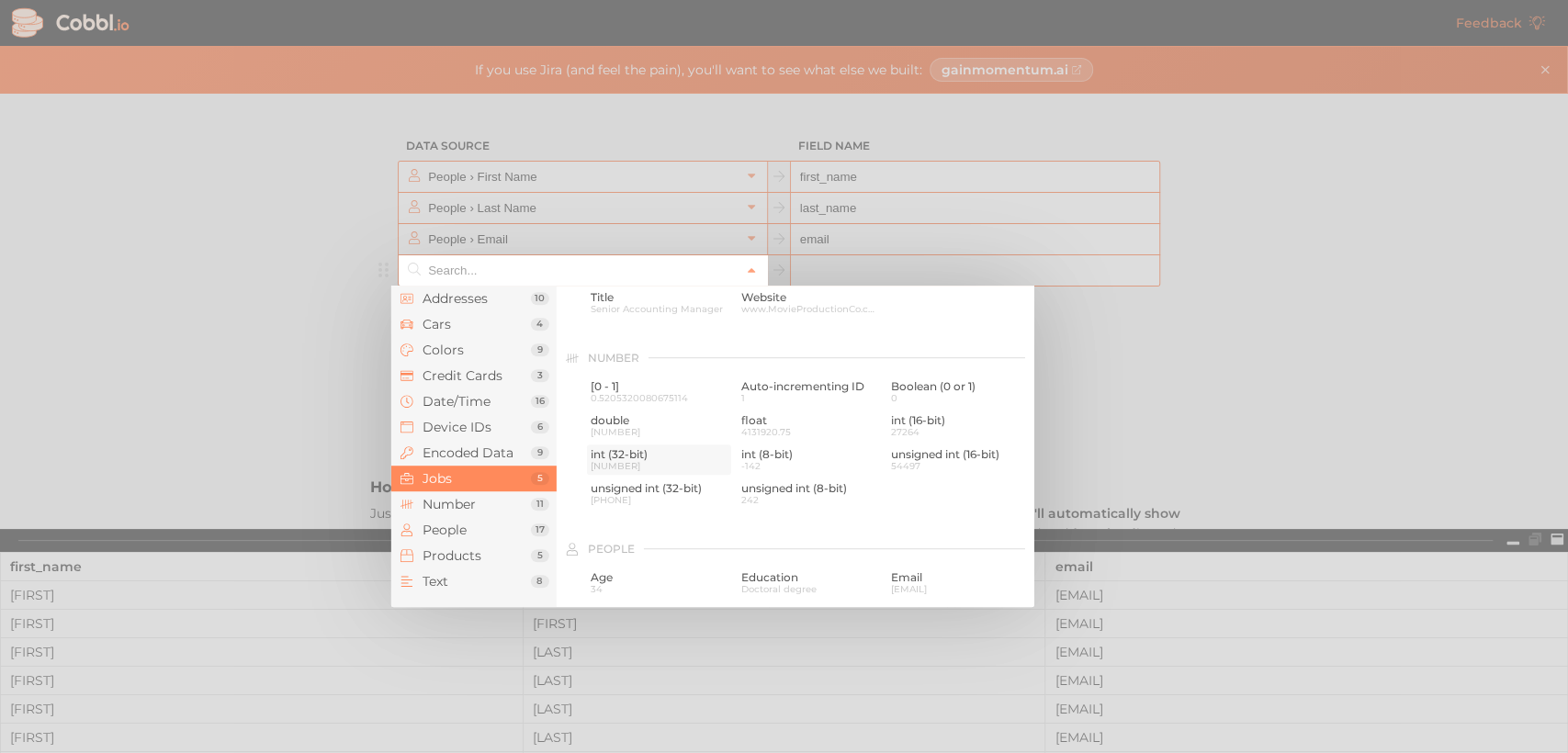 scroll, scrollTop: 1227, scrollLeft: 0, axis: vertical 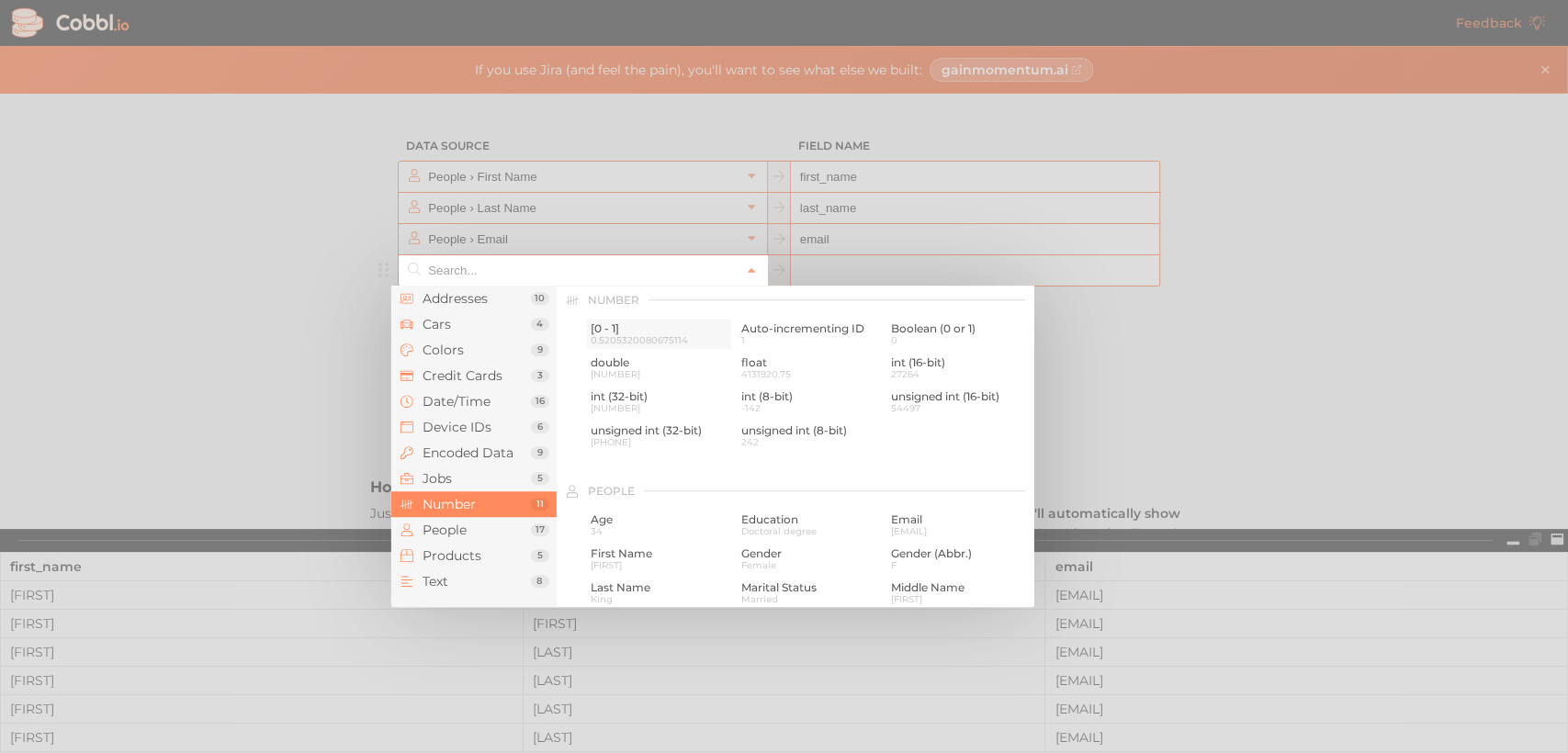 click on "0.5205320080675114" at bounding box center (659, 340) 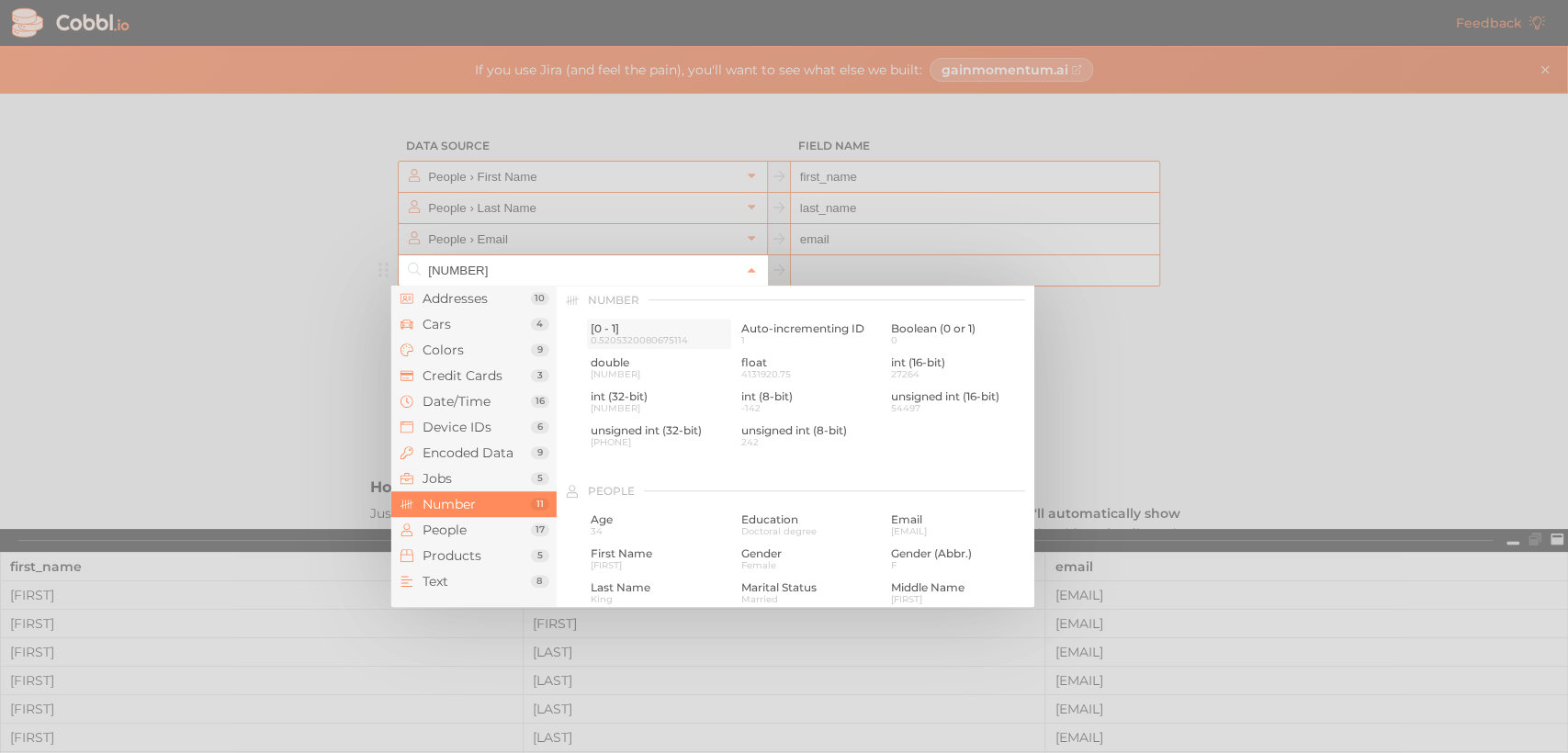 type on "0-1" 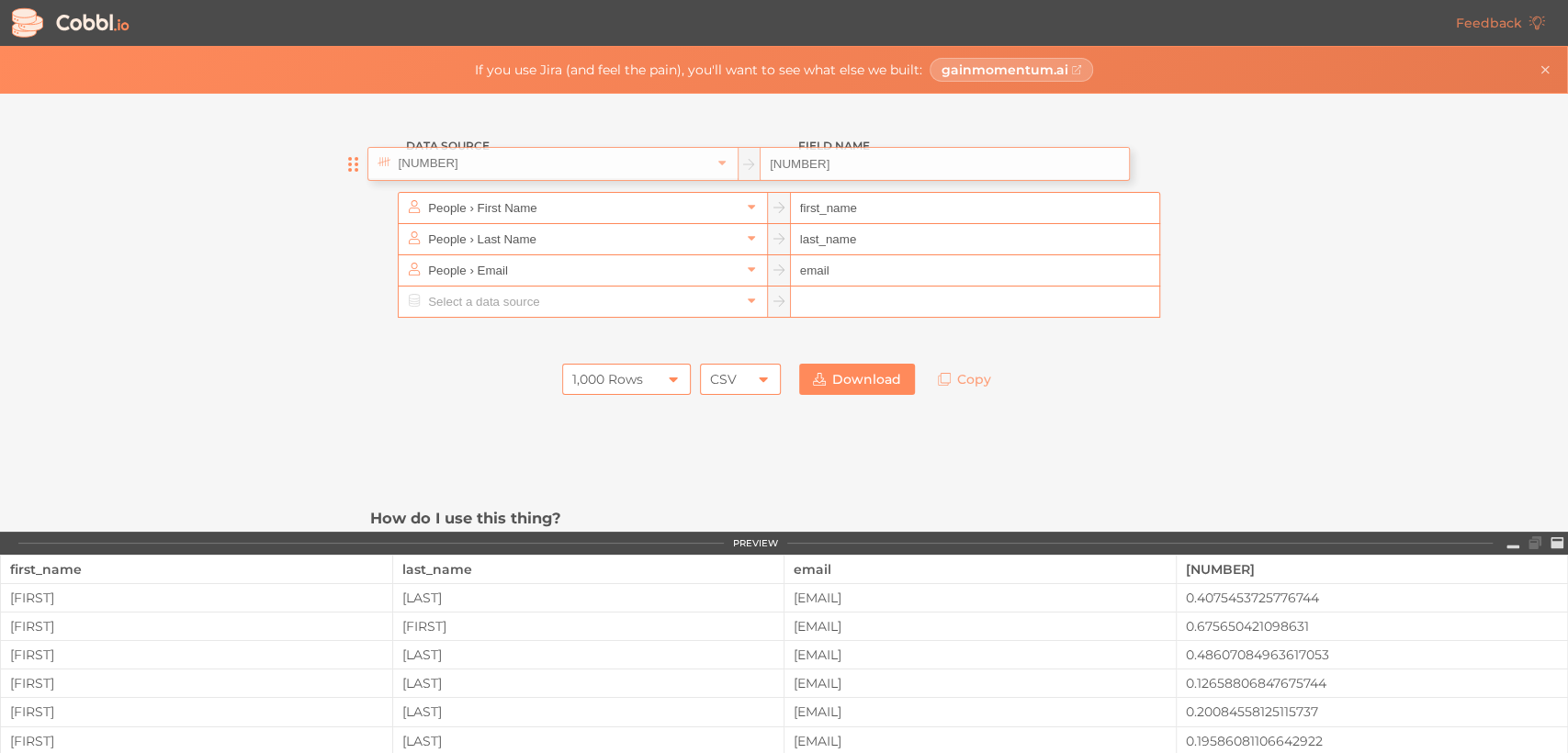 drag, startPoint x: 367, startPoint y: 274, endPoint x: 345, endPoint y: 164, distance: 112.17843 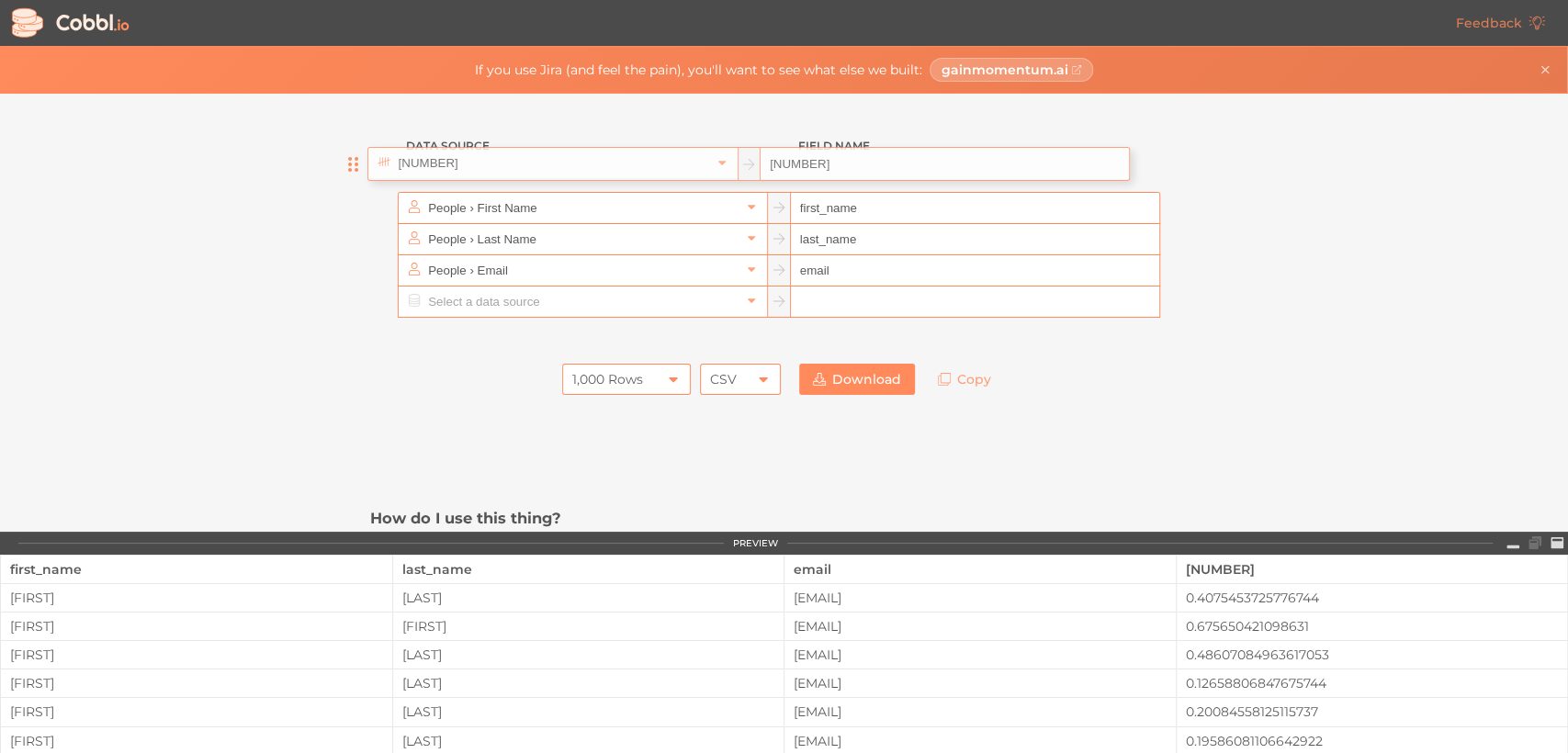 click on "Data Source Field Name People › First Name first_name People › Last Name last_name People › Email email Number › [0 - 1] 0-1 1,000 Rows 1,000 Rows CSV CSV Download Copy How do I use this thing? Just  start adding fields  above! Click, go keyboard-only, it's up to you. Once you add at least one field,  we'll automatically show you a preview  of what your random data will look like. When you're finished with your dataset, go ahead and  download  it, and use it wherever you need it! What are we aiming to do here? With Cobbl.io, our goal is to   make it as simple as possible to bring your projects to life with realistic (but fake!) data Who is this for? Maybe you're a  software engineer  that needs to test the new UI with some notional data, or you're a  UX designer  that needs to see what your mock looks like with some sample data, or you're a    sales engineer  that needs to show a prospect what the product looks like with "real" data, or you're a  data scientist   product manager Why Cobbl.io?   our" at bounding box center [784, 852] 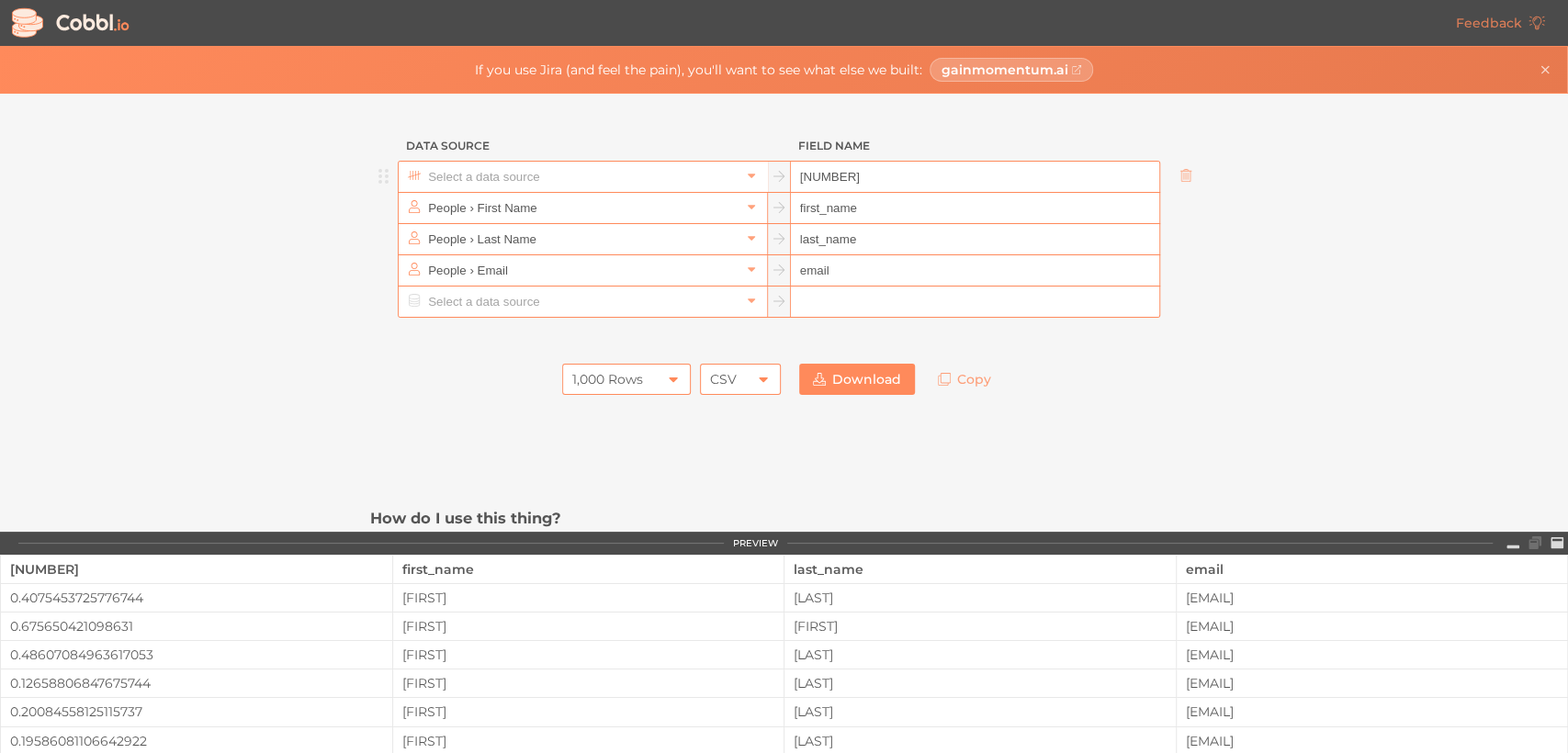 click at bounding box center [581, 176] 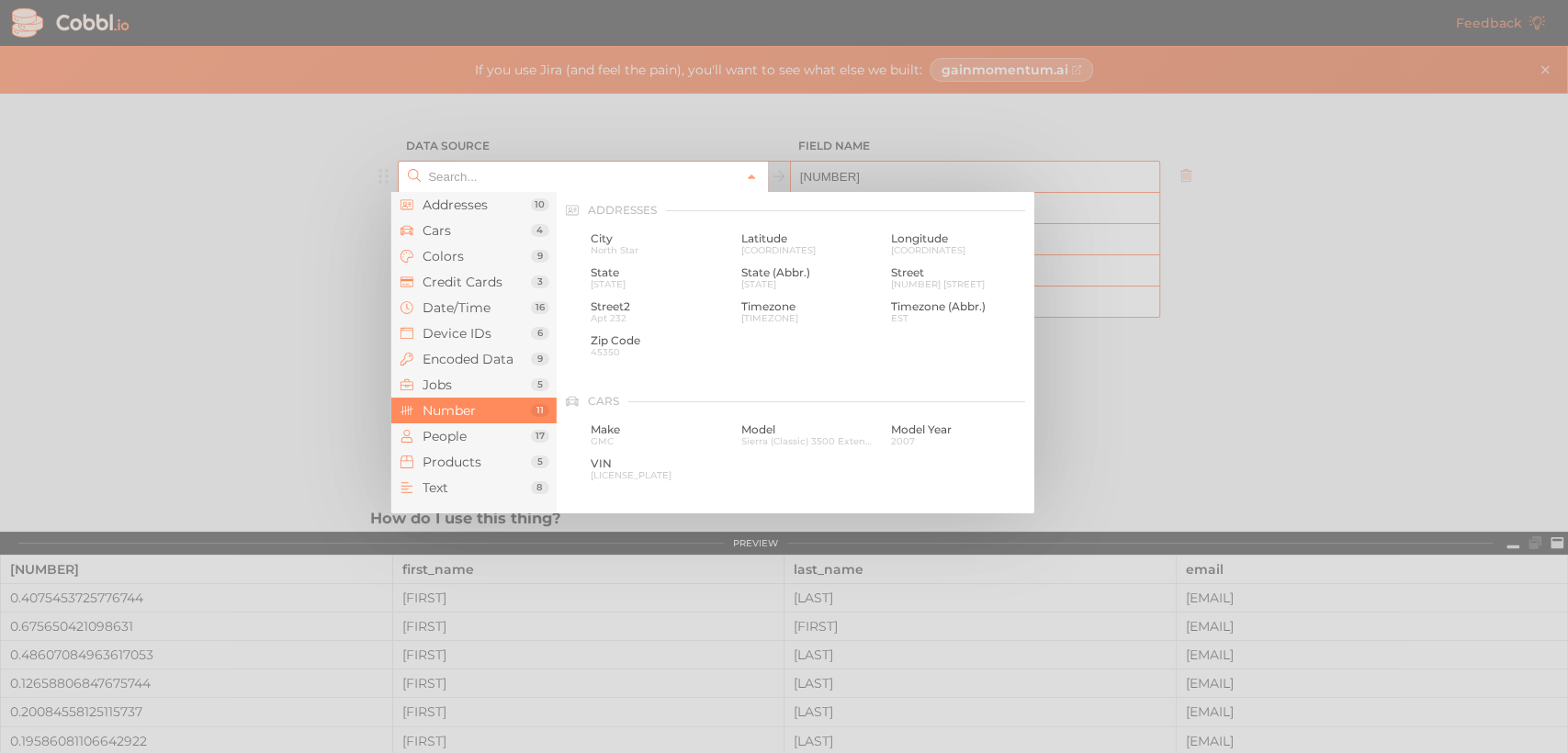click at bounding box center [581, 176] 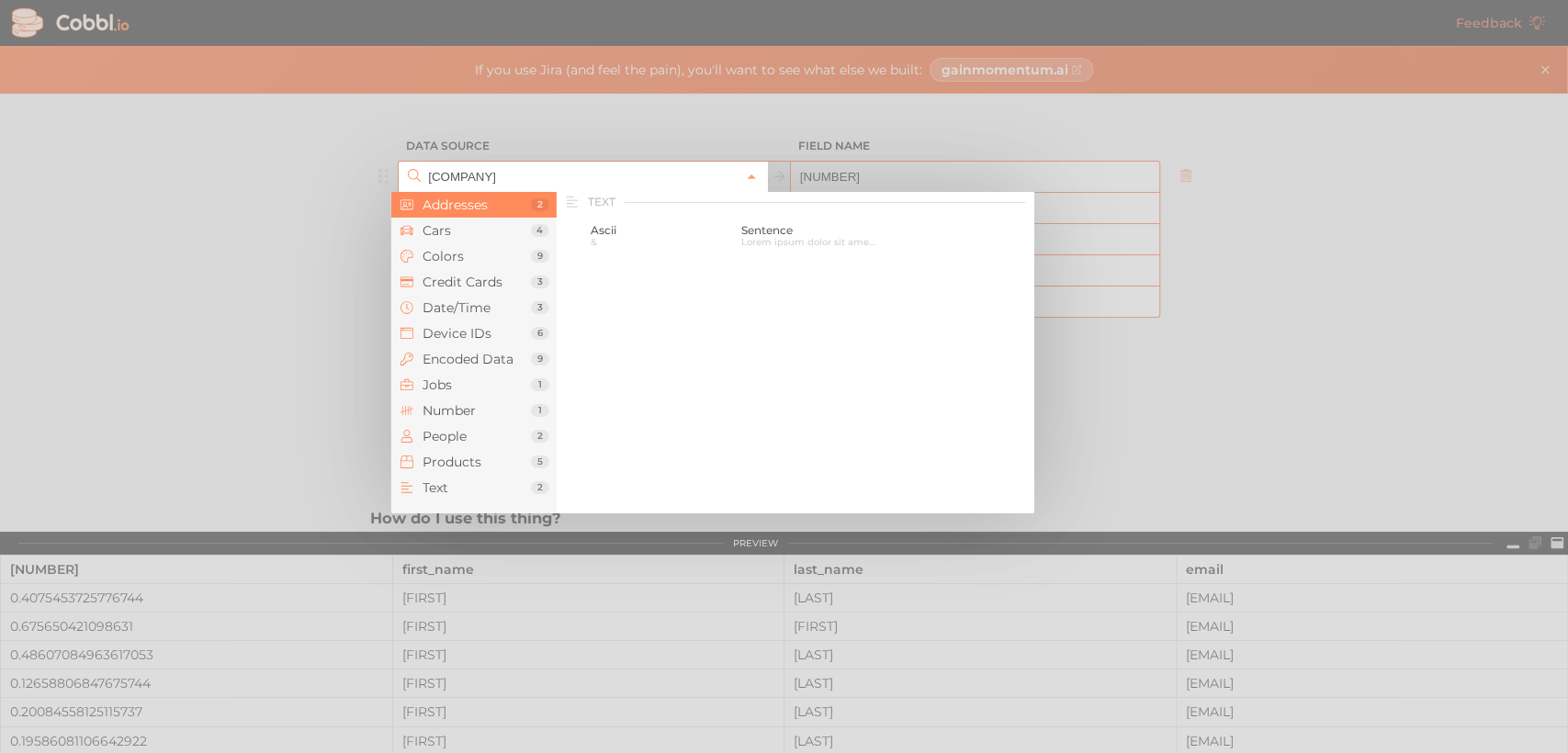 scroll, scrollTop: 0, scrollLeft: 0, axis: both 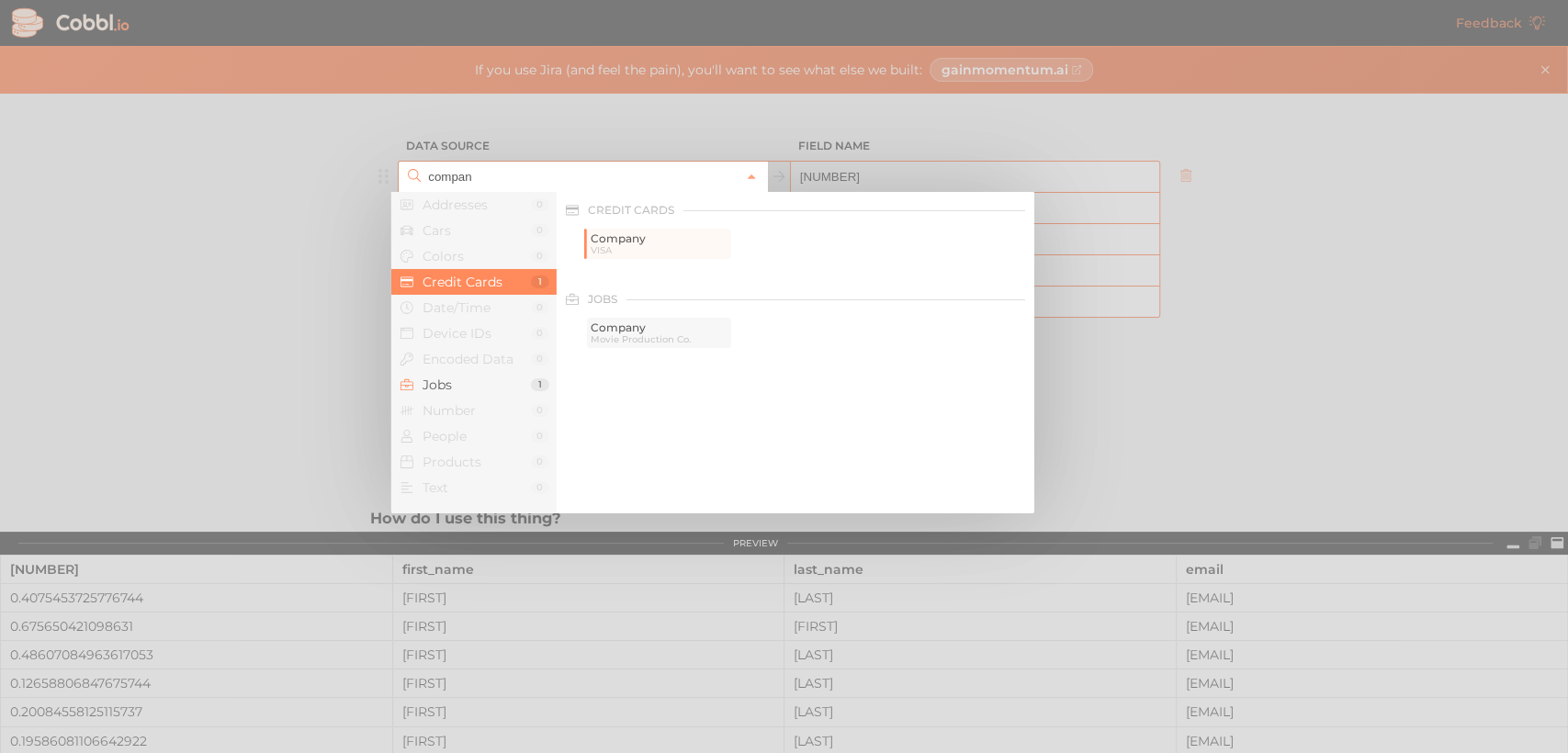 click on "Movie Production Co." at bounding box center (659, 339) 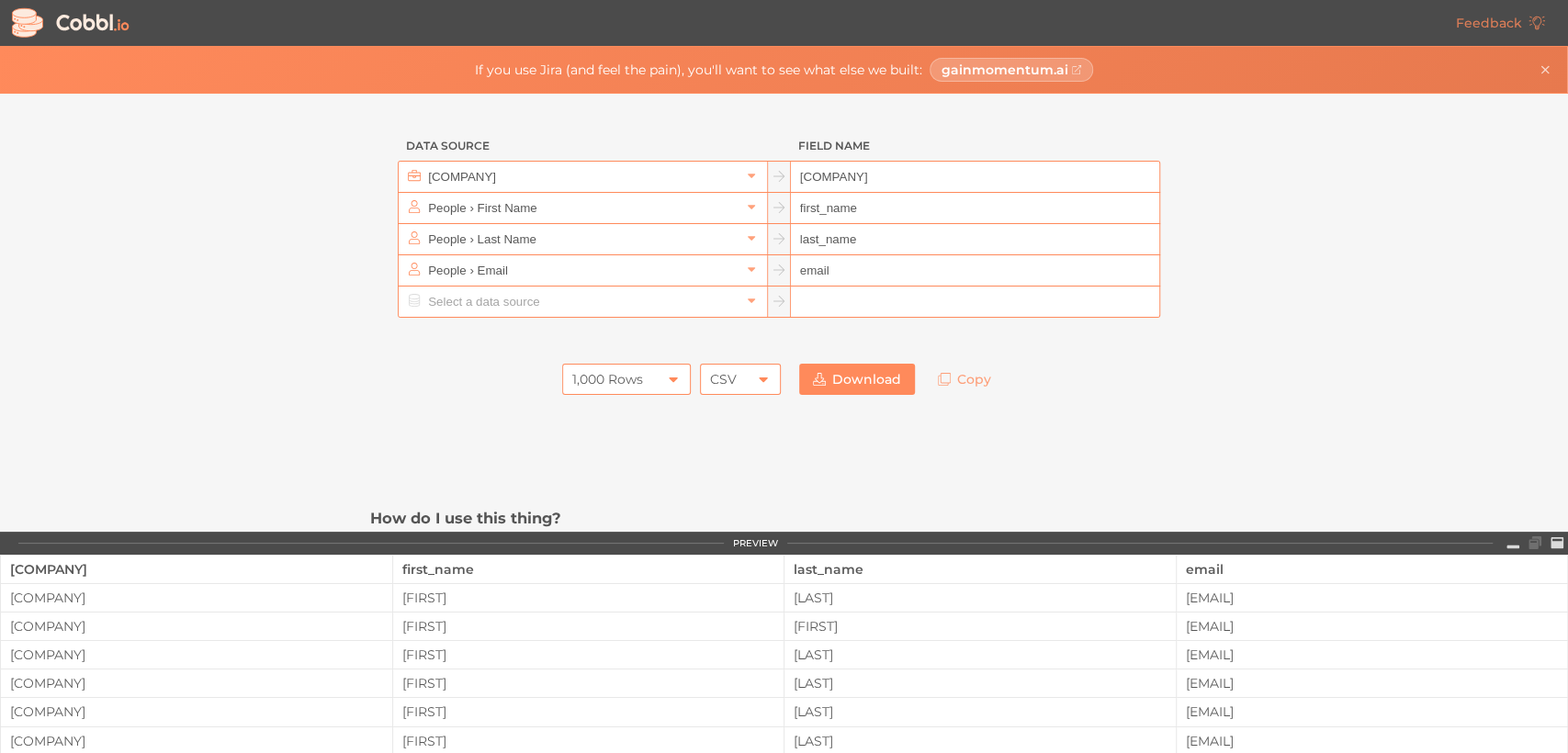 click on "Data Source Field Name Jobs › Company company People › First Name first_name People › Last Name last_name People › Email email 1,000 Rows 1,000 Rows CSV CSV Download Copy How do I use this thing? Just  start adding fields  above! Click, go keyboard-only, it's up to you. Once you add at least one field,  we'll automatically show you a preview  of what your random data will look like. When you're finished with your dataset, go ahead and  download  it, and use it wherever you need it! What are we aiming to do here? With Cobbl.io, our goal is to   make it as simple as possible to bring your projects to life with realistic (but fake!) data Who is this for? Maybe you're a  software engineer  that needs to test the new UI with some notional data, or you're a  UX designer  that needs to see what your mock looks like with some sample data, or you're a    sales engineer  that needs to show a prospect what the product looks like with "real" data, or you're a  data scientist   product manager Why Cobbl.io?   our" at bounding box center (784, 852) 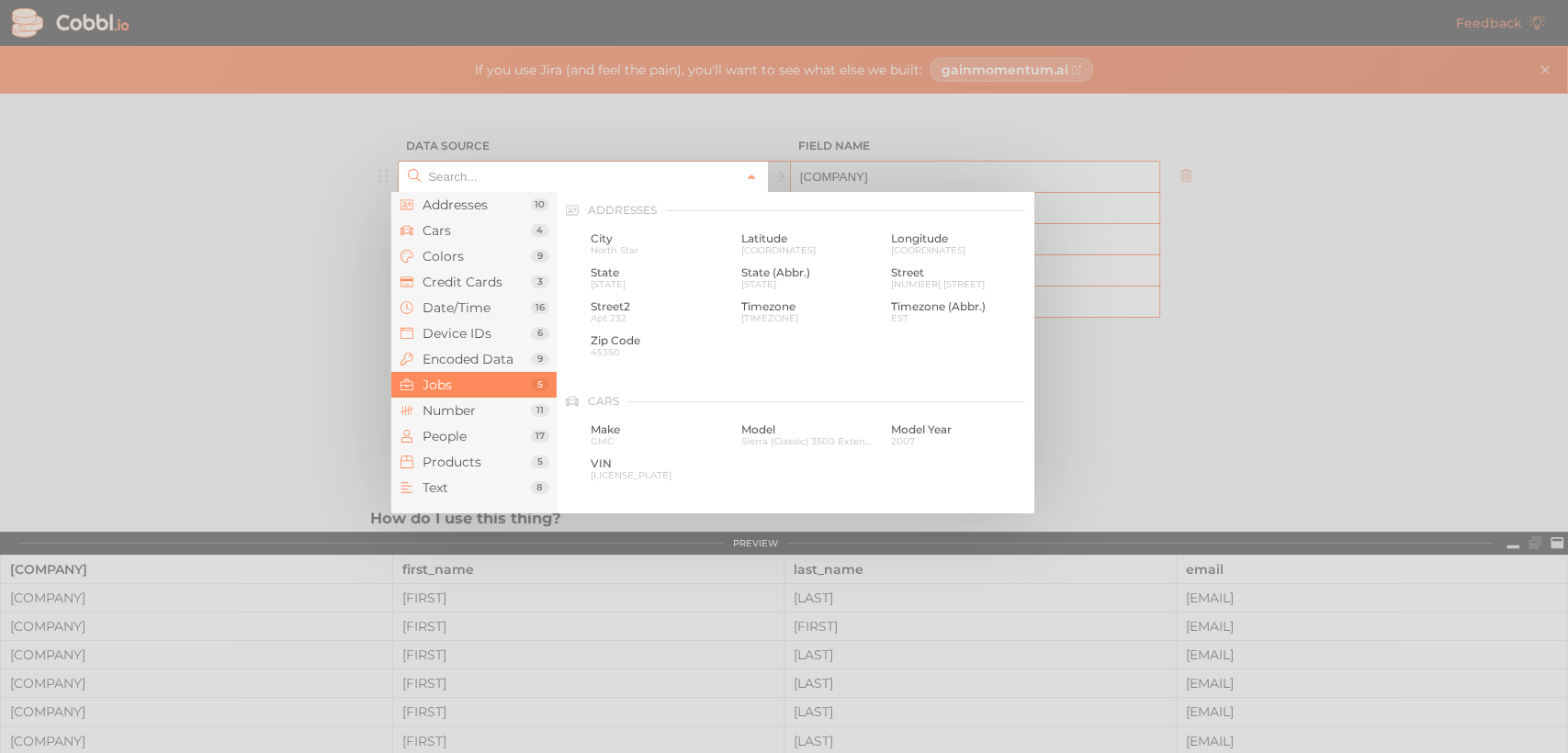 click at bounding box center [581, 176] 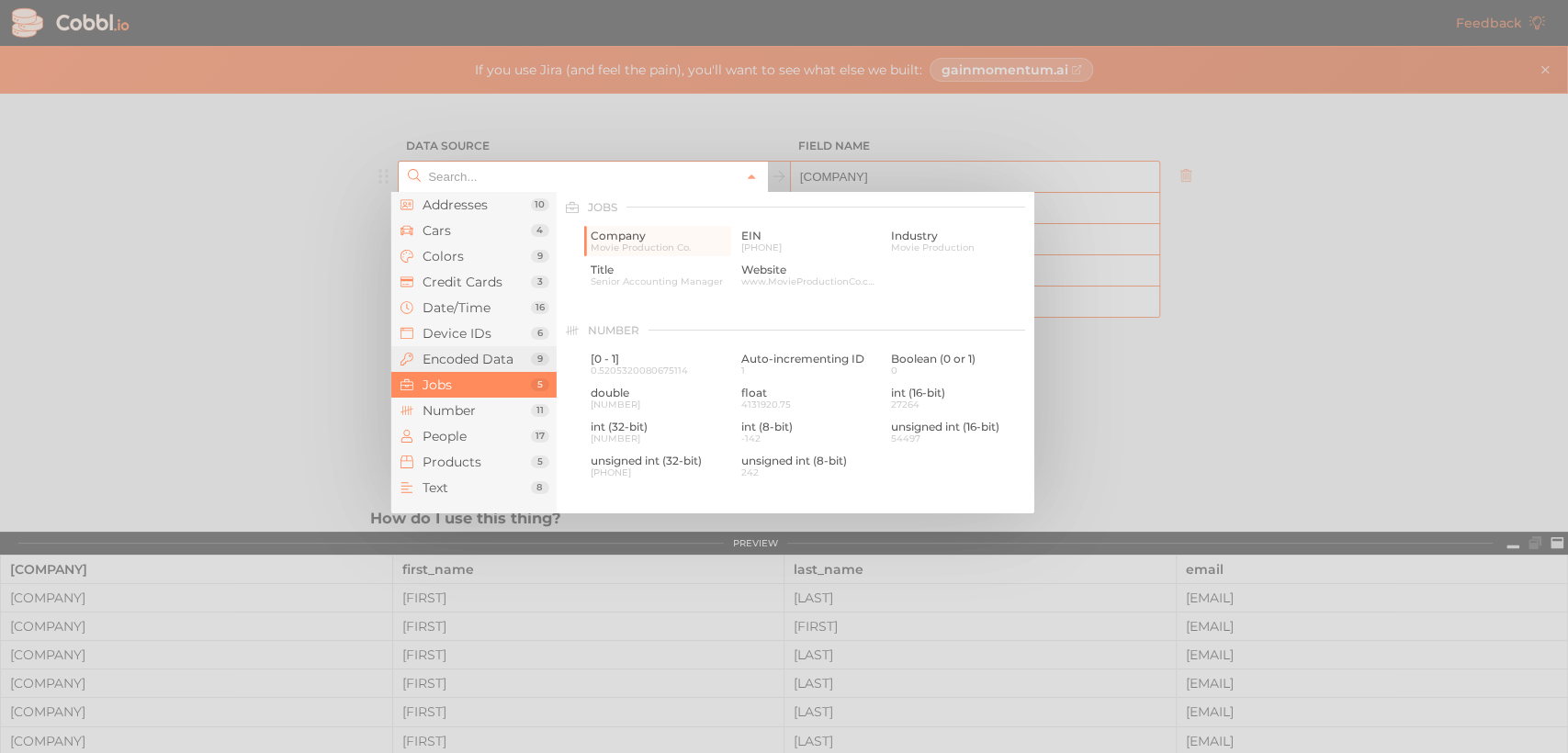 click on "Encoded Data" at bounding box center [477, 359] 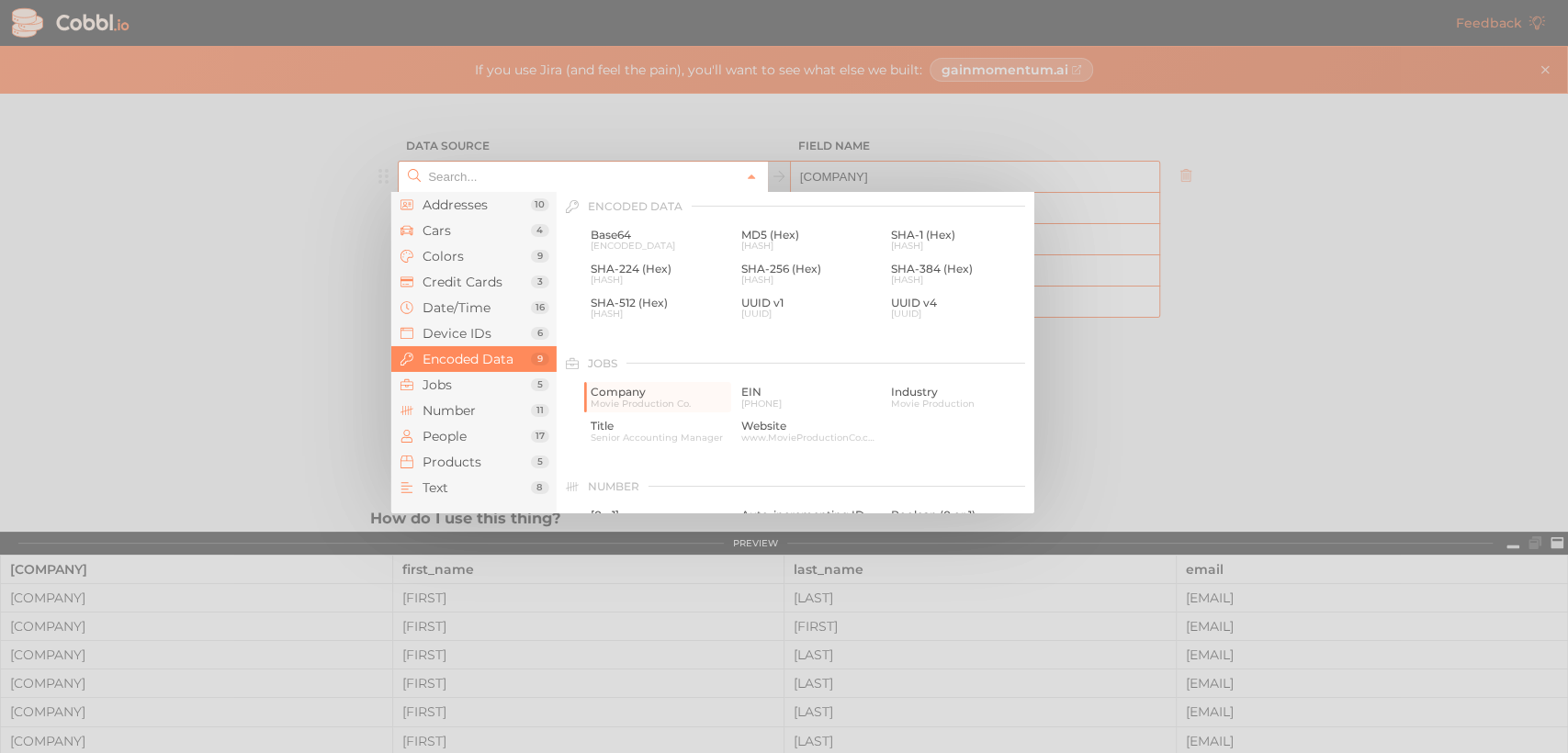 scroll, scrollTop: 946, scrollLeft: 0, axis: vertical 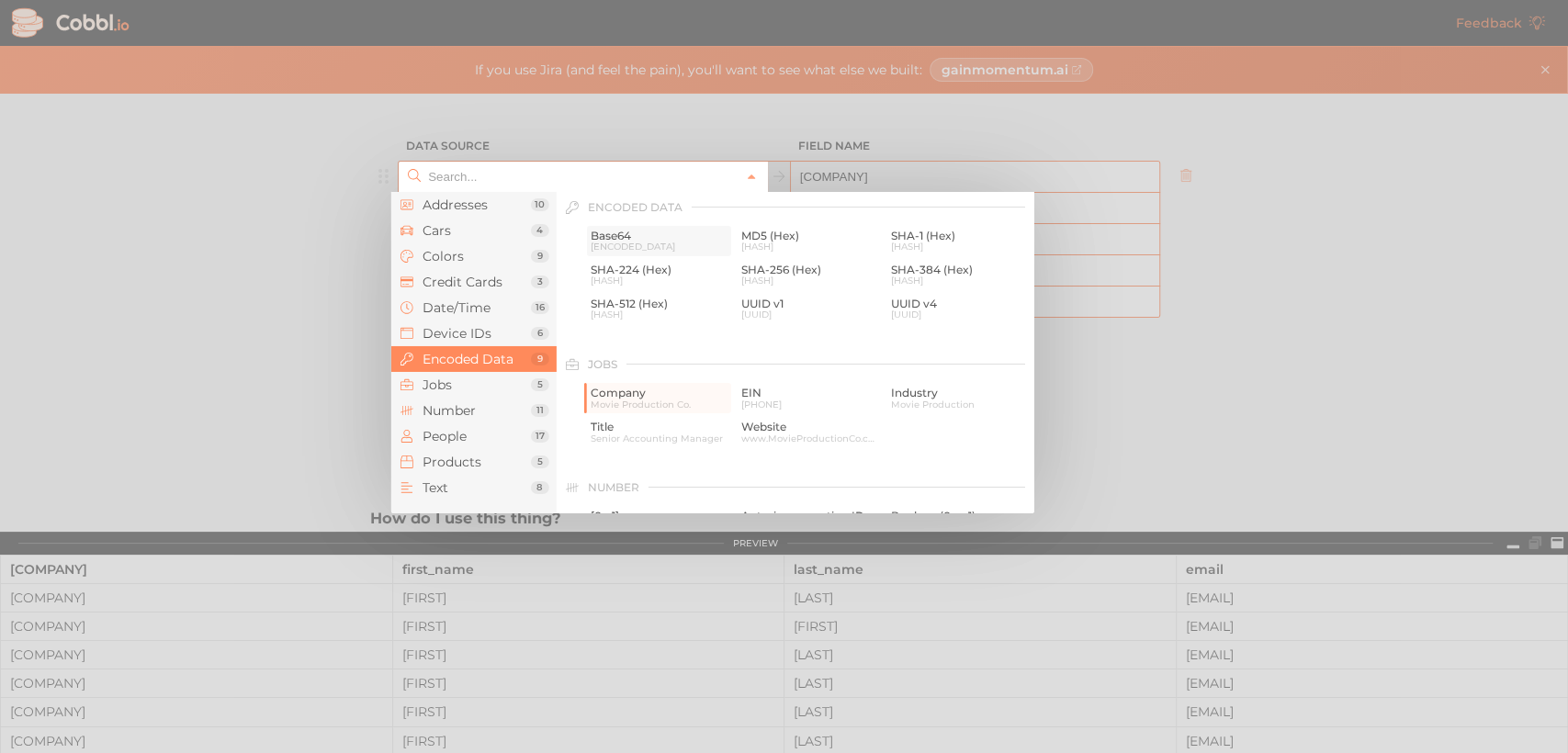 click on "Base64" at bounding box center [659, 236] 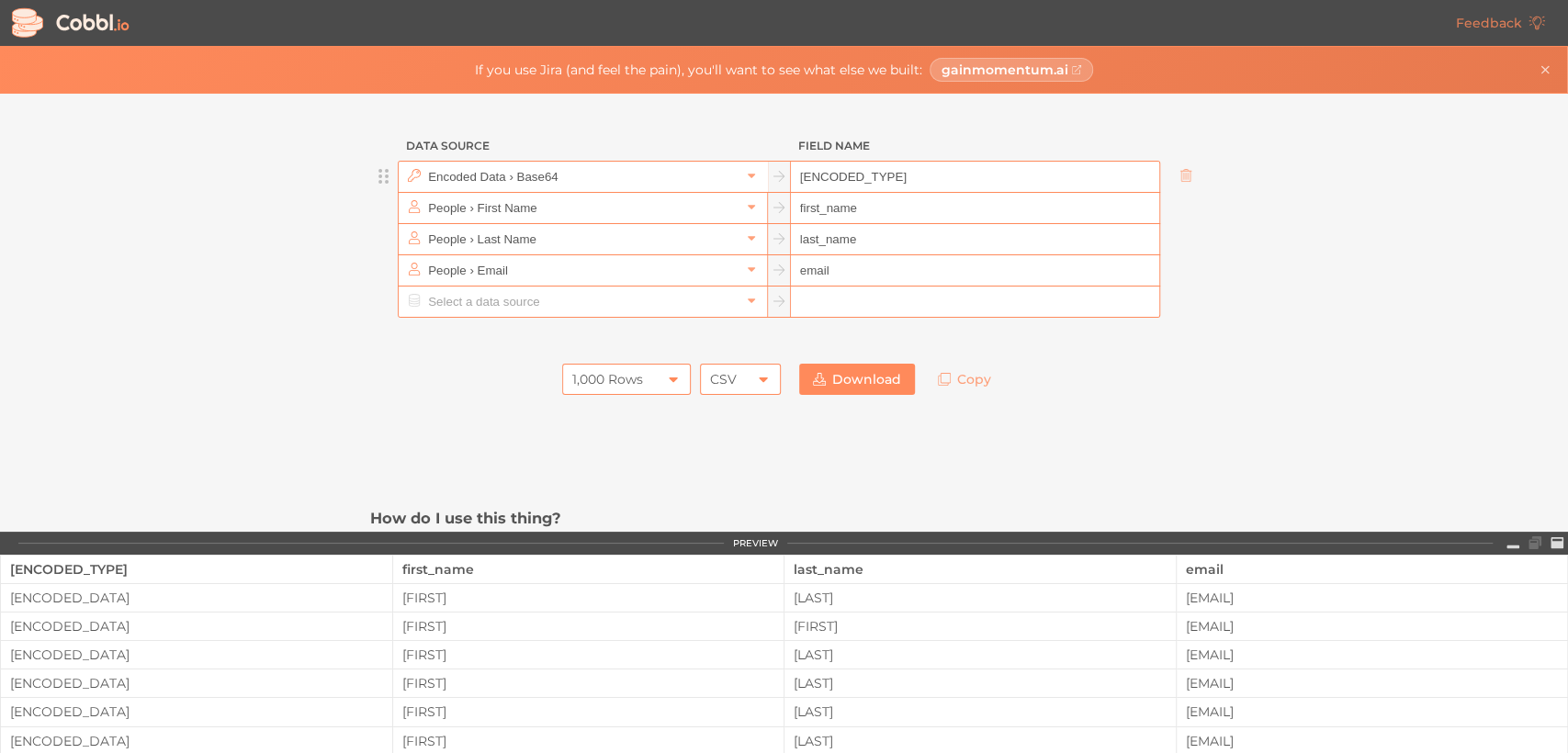 click 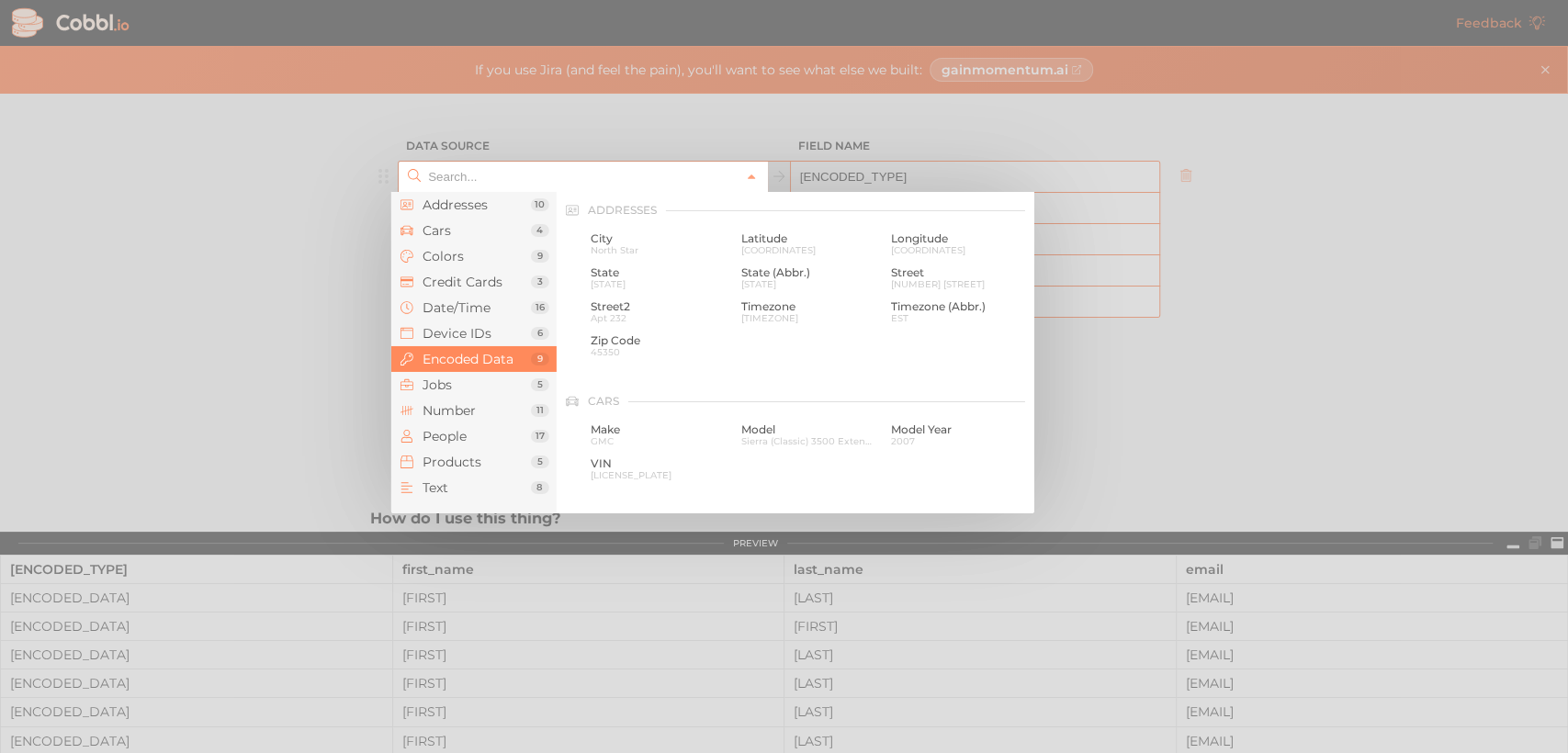 click at bounding box center (581, 176) 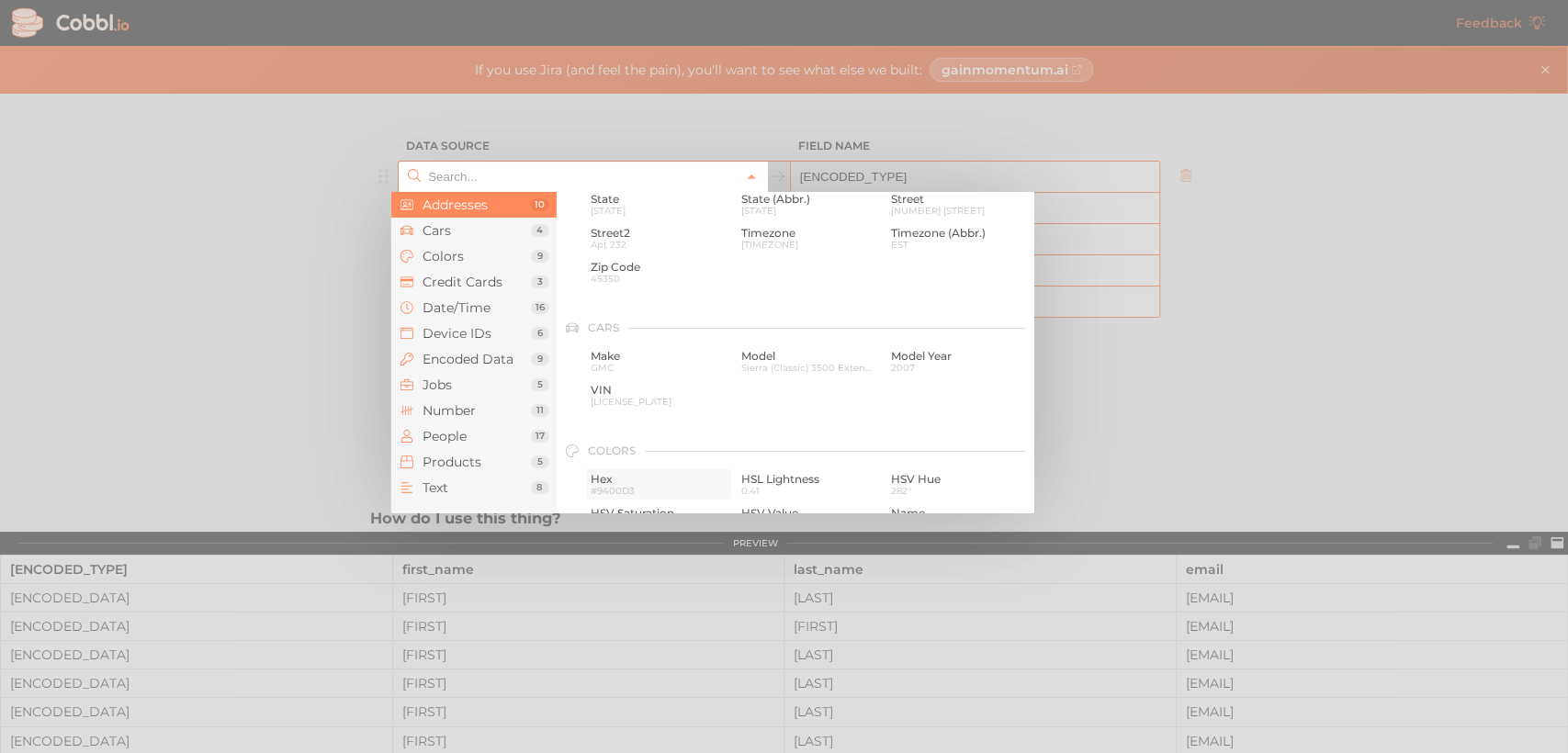 scroll, scrollTop: 174, scrollLeft: 0, axis: vertical 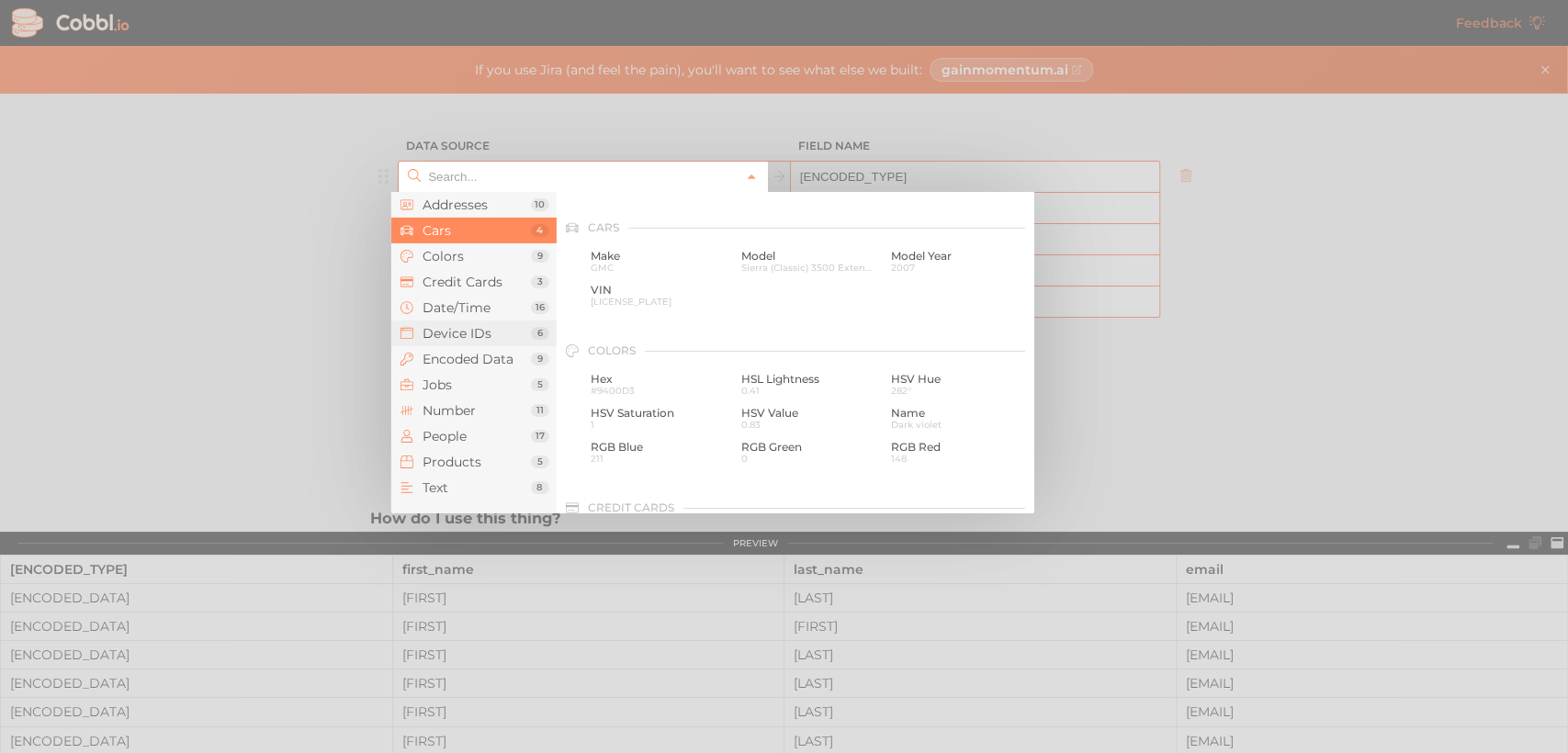 click on "Device IDs" at bounding box center [477, 333] 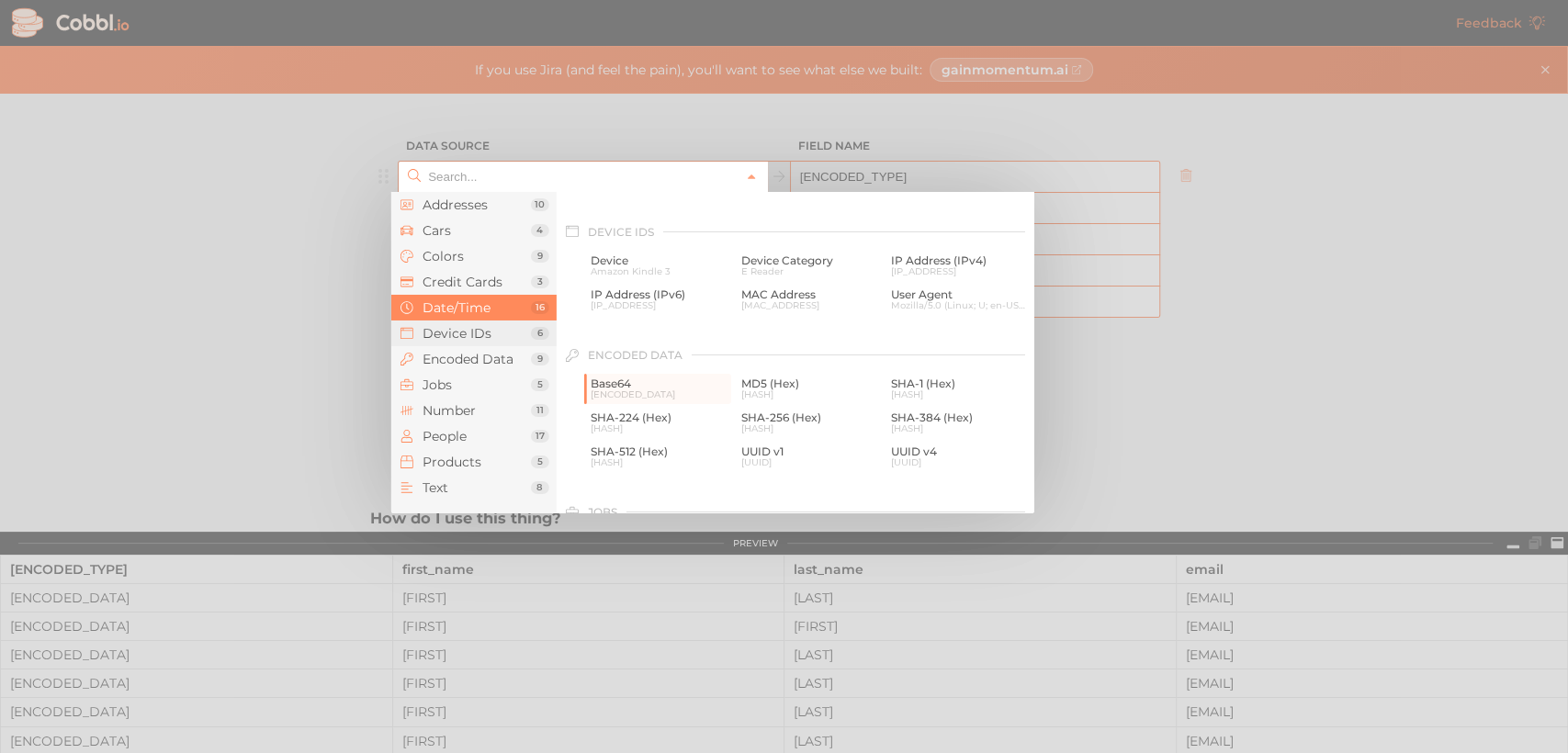 scroll, scrollTop: 822, scrollLeft: 0, axis: vertical 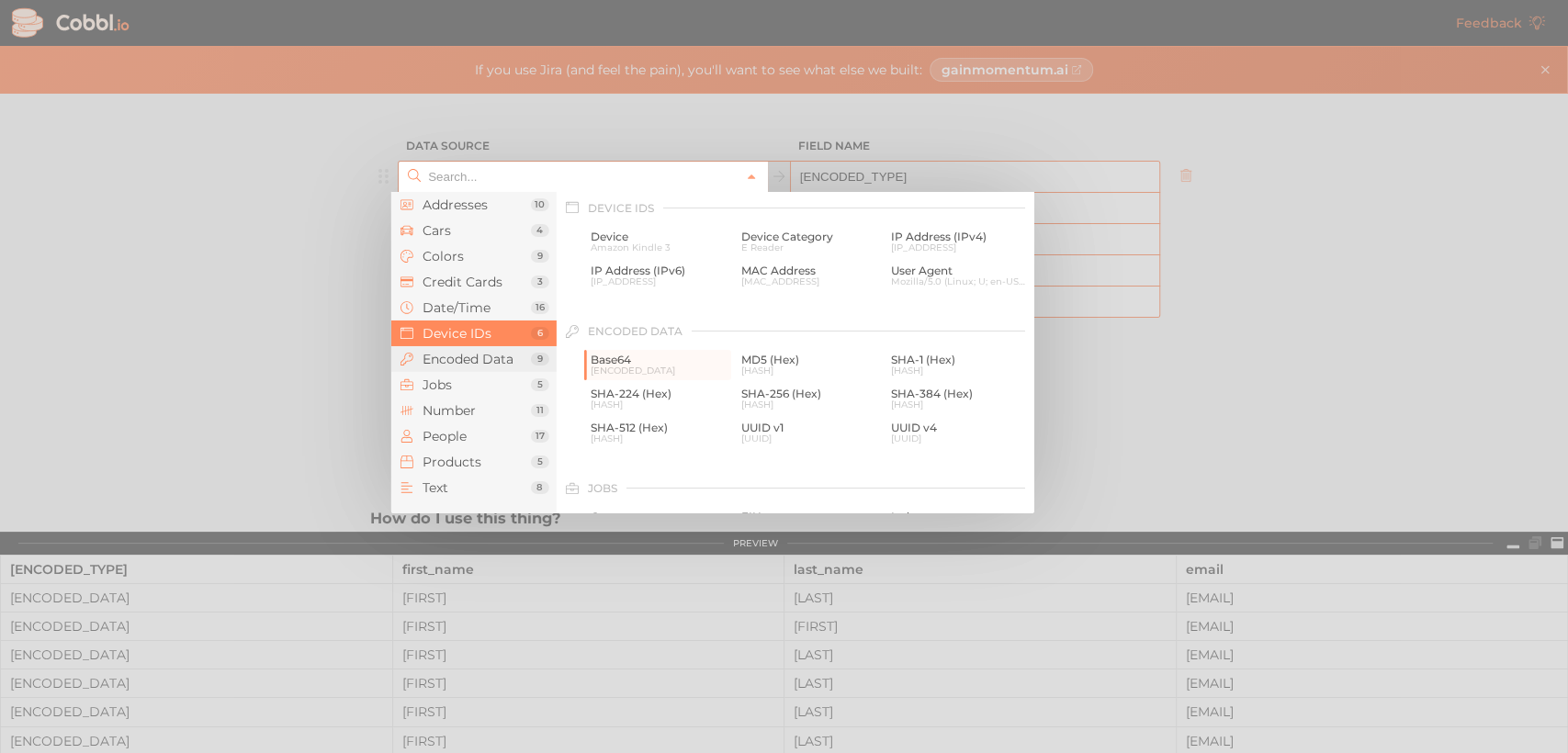 click on "Encoded Data" at bounding box center (477, 359) 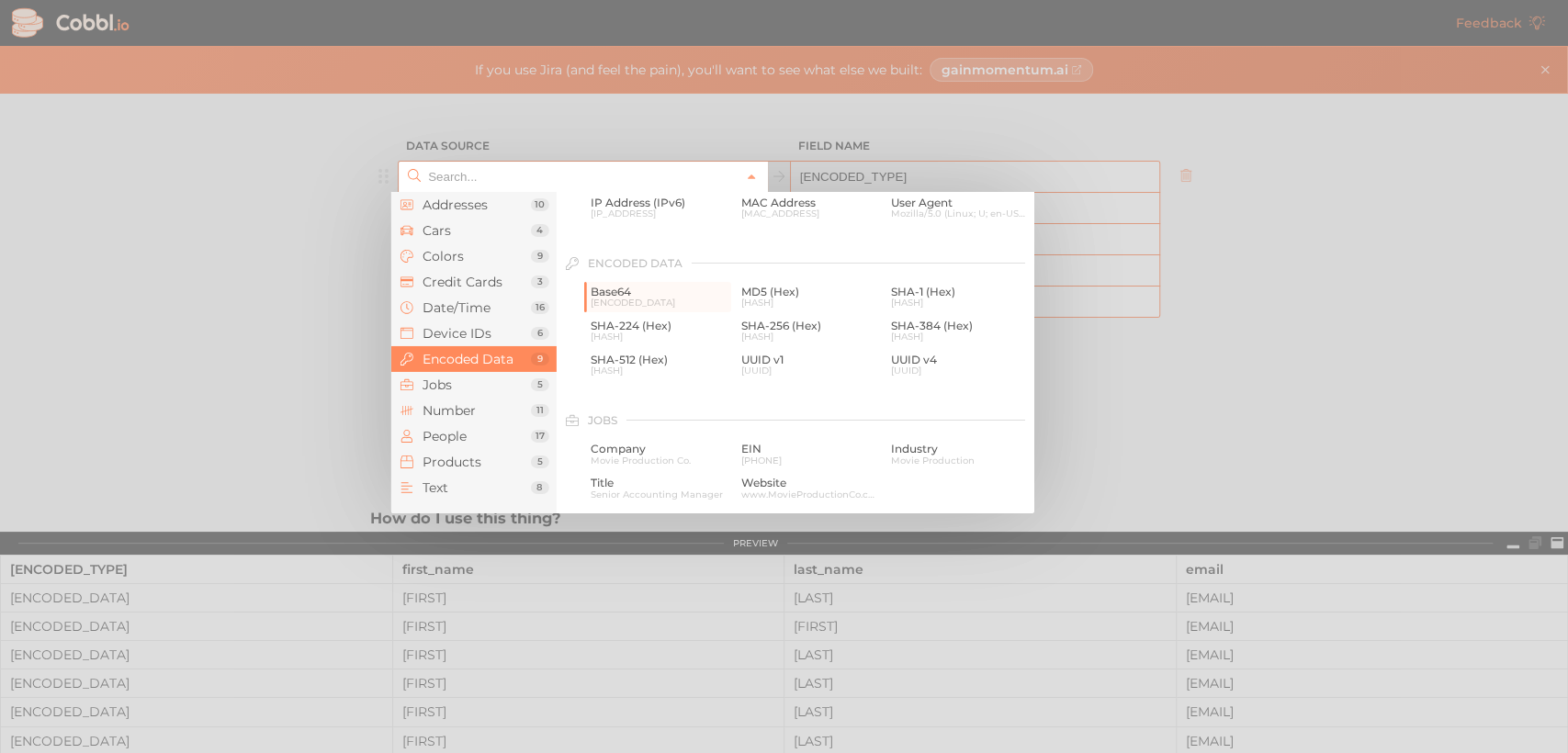 scroll, scrollTop: 946, scrollLeft: 0, axis: vertical 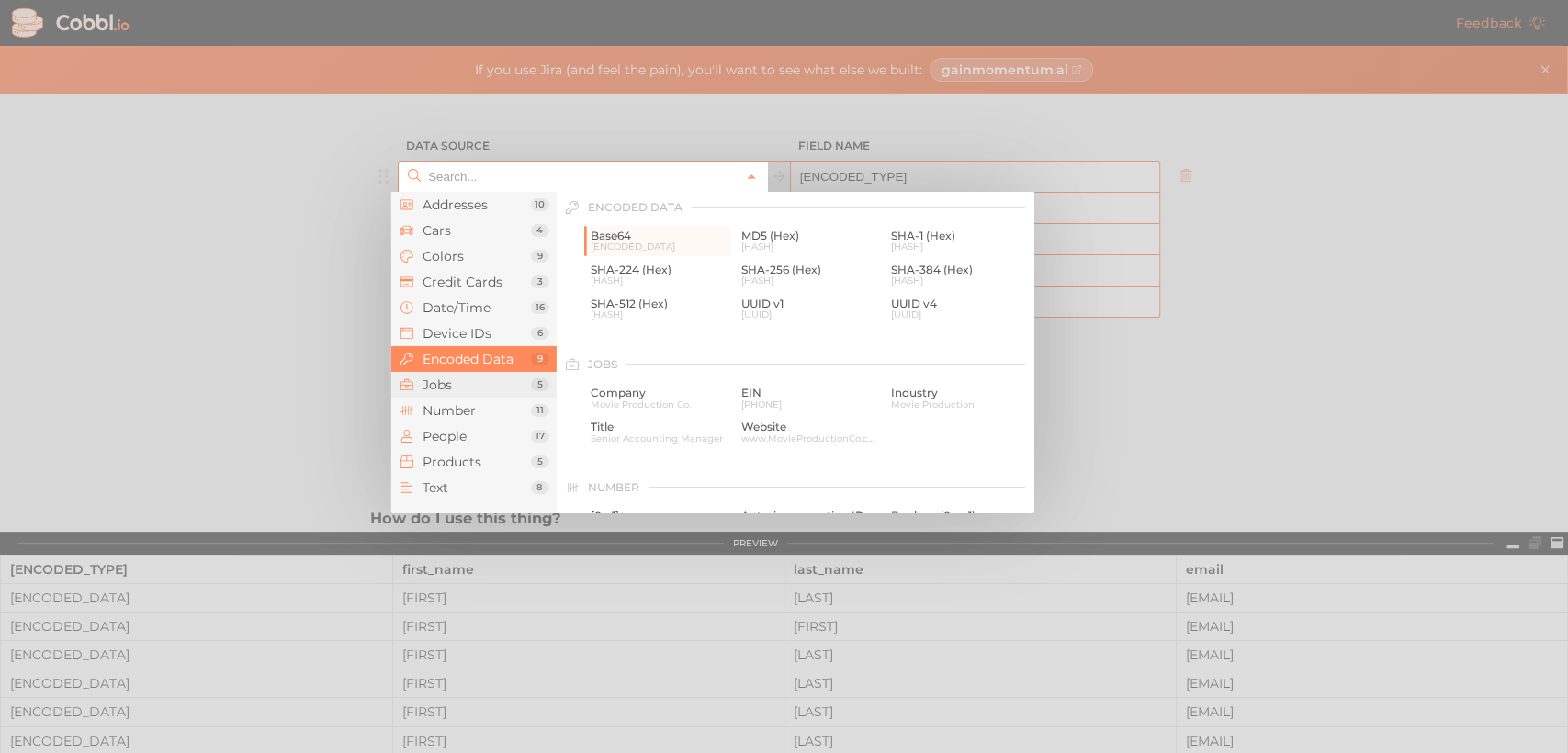 click on "Jobs" at bounding box center [477, 385] 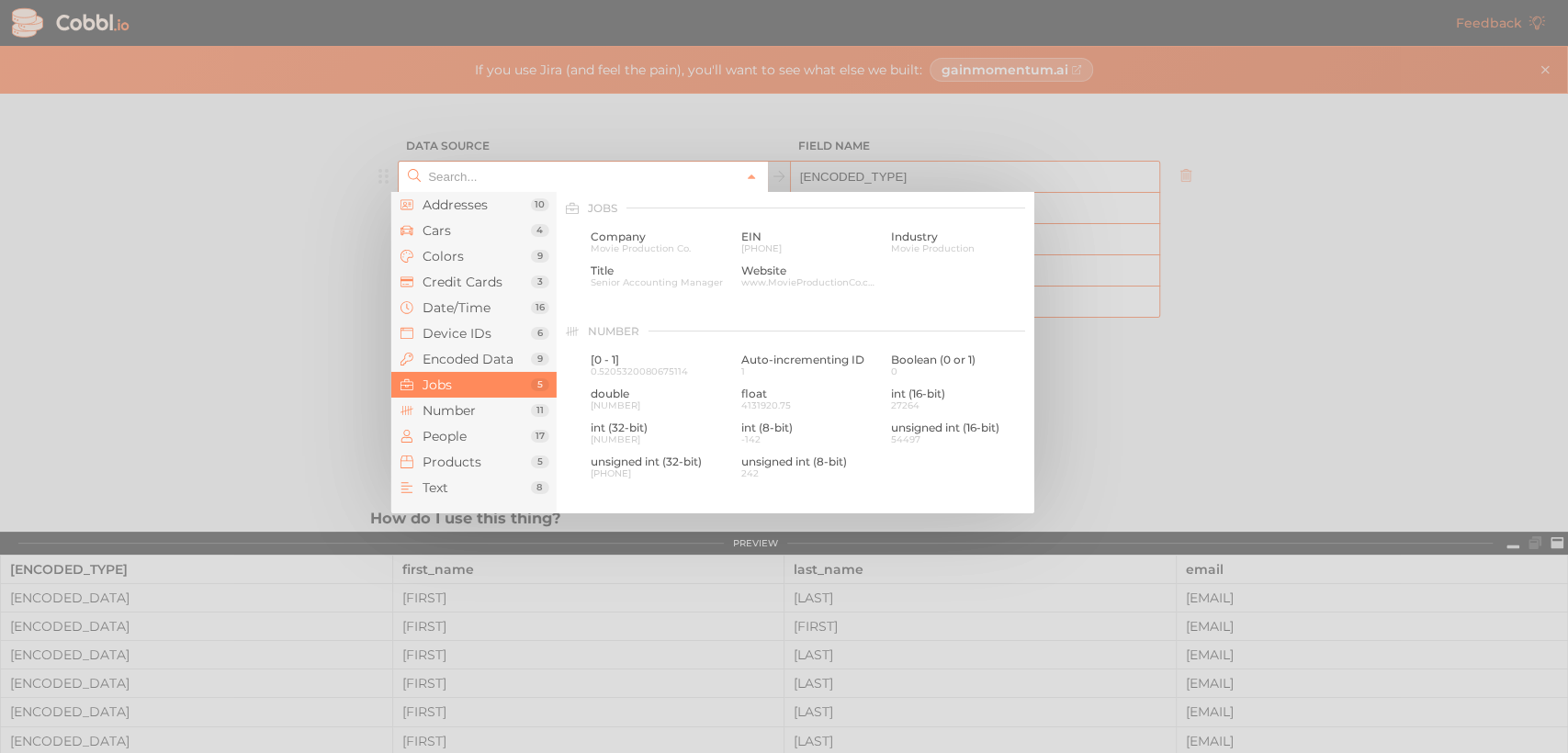scroll, scrollTop: 1103, scrollLeft: 0, axis: vertical 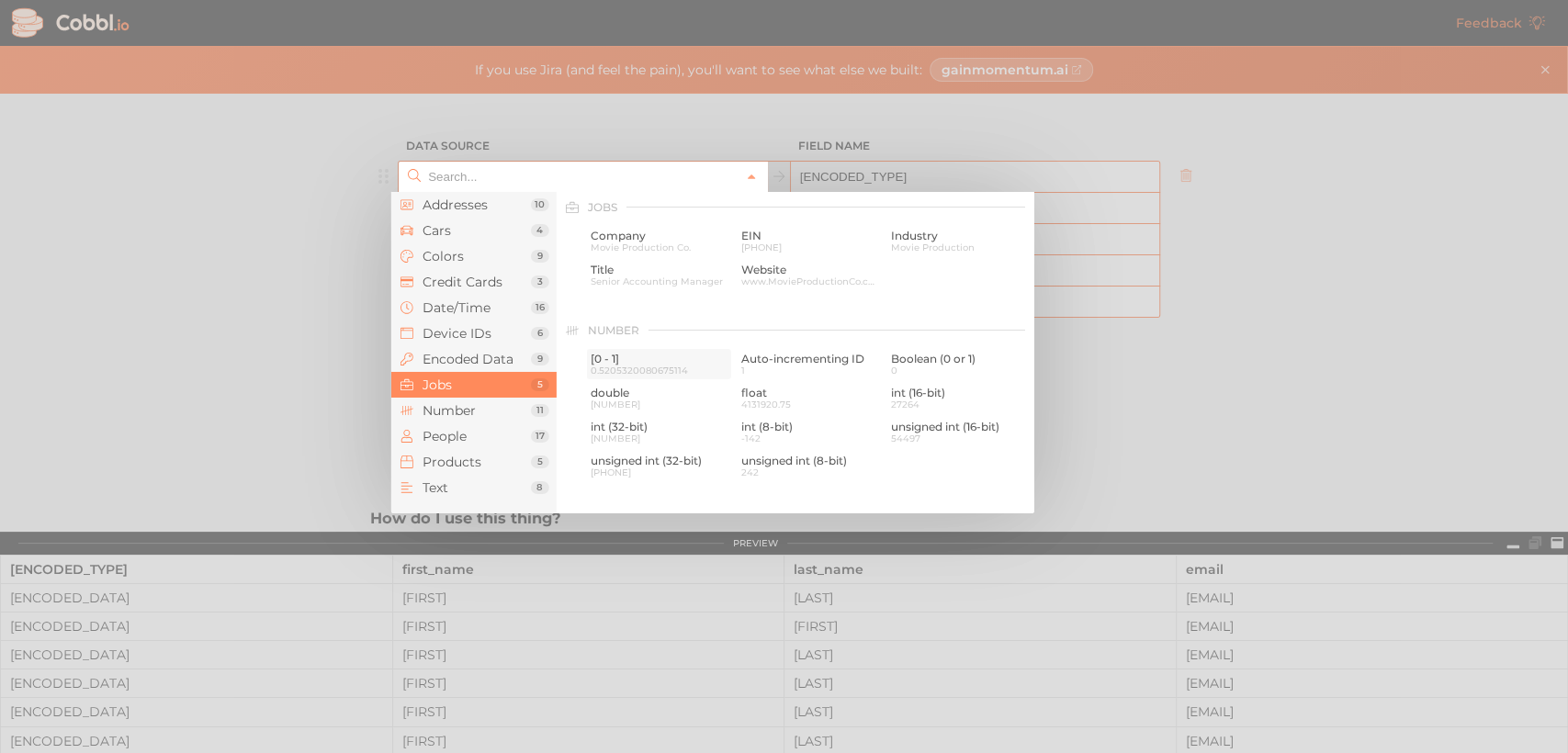click on "[0 - 1]" at bounding box center (659, 359) 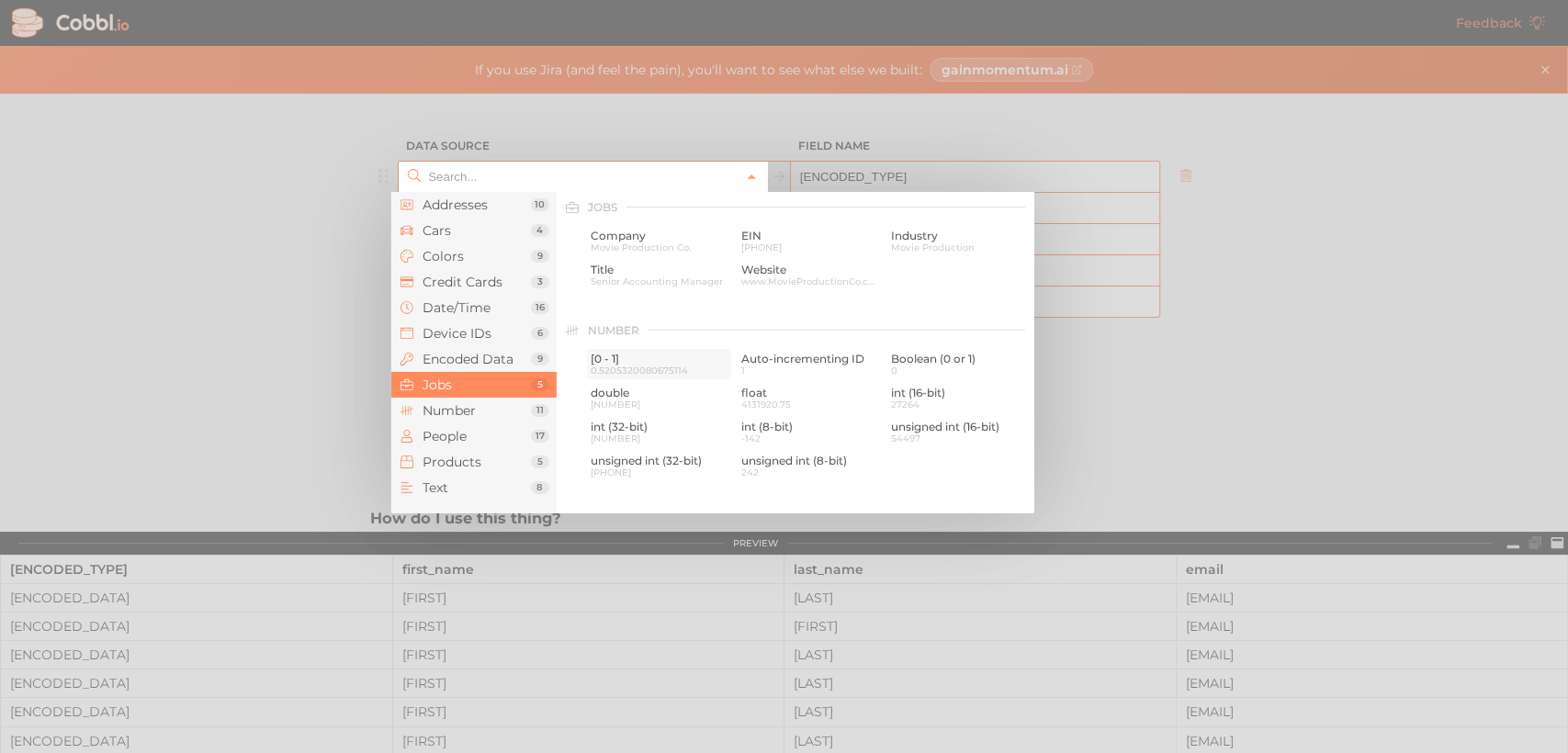 type on "Number › [0 - 1]" 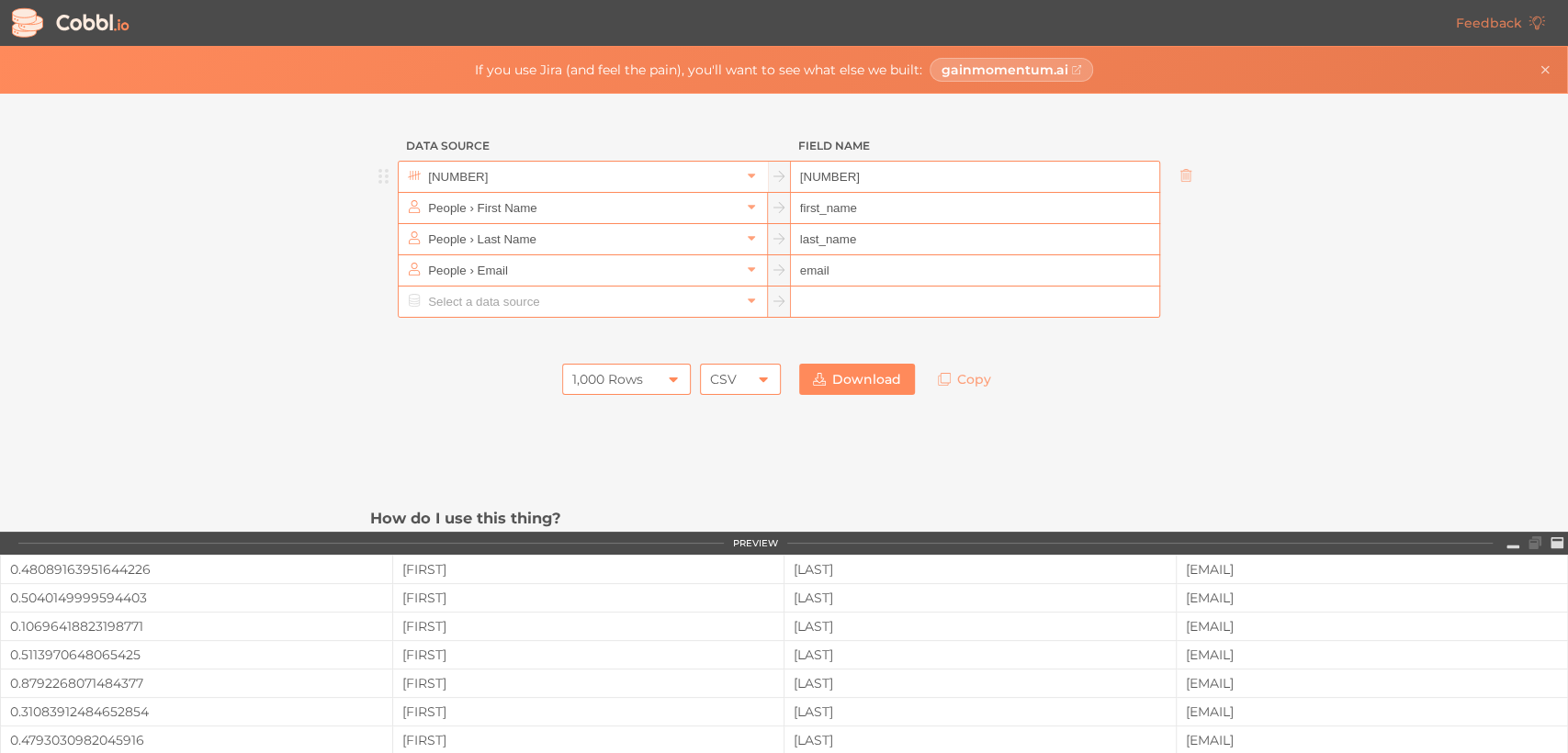 scroll, scrollTop: 0, scrollLeft: 0, axis: both 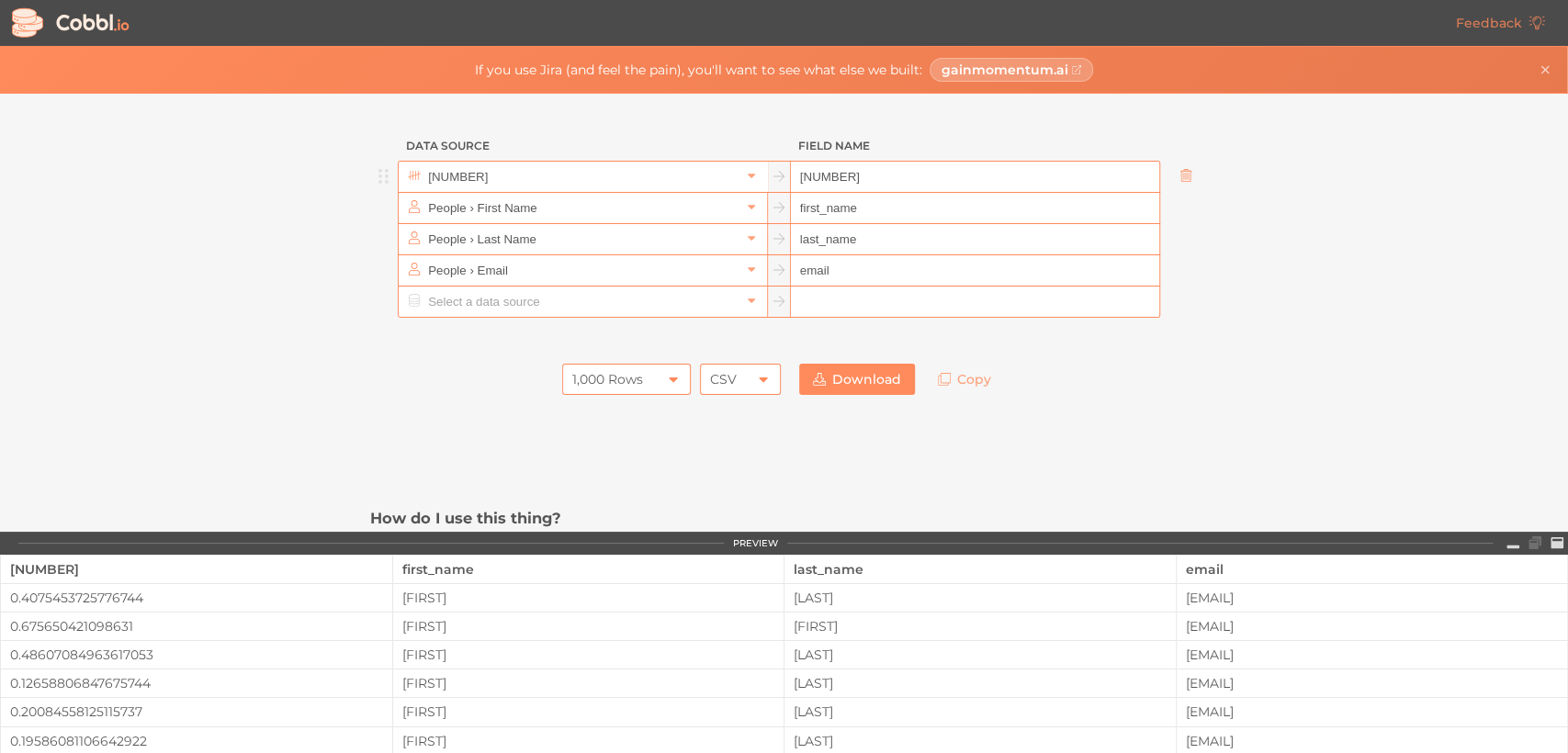 click 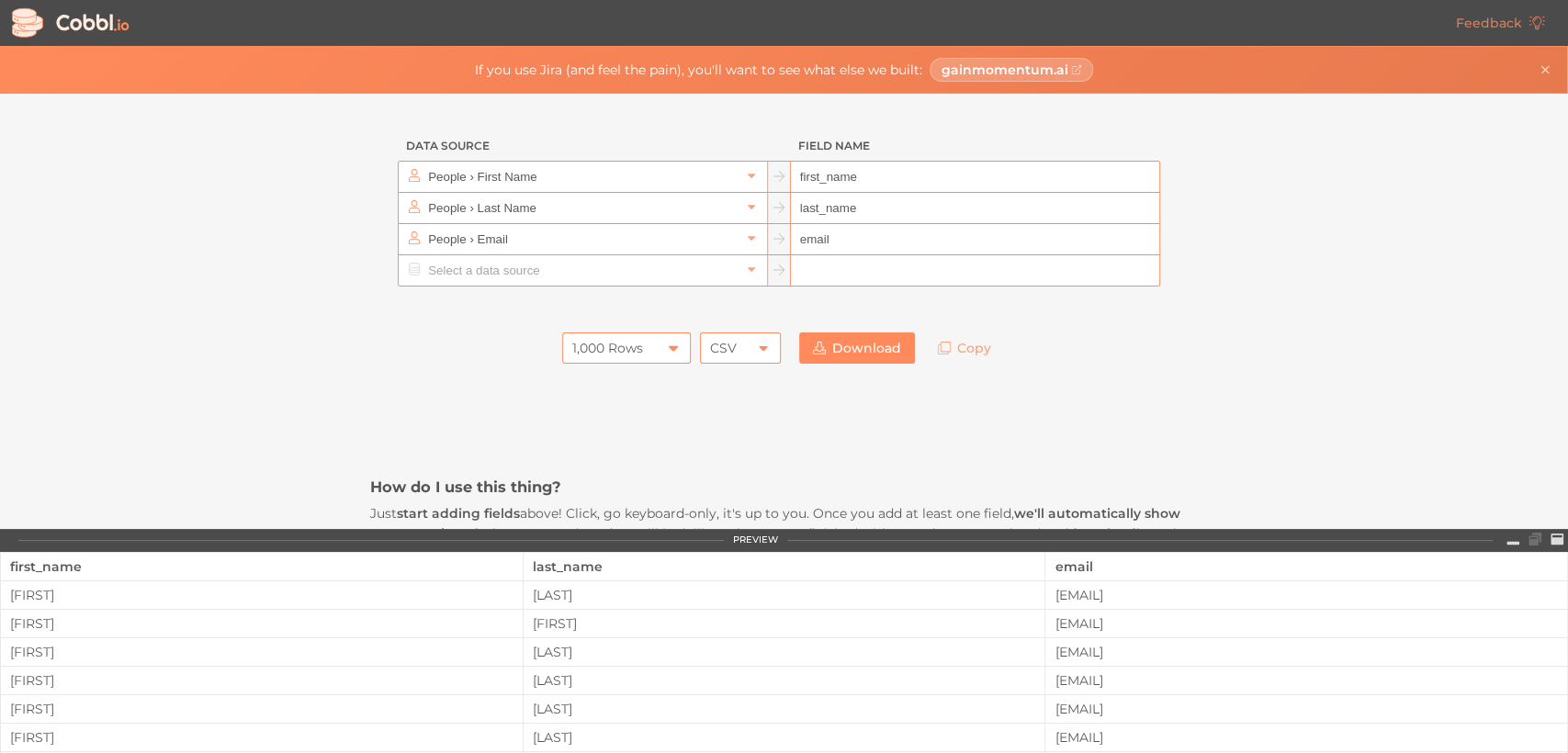 click on "1,000 Rows" at bounding box center (626, 348) 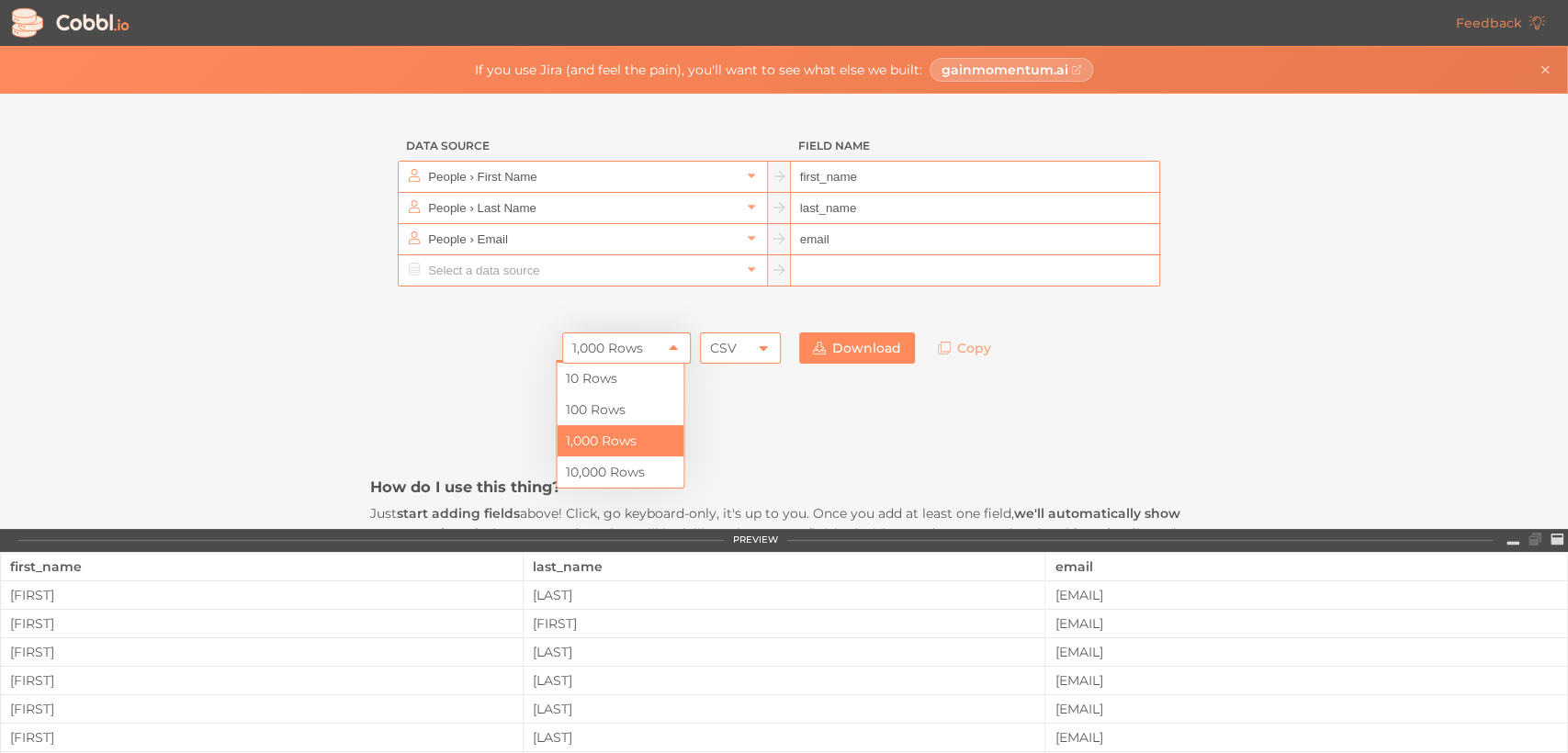 click on "1,000 Rows" at bounding box center (626, 348) 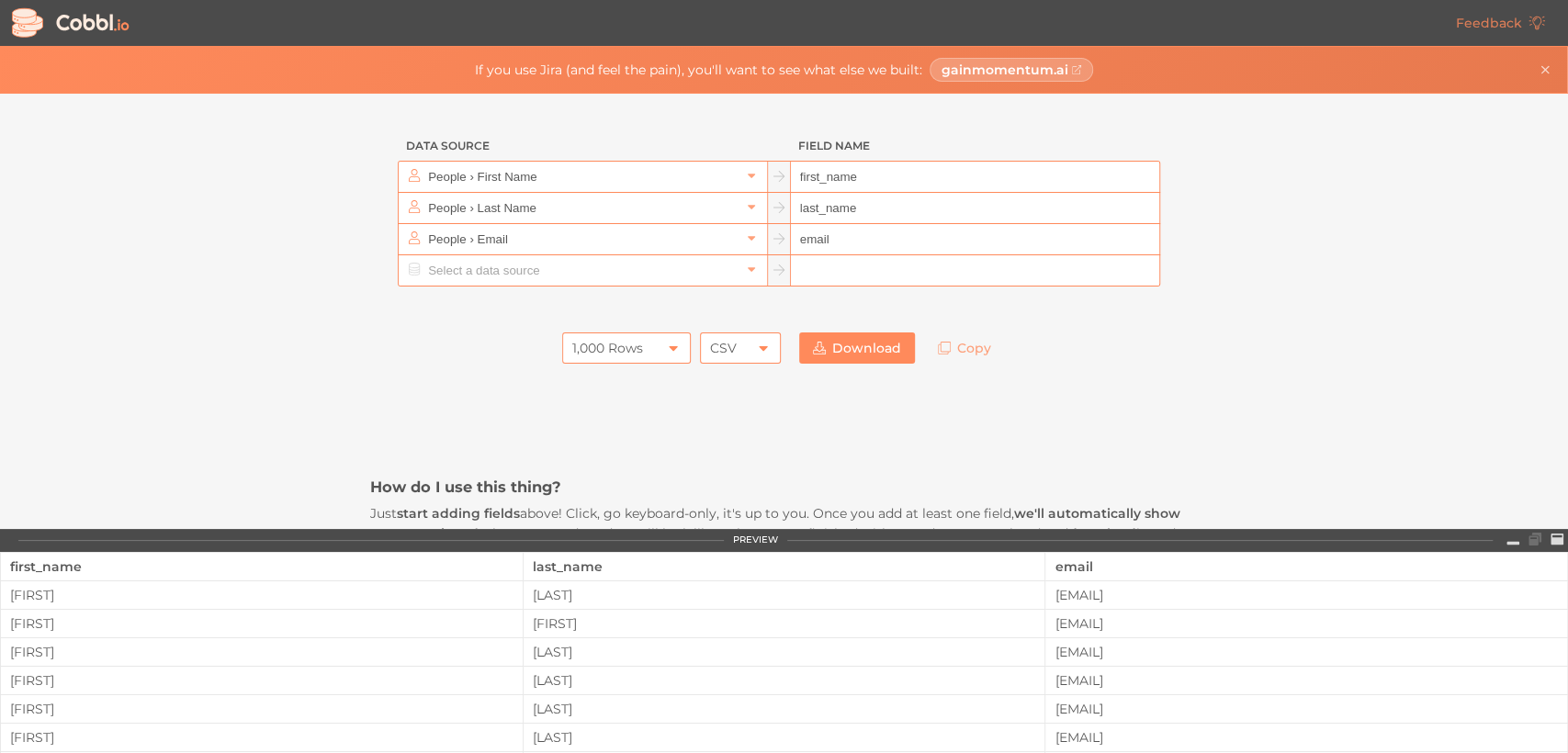 click 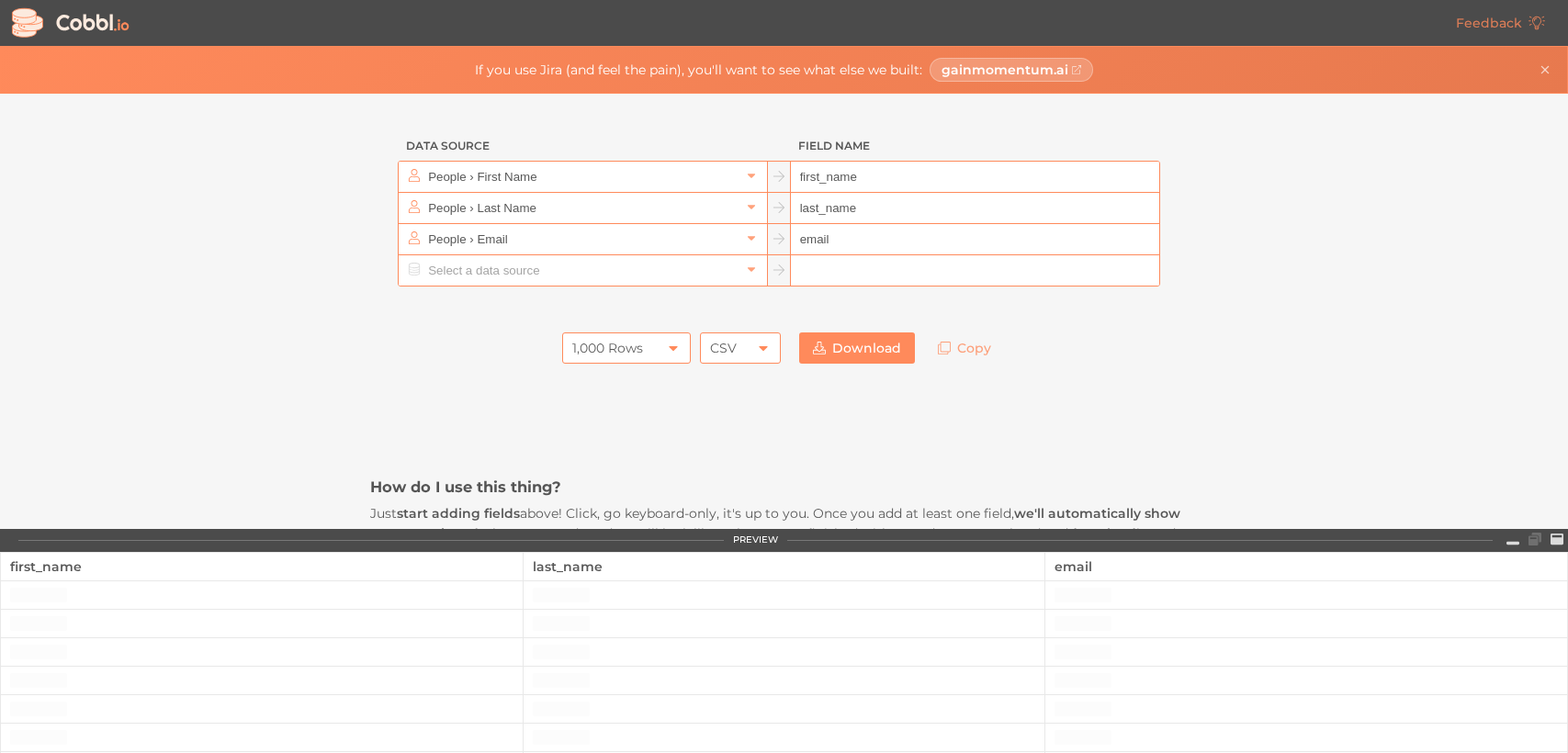 scroll, scrollTop: 0, scrollLeft: 0, axis: both 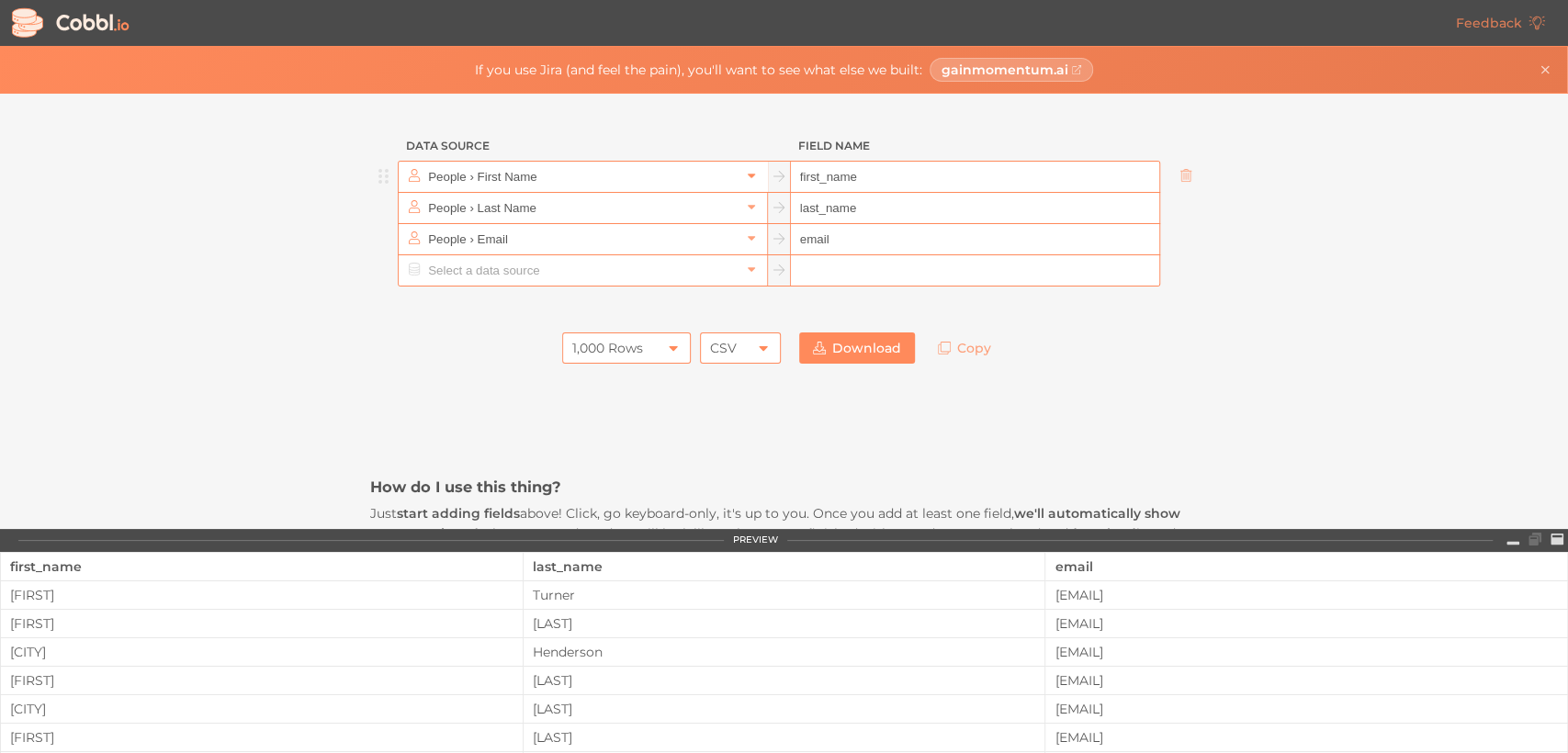 click 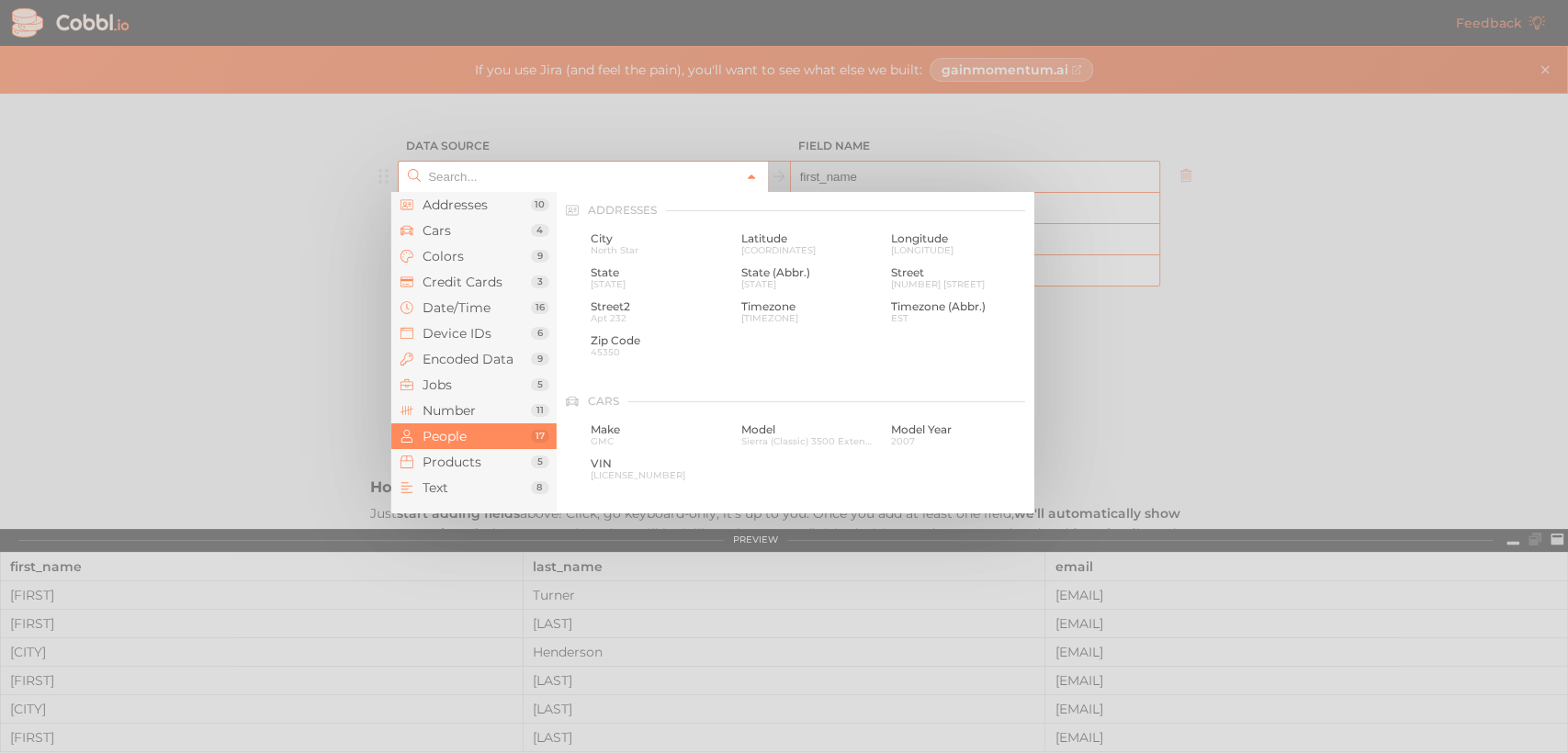 scroll, scrollTop: 1418, scrollLeft: 0, axis: vertical 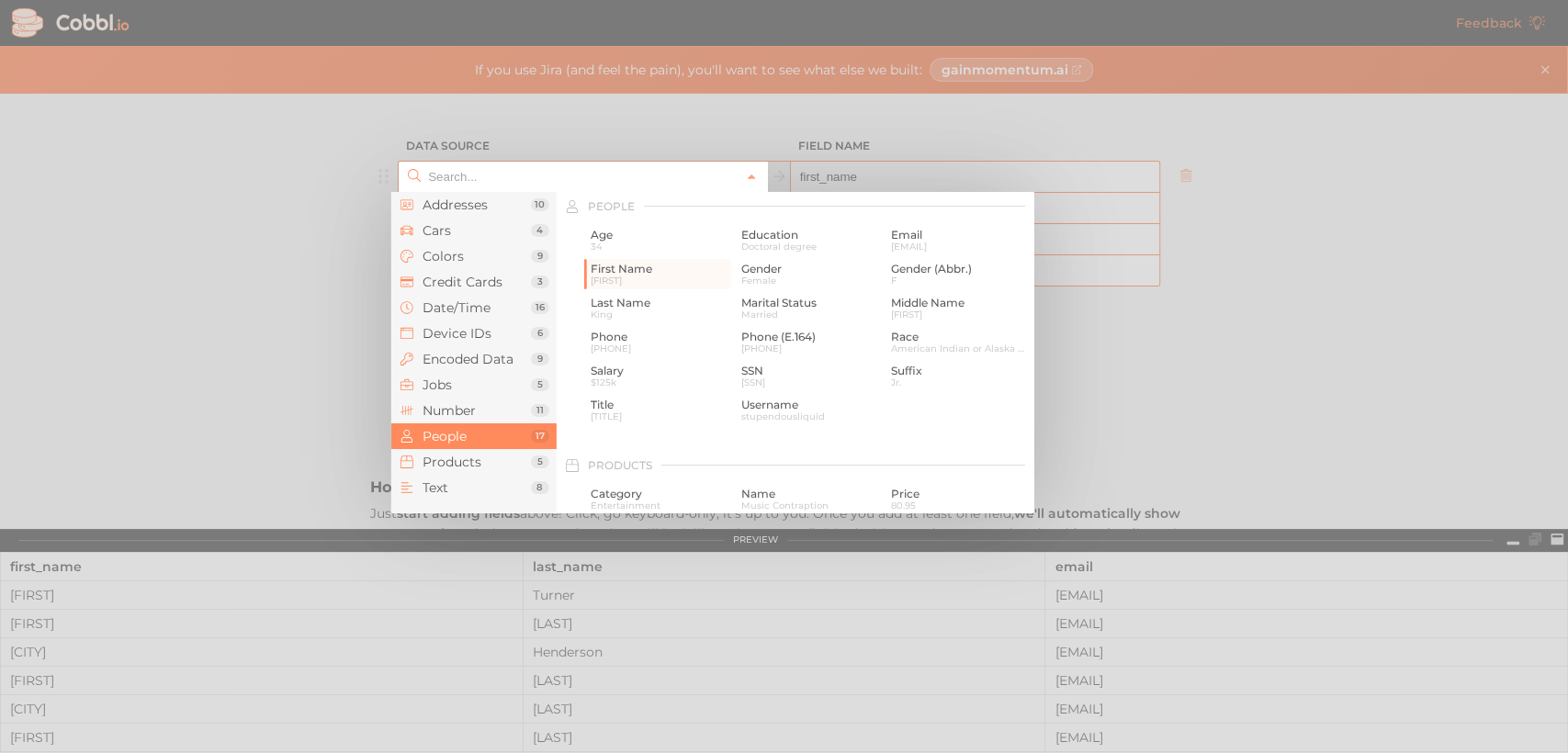 click at bounding box center (784, 376) 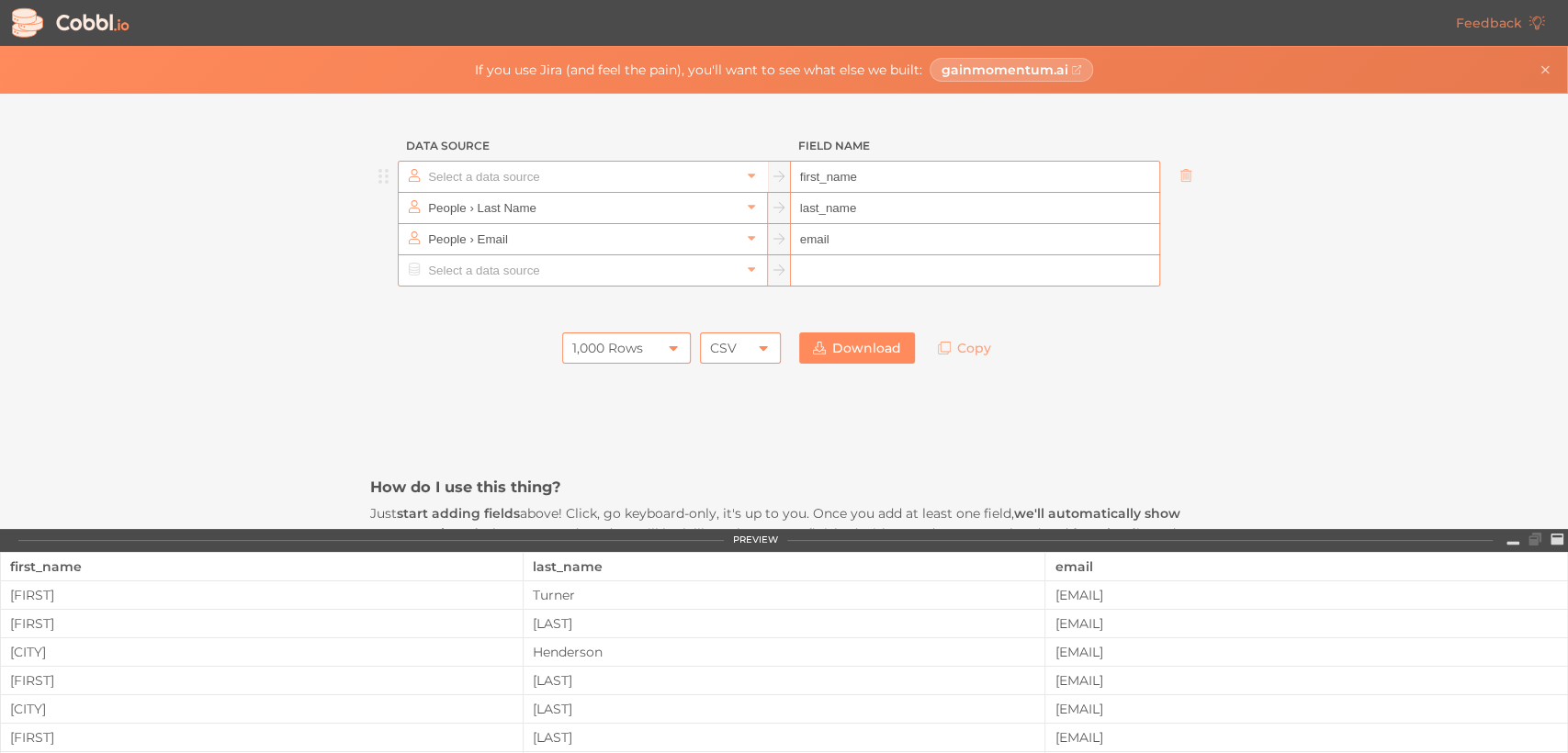 click at bounding box center [581, 176] 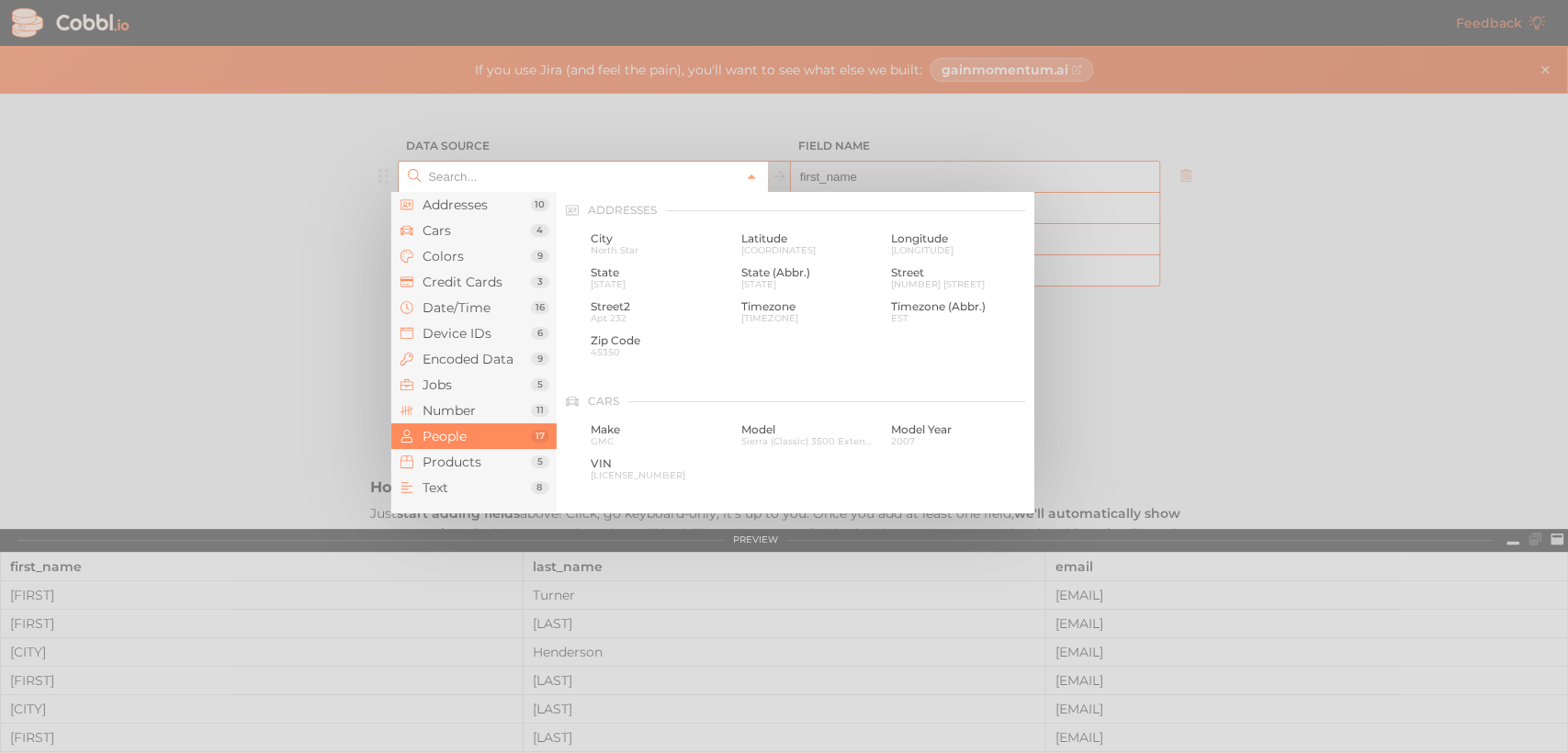 click at bounding box center [581, 176] 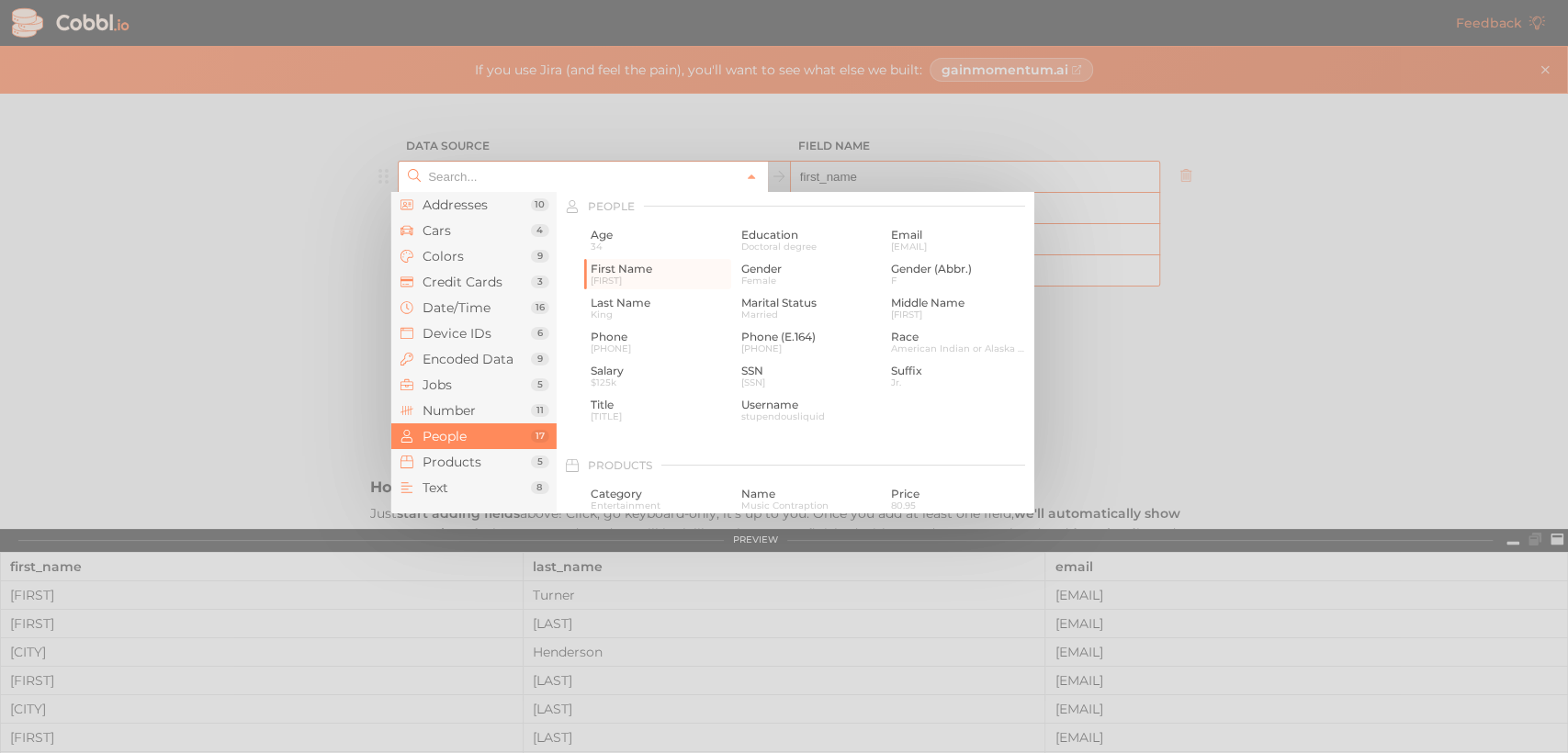click at bounding box center [581, 176] 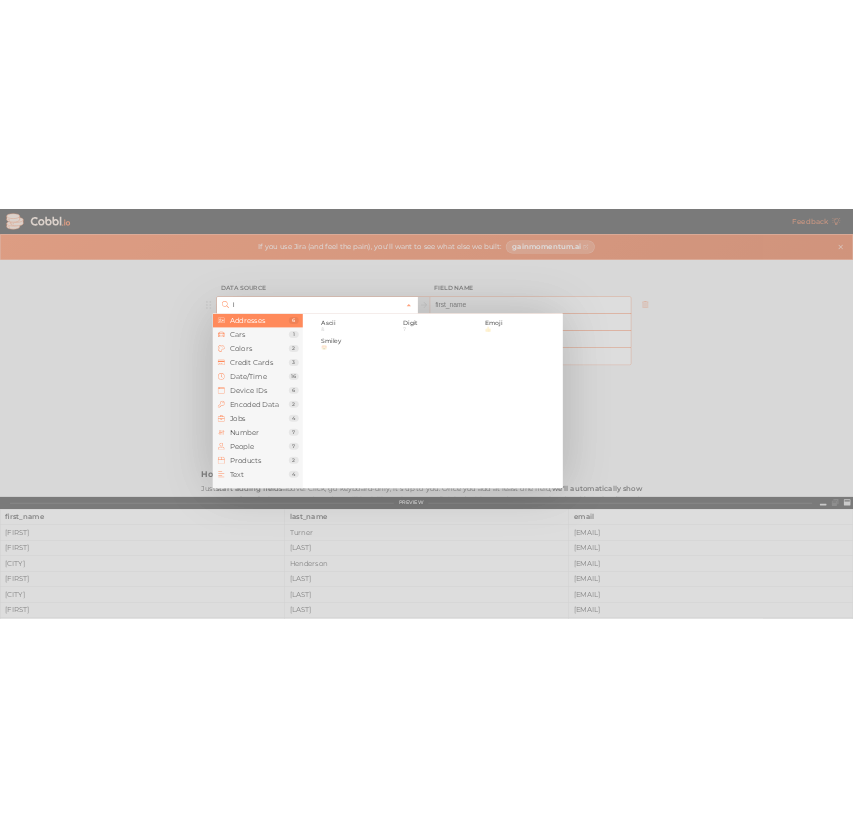 scroll, scrollTop: 0, scrollLeft: 0, axis: both 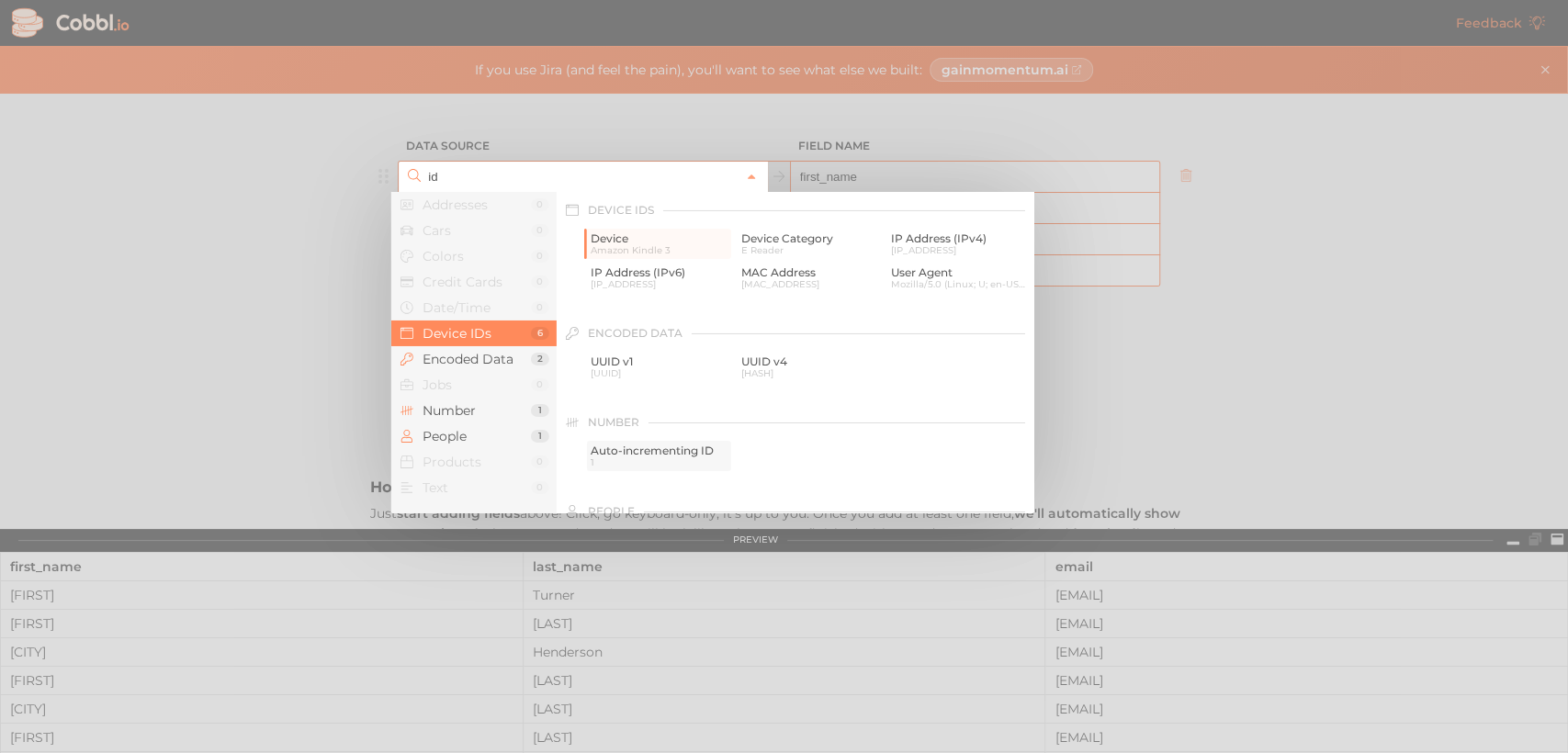 click on "Auto-incrementing ID" at bounding box center [659, 451] 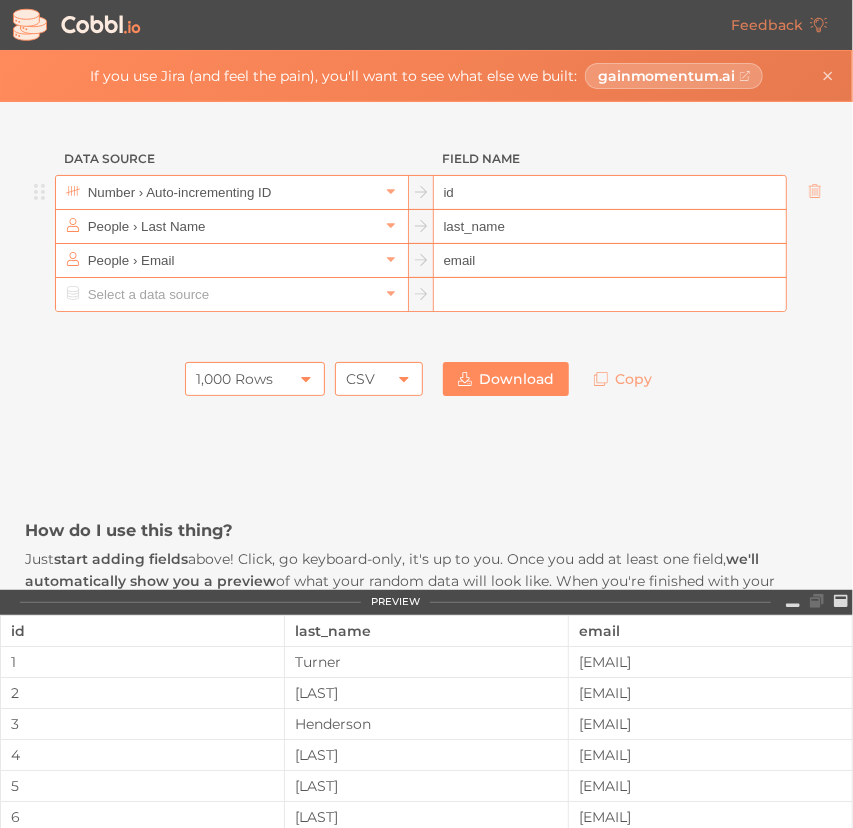 click on "id" at bounding box center (610, 193) 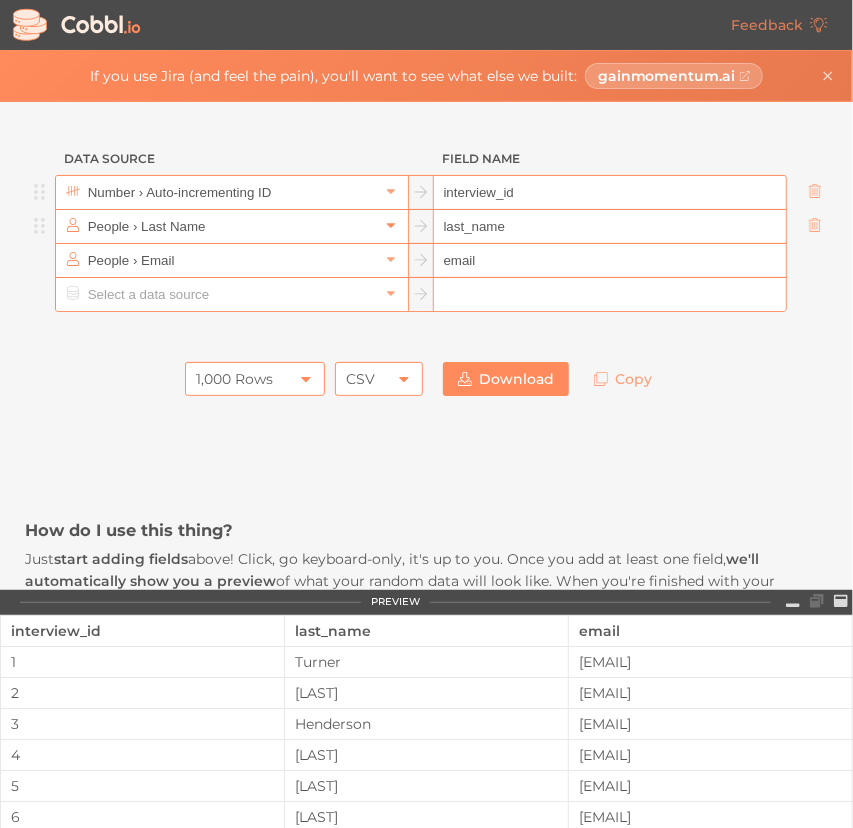 type on "interview_id" 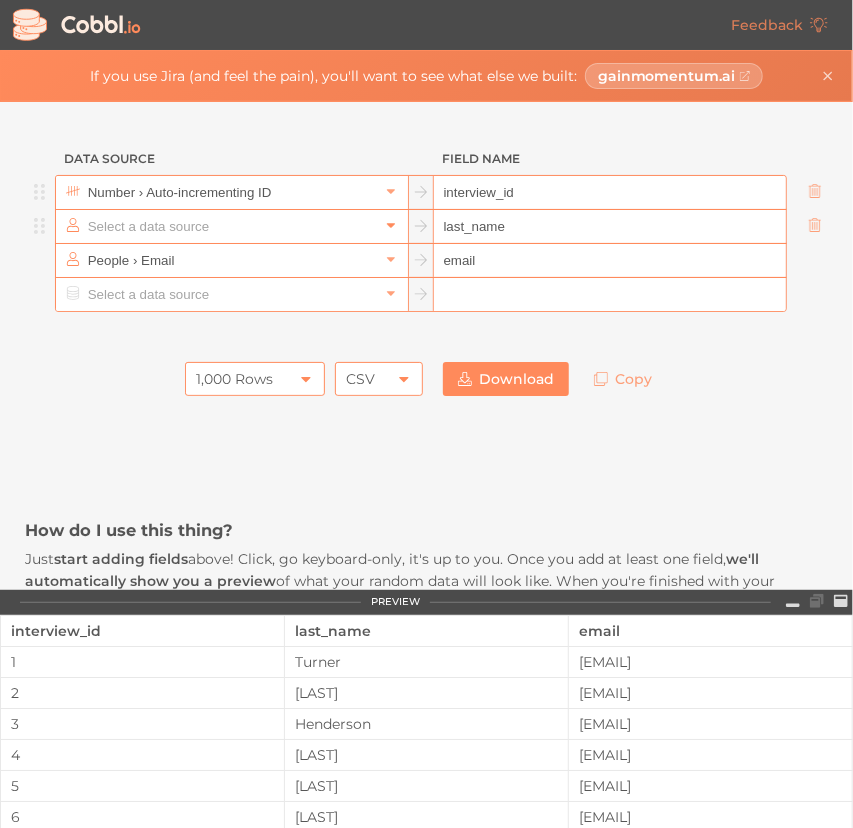 click 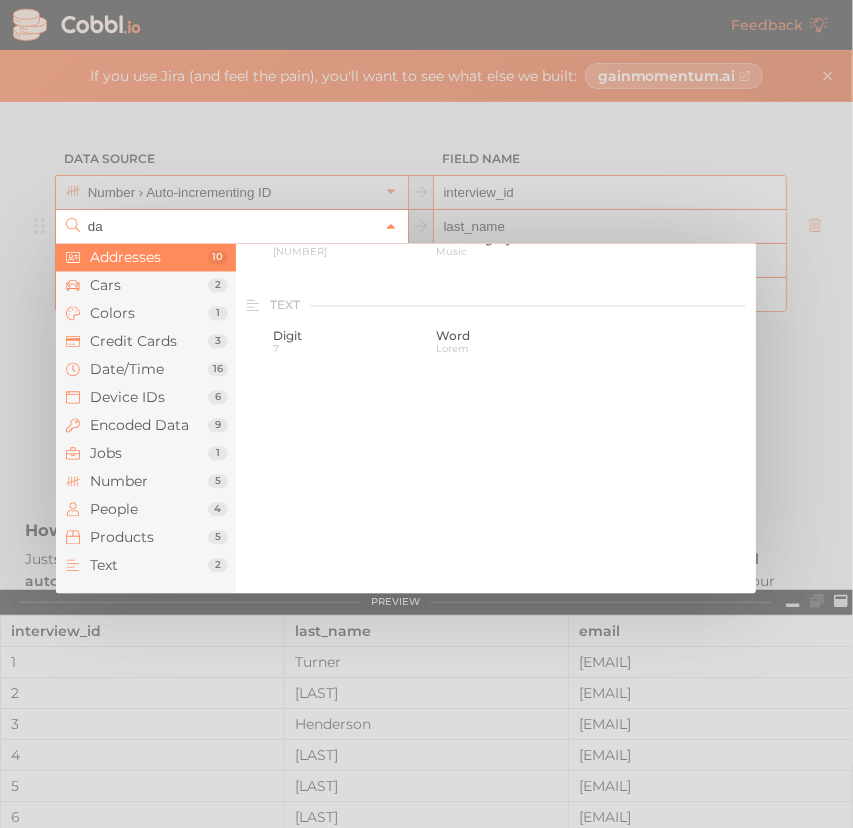 scroll, scrollTop: 0, scrollLeft: 0, axis: both 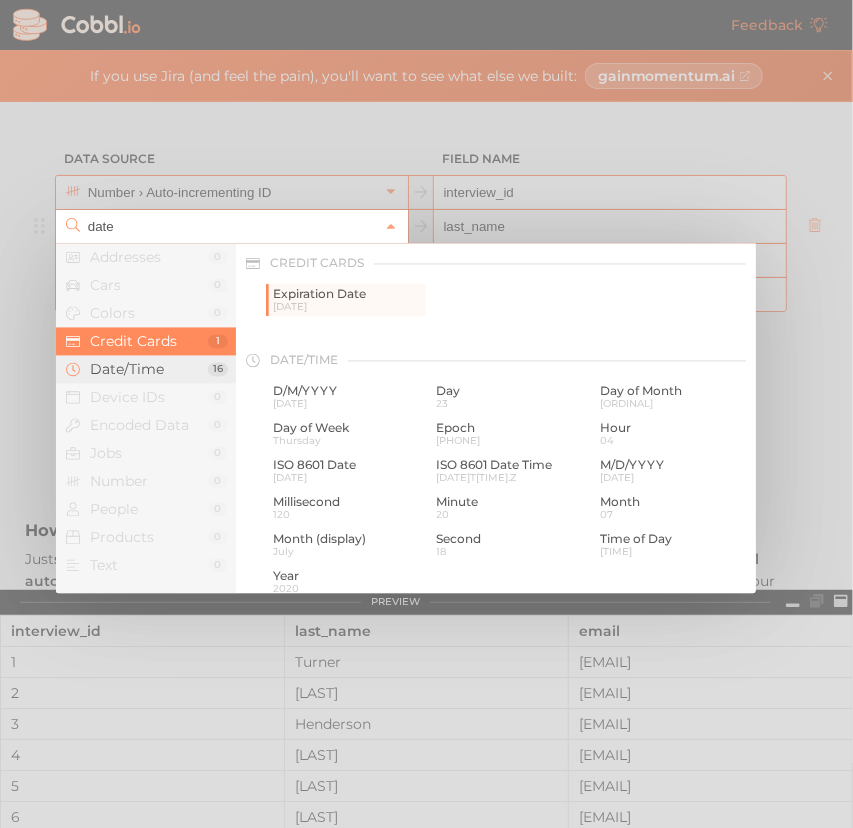 click on "Date/Time" at bounding box center (149, 370) 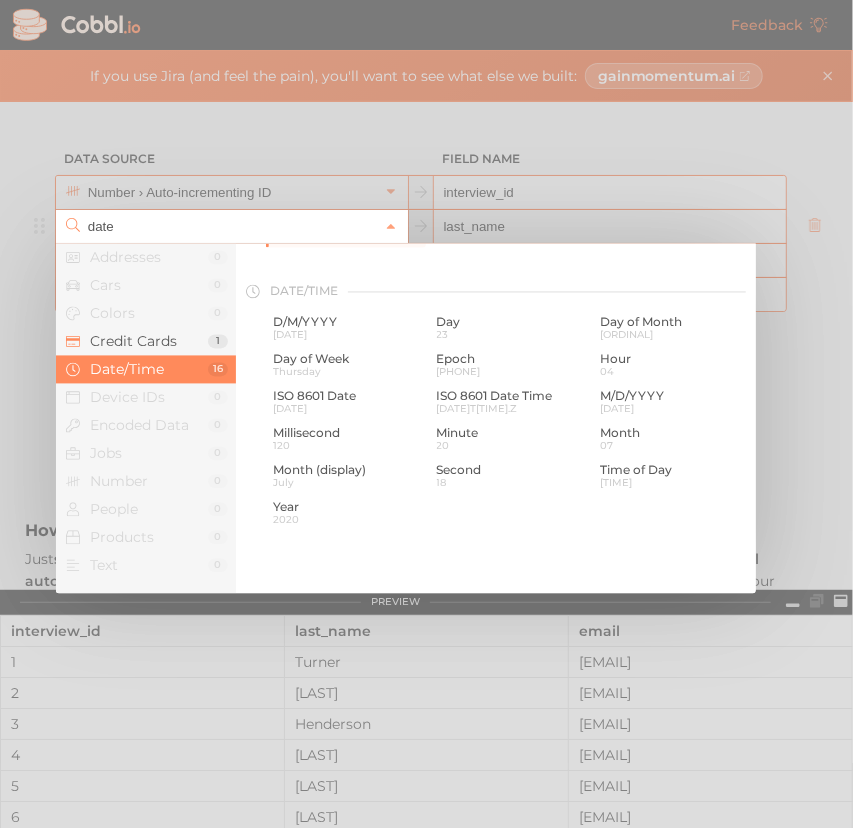 scroll, scrollTop: 97, scrollLeft: 0, axis: vertical 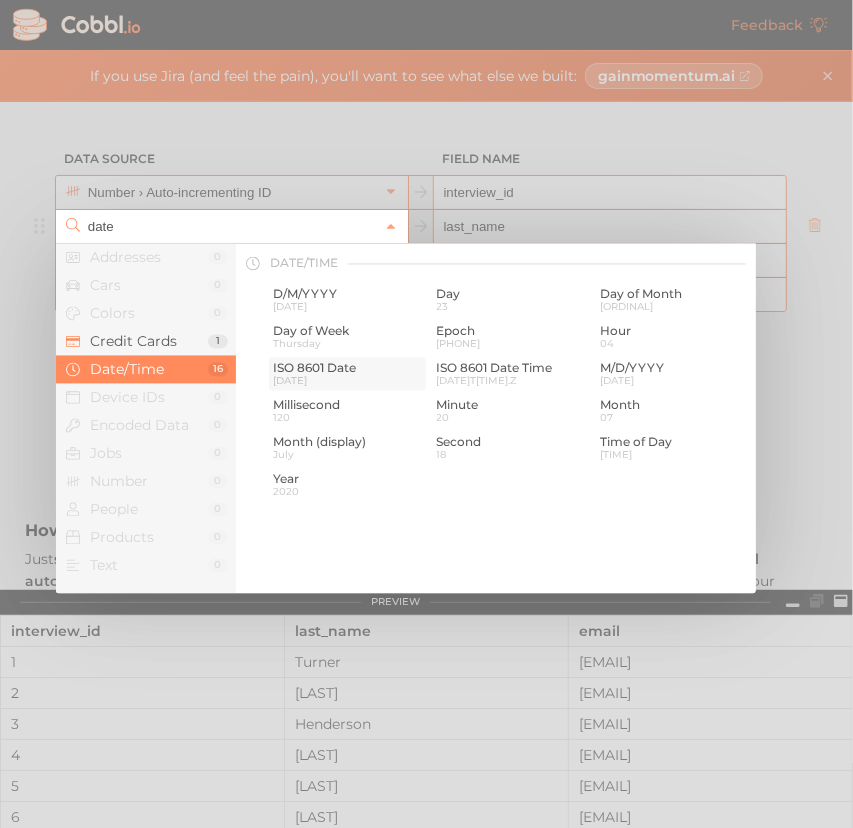 click on "[DATE]" at bounding box center [347, 381] 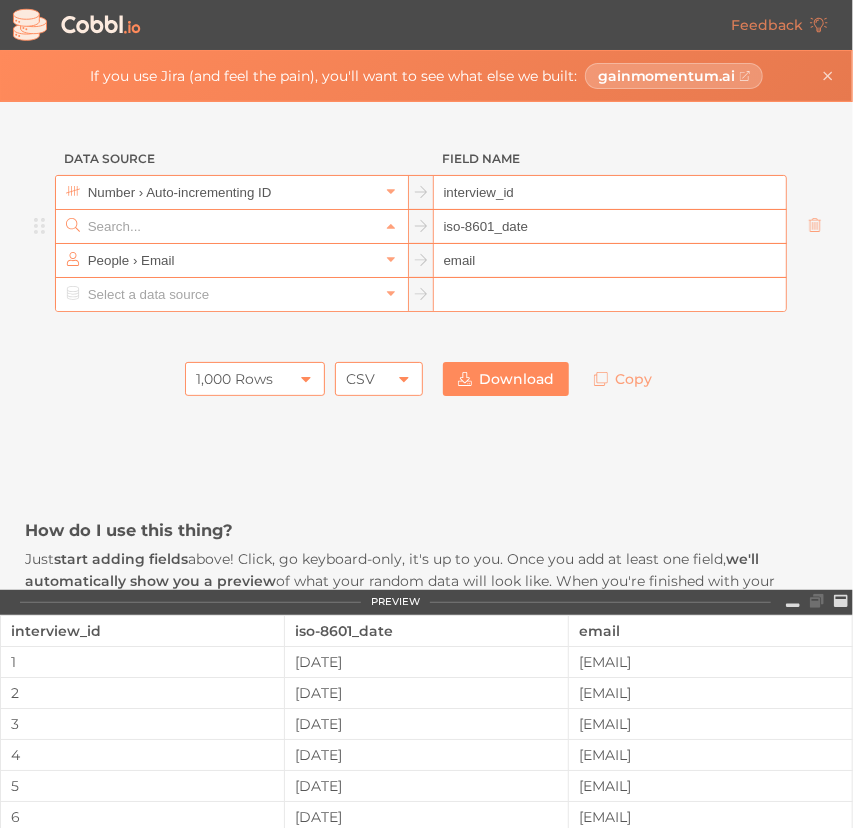 scroll, scrollTop: 612, scrollLeft: 0, axis: vertical 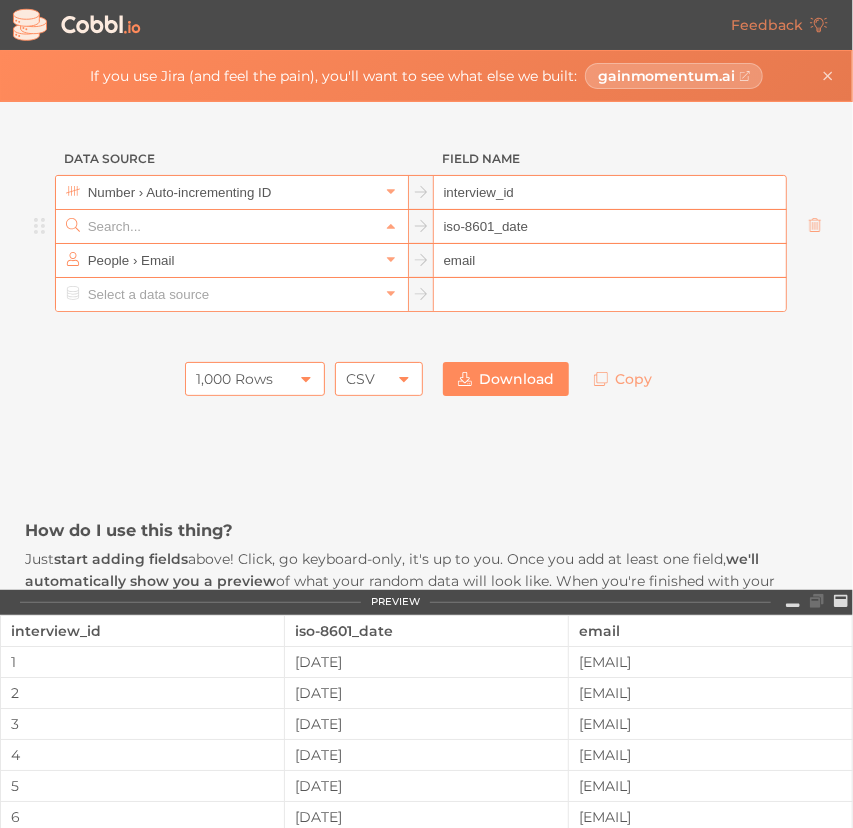 click at bounding box center (231, 226) 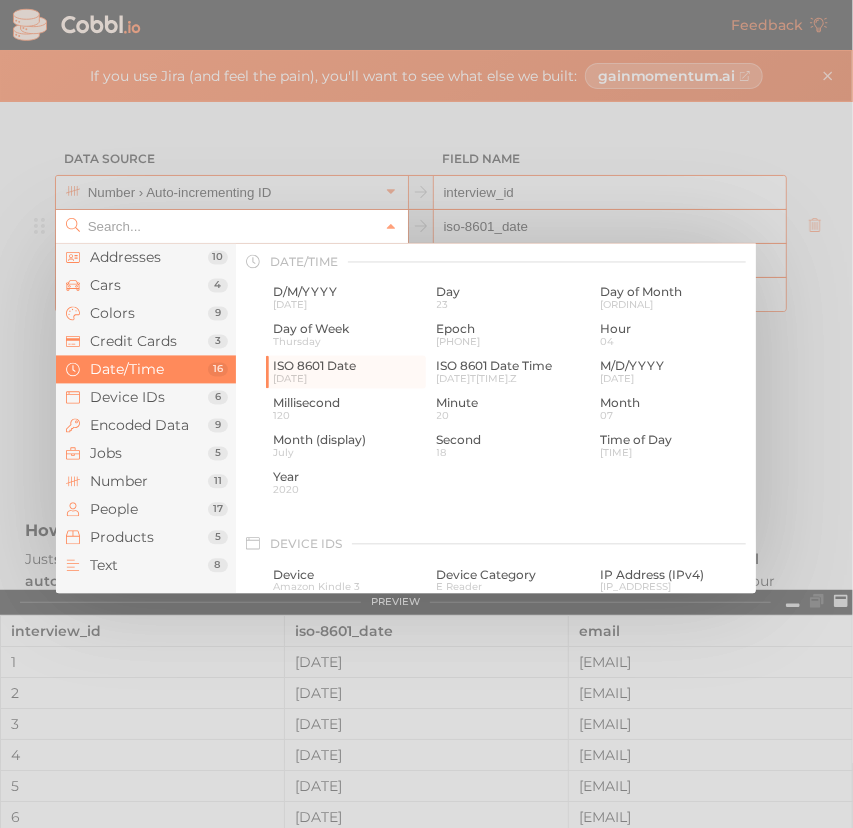 click at bounding box center (426, 414) 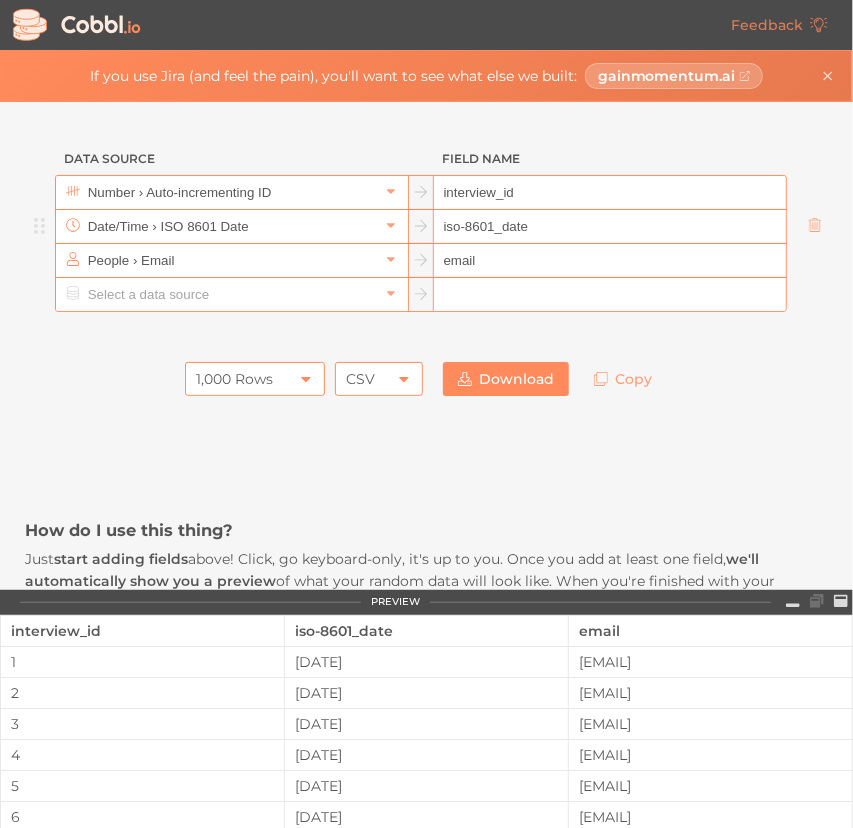 click on "iso-8601_date" at bounding box center (610, 227) 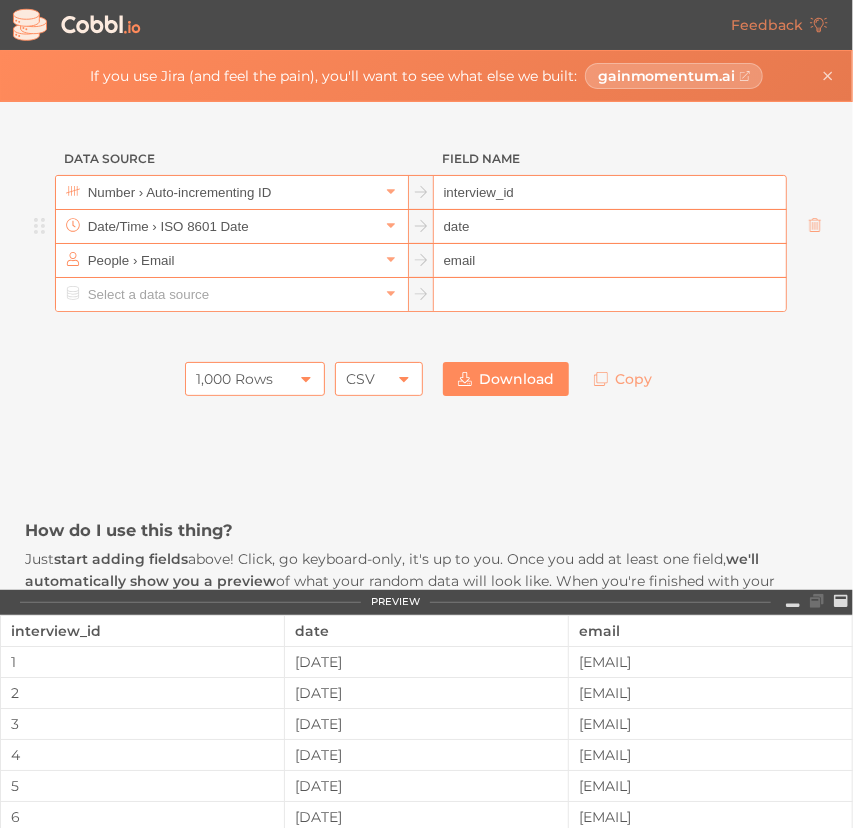 type on "date" 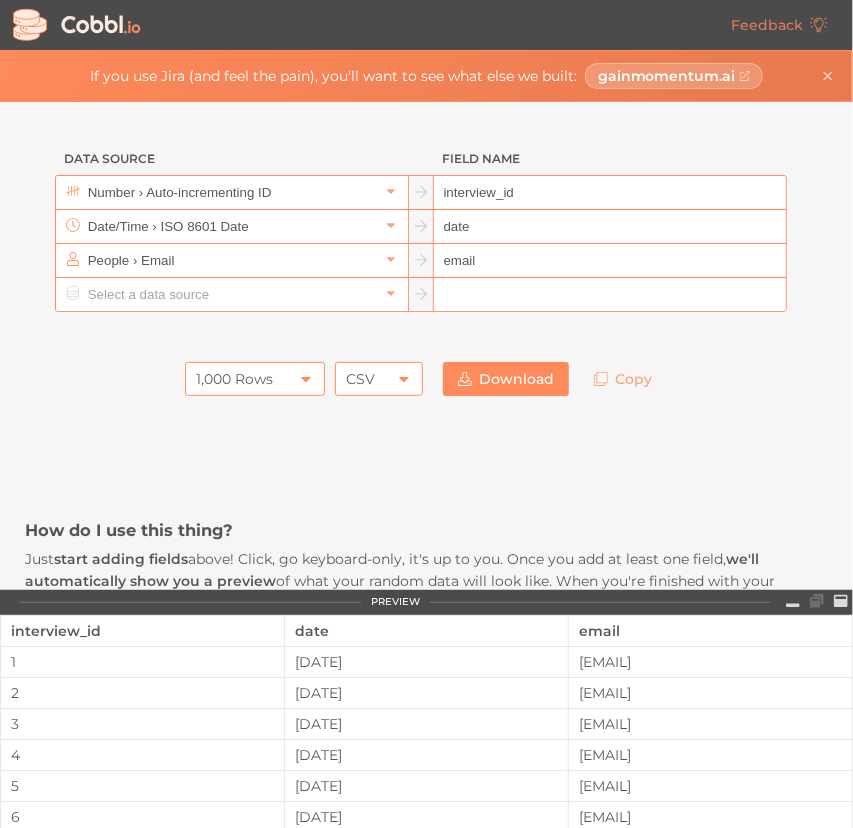 click on "1,000 Rows 1,000 Rows CSV CSV Download Copy" at bounding box center [426, 379] 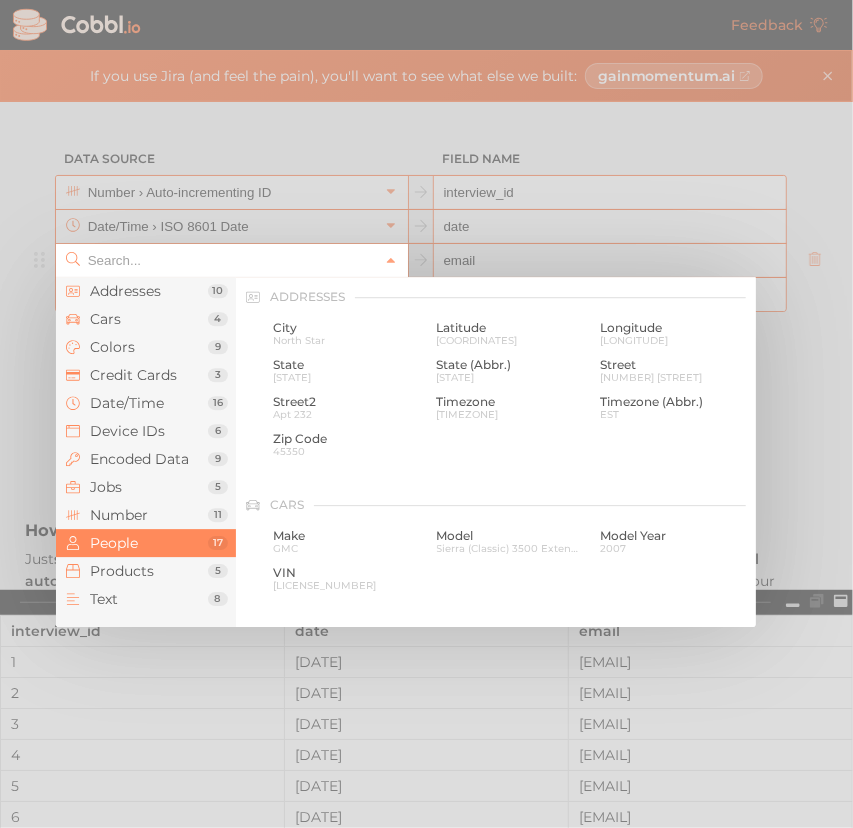 scroll, scrollTop: 1544, scrollLeft: 0, axis: vertical 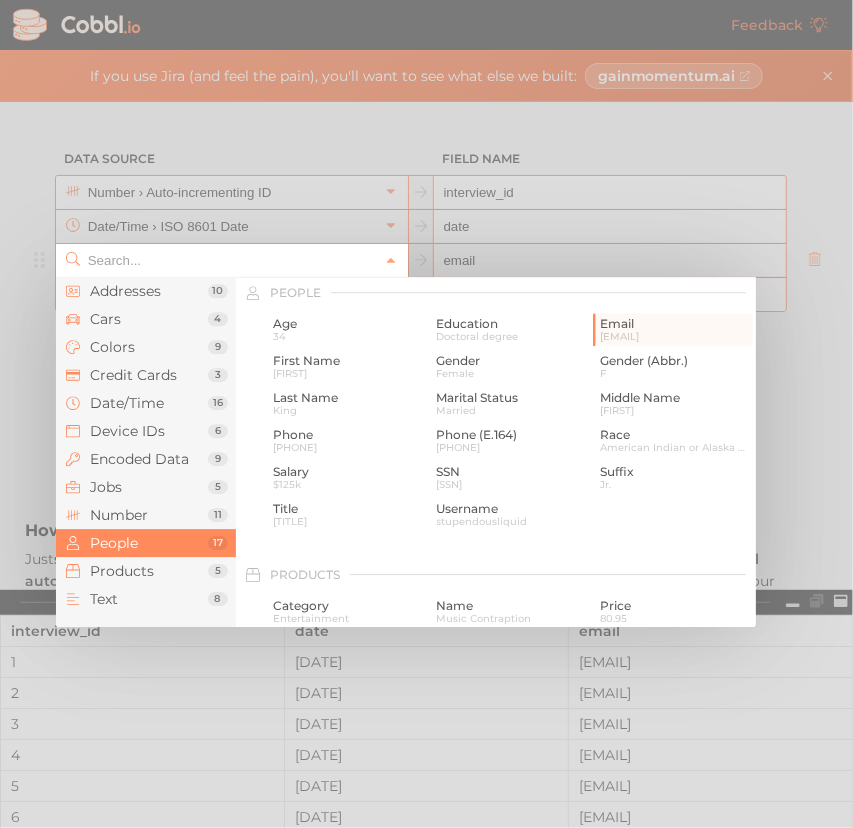 click at bounding box center (231, 260) 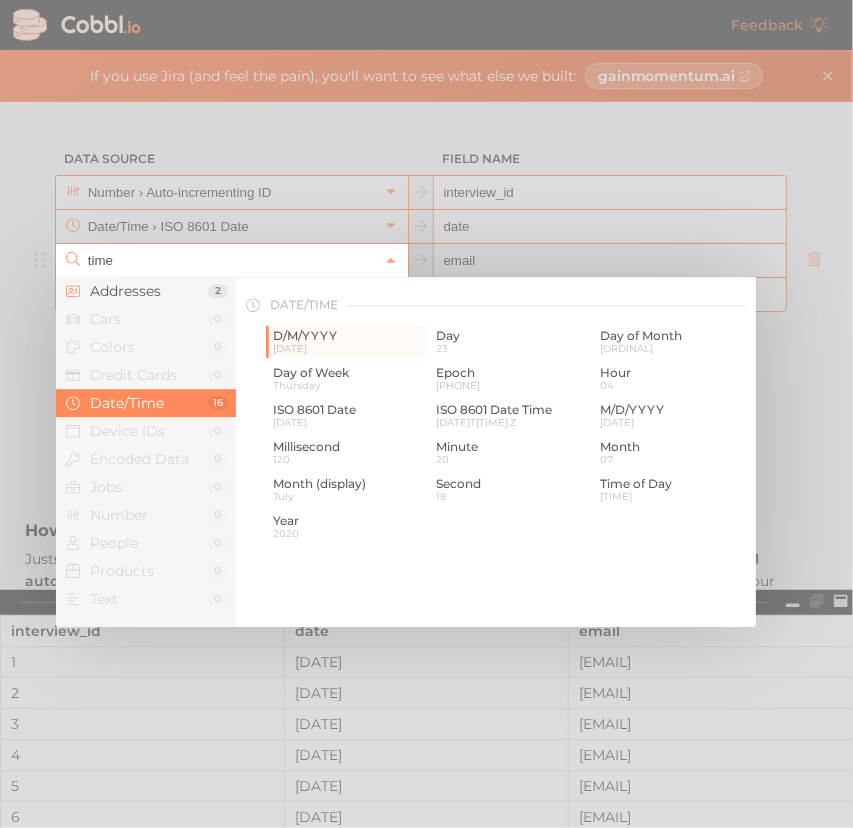 scroll, scrollTop: 92, scrollLeft: 0, axis: vertical 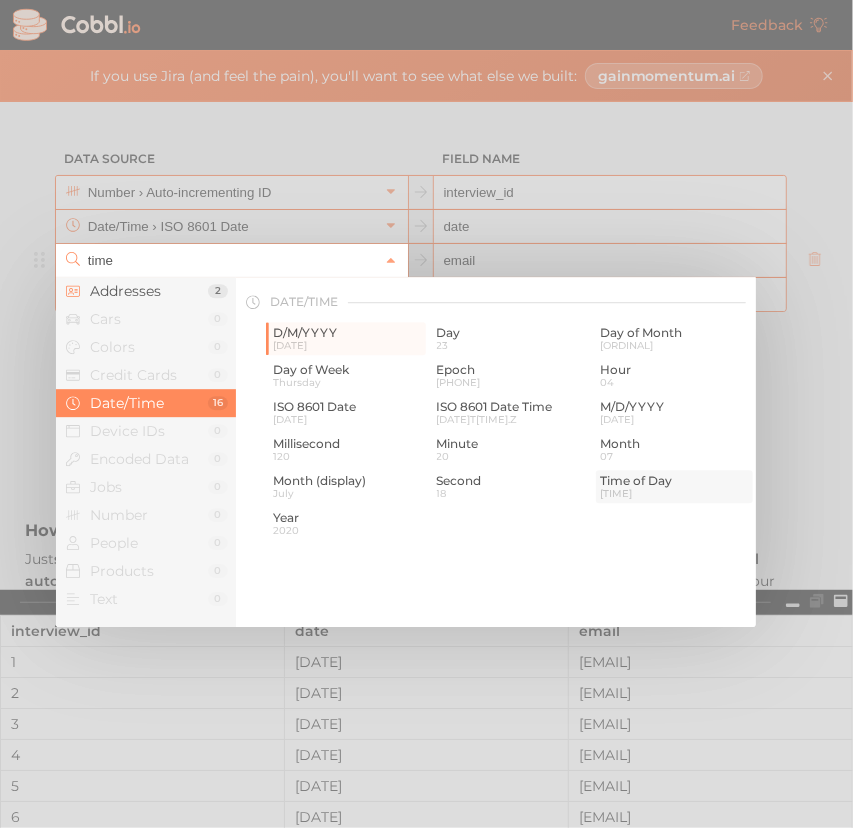 click on "Time of Day" at bounding box center (674, 482) 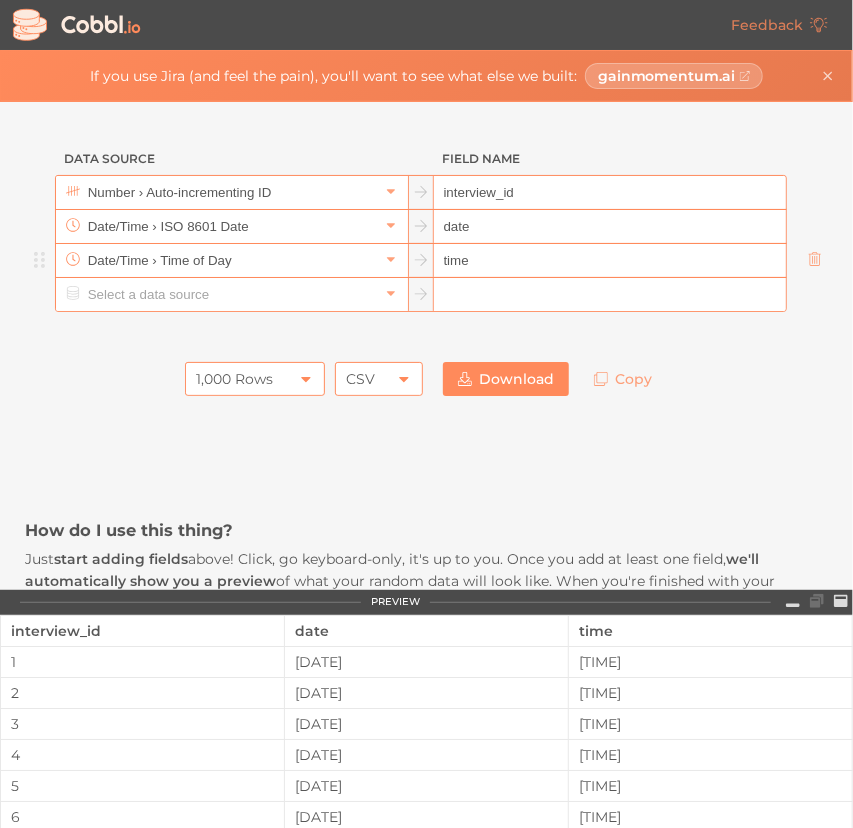 click on "time" at bounding box center (610, 261) 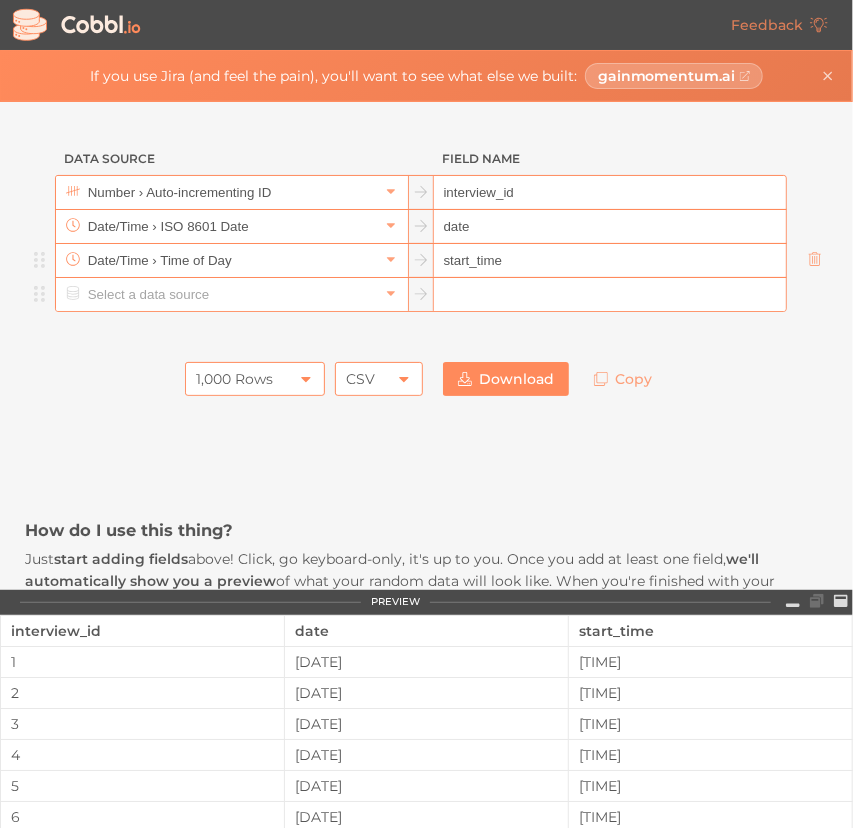 type on "start_time" 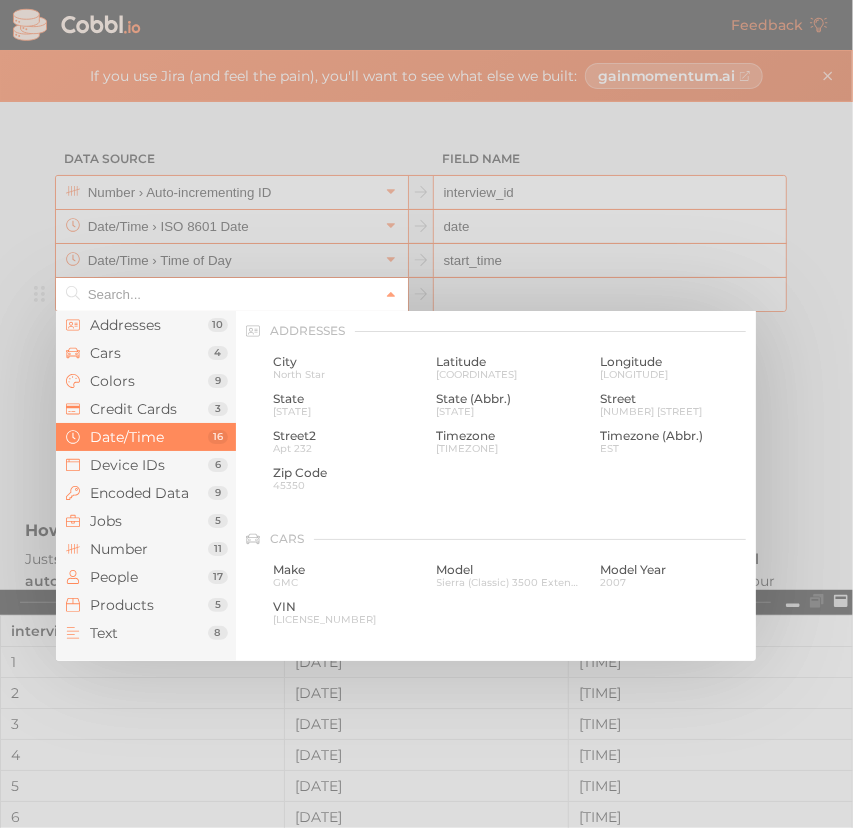click at bounding box center [231, 294] 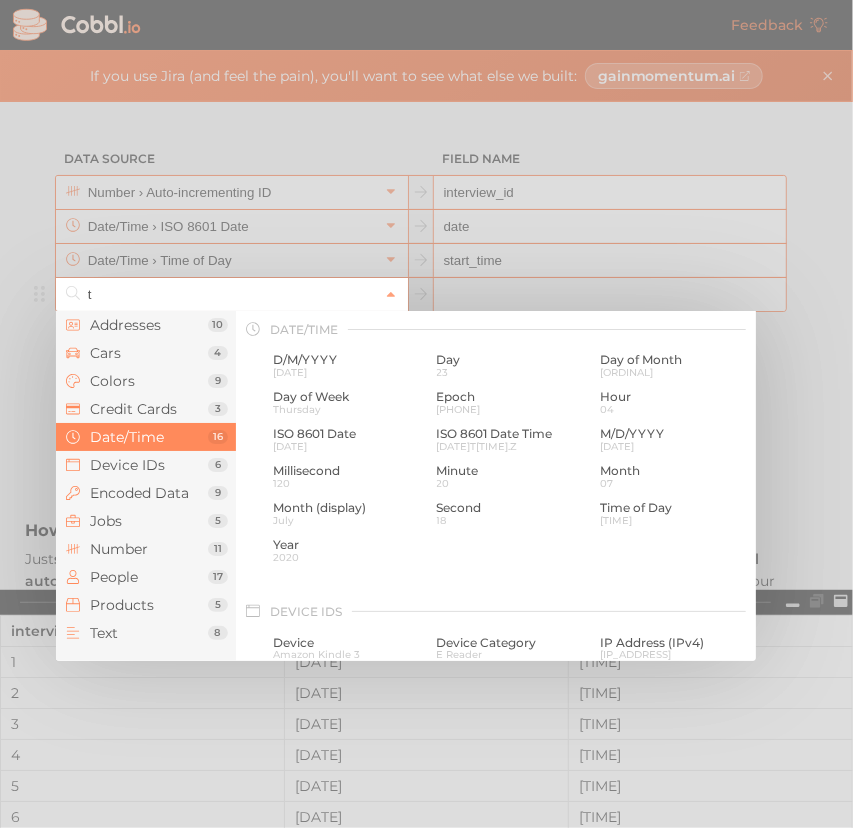 scroll, scrollTop: 0, scrollLeft: 0, axis: both 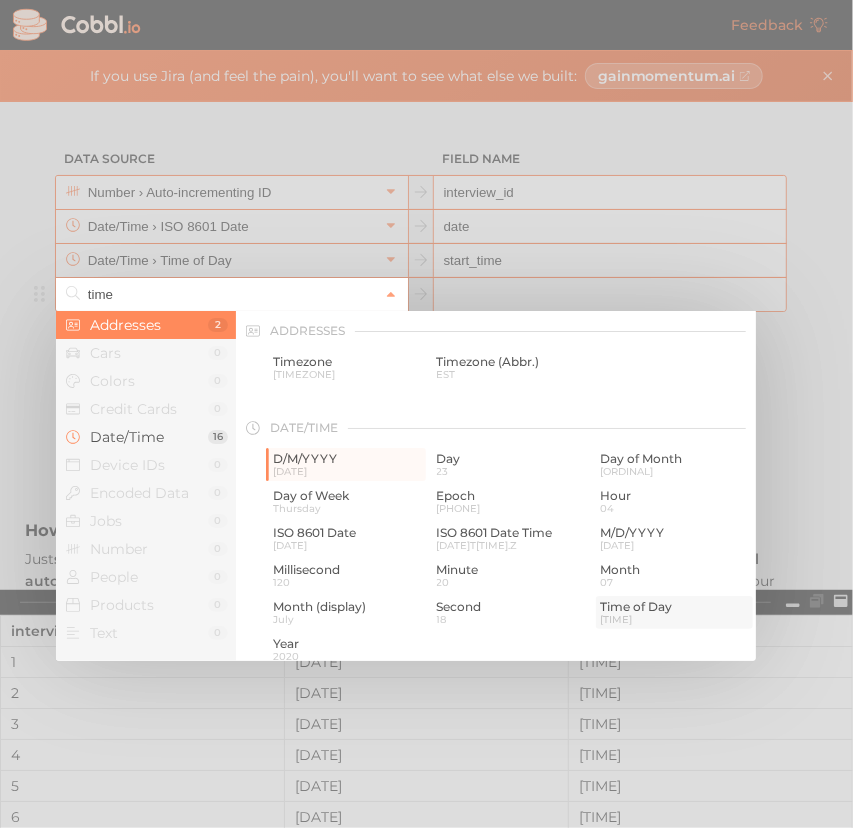 click on "[TIME]" at bounding box center [674, 619] 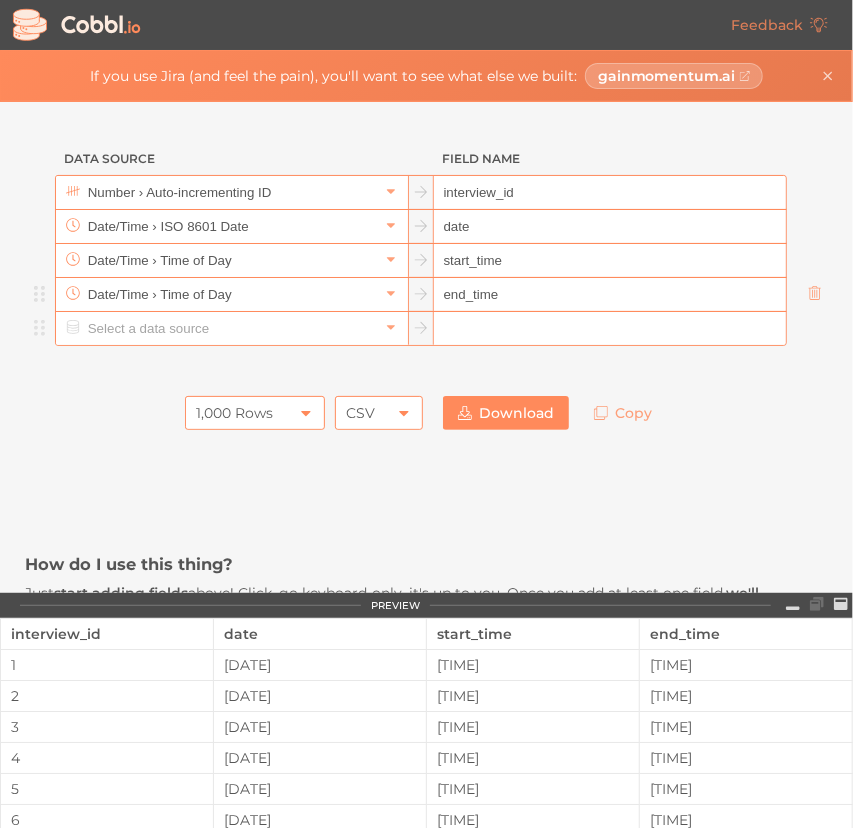 type on "end_time" 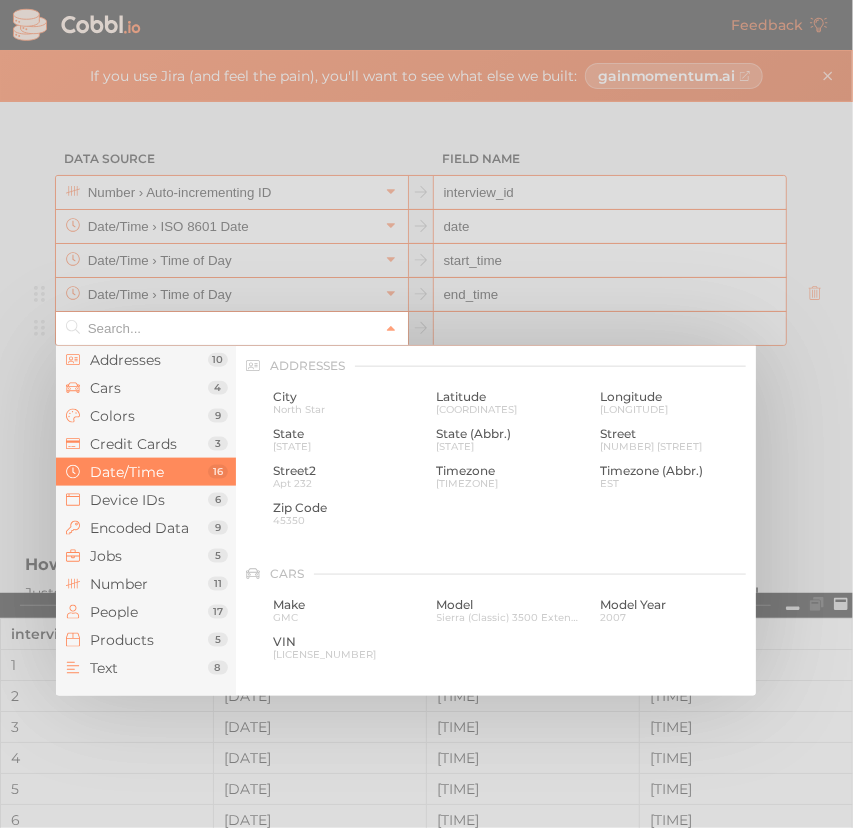click at bounding box center [231, 328] 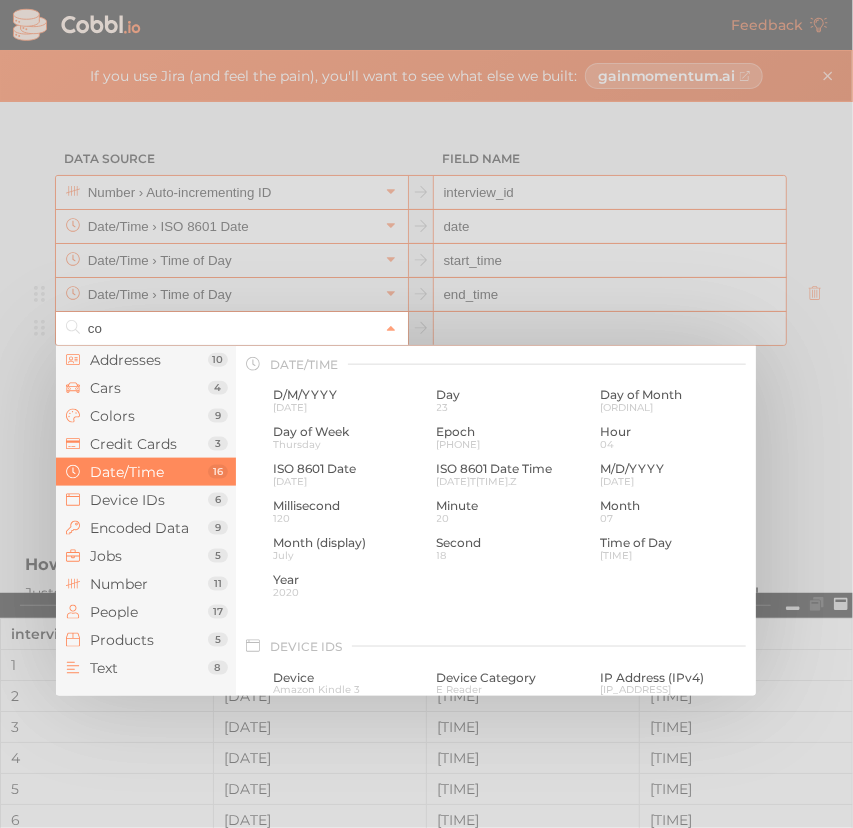 scroll, scrollTop: 0, scrollLeft: 0, axis: both 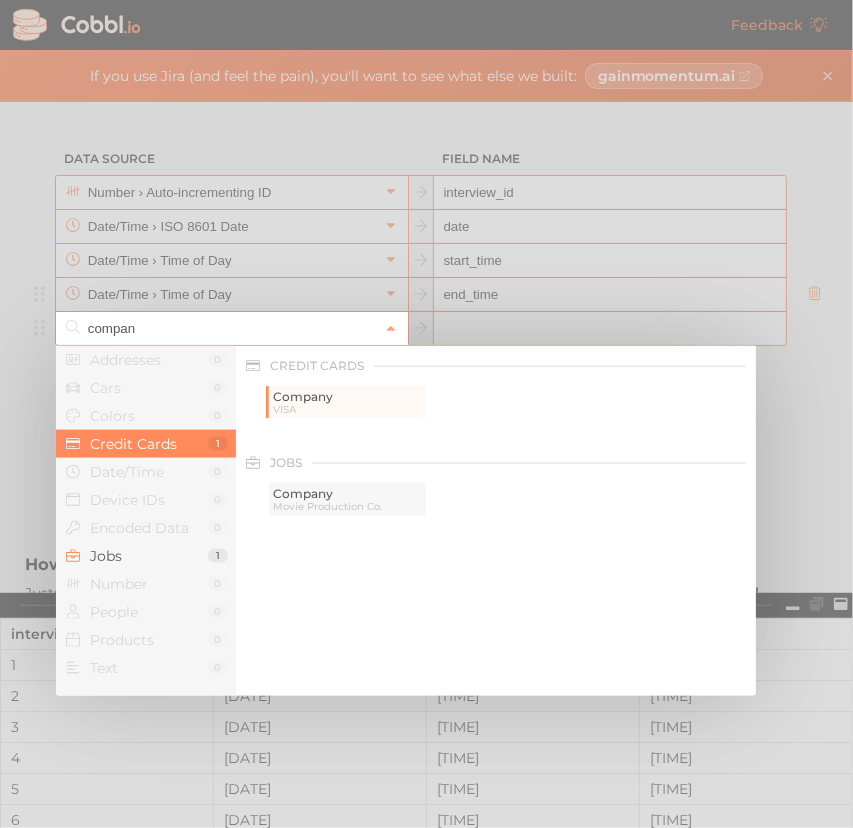 click on "Movie Production Co." at bounding box center [347, 506] 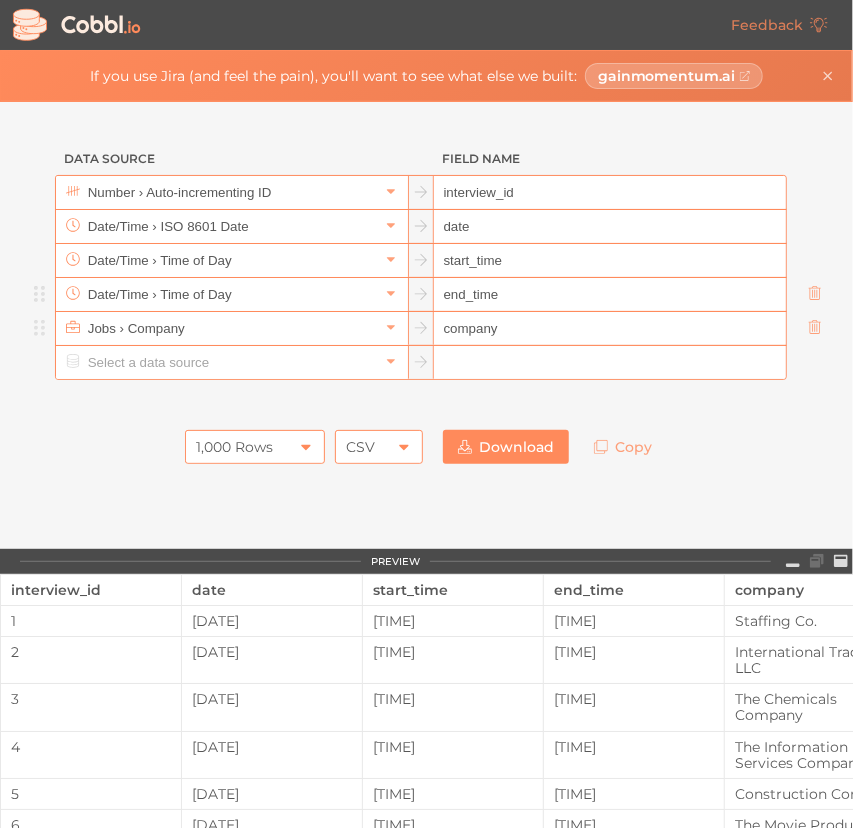 click on "company" at bounding box center [610, 329] 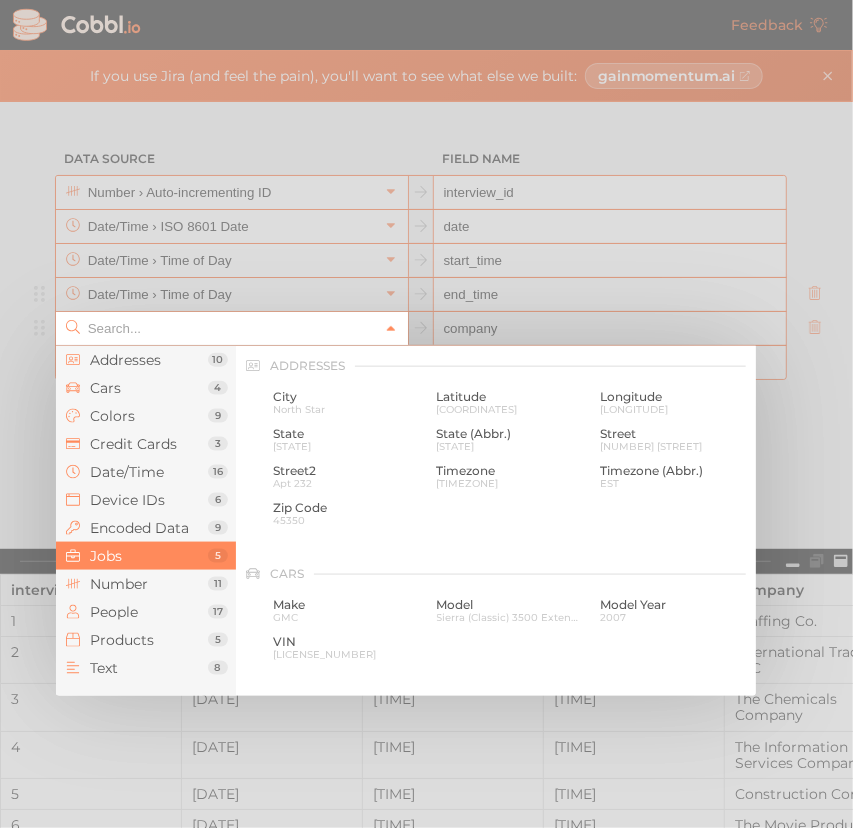 click at bounding box center (391, 328) 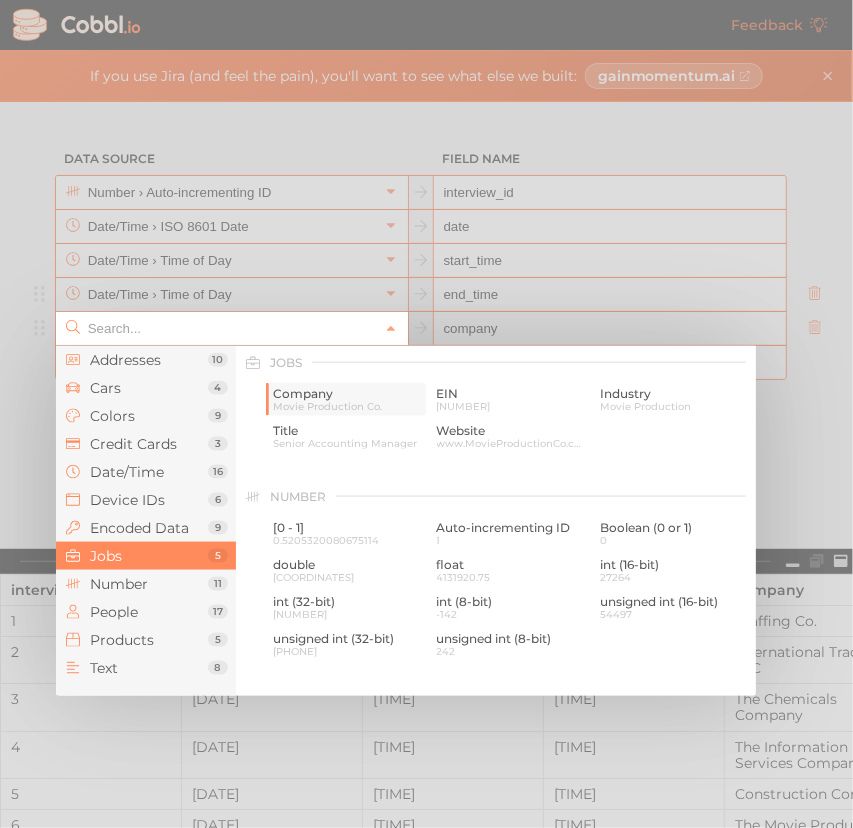 click on "Company" at bounding box center [347, 394] 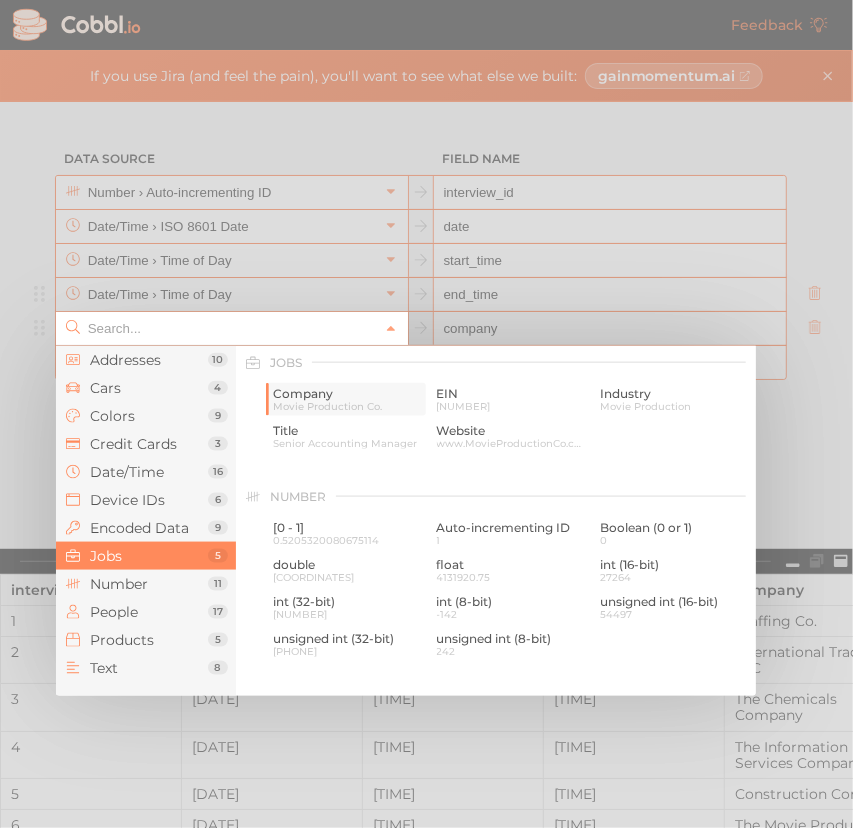 type on "Jobs › Company" 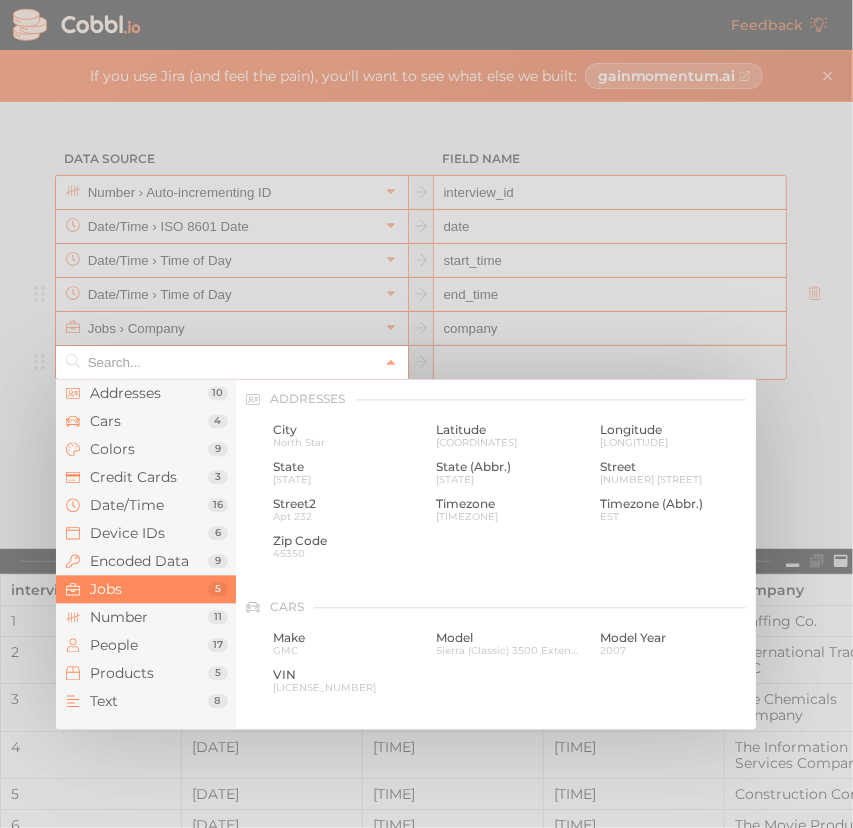 click at bounding box center [231, 362] 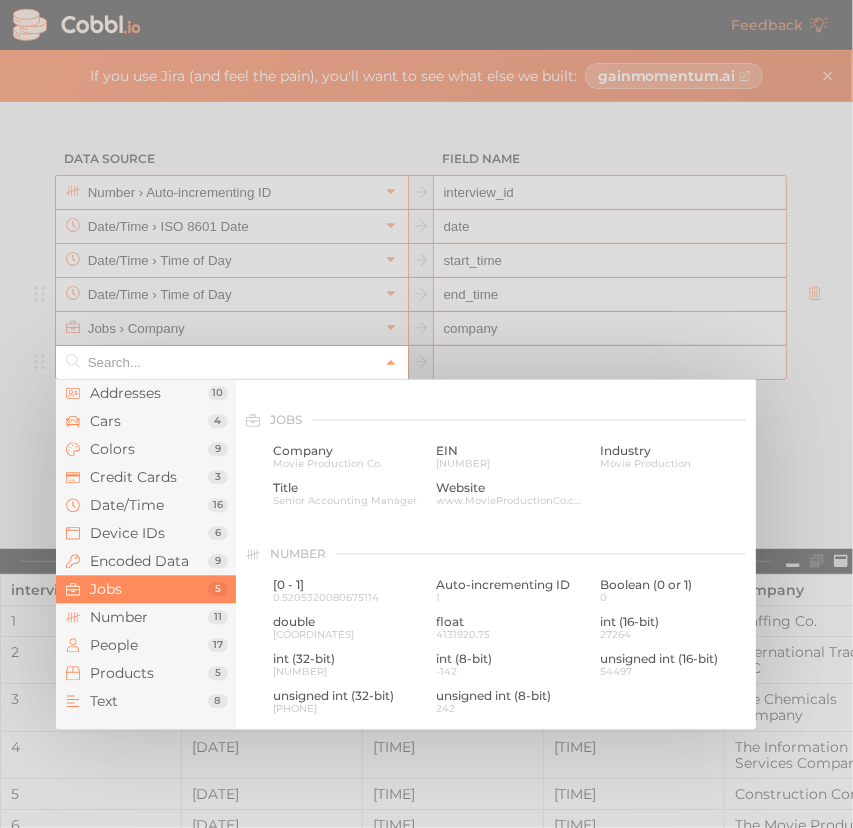 scroll, scrollTop: 1176, scrollLeft: 0, axis: vertical 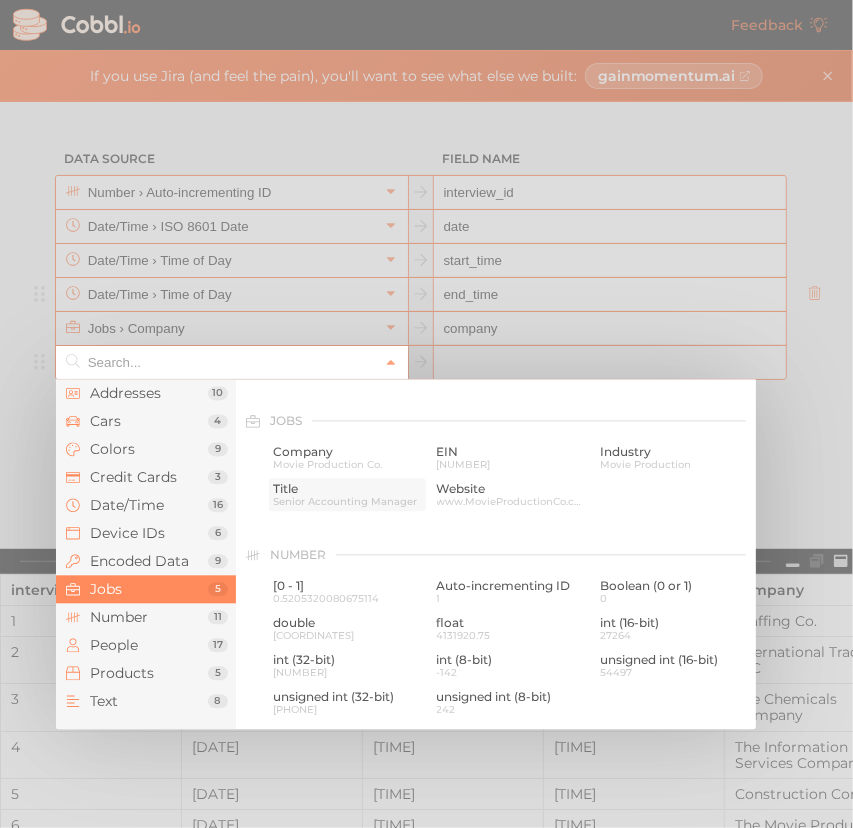 click on "Senior Accounting Manager" at bounding box center [347, 501] 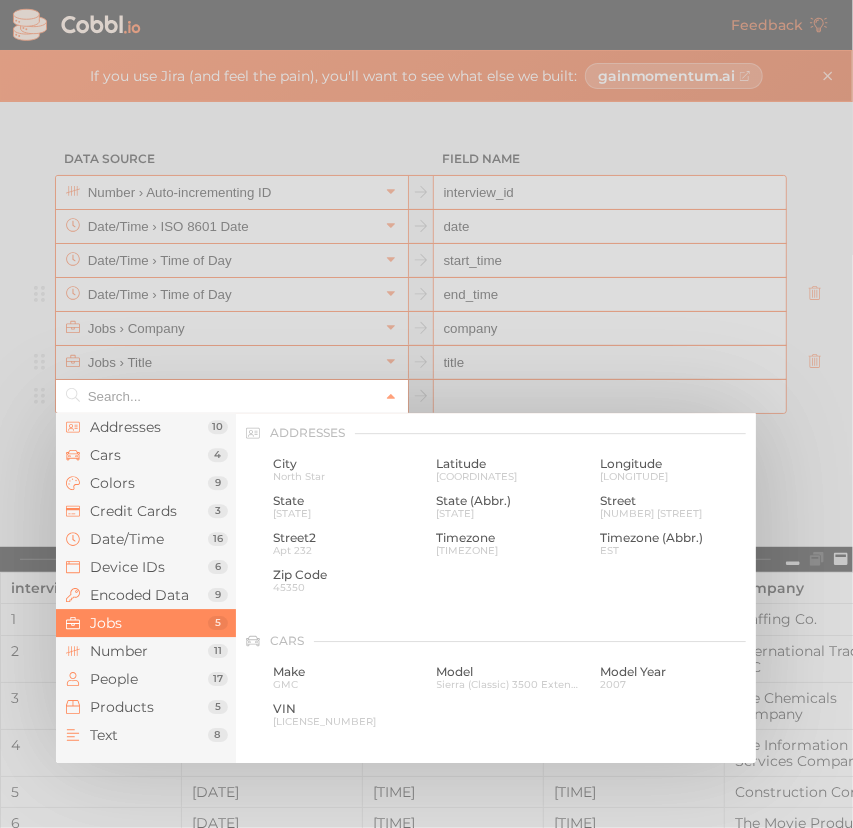 click at bounding box center (231, 396) 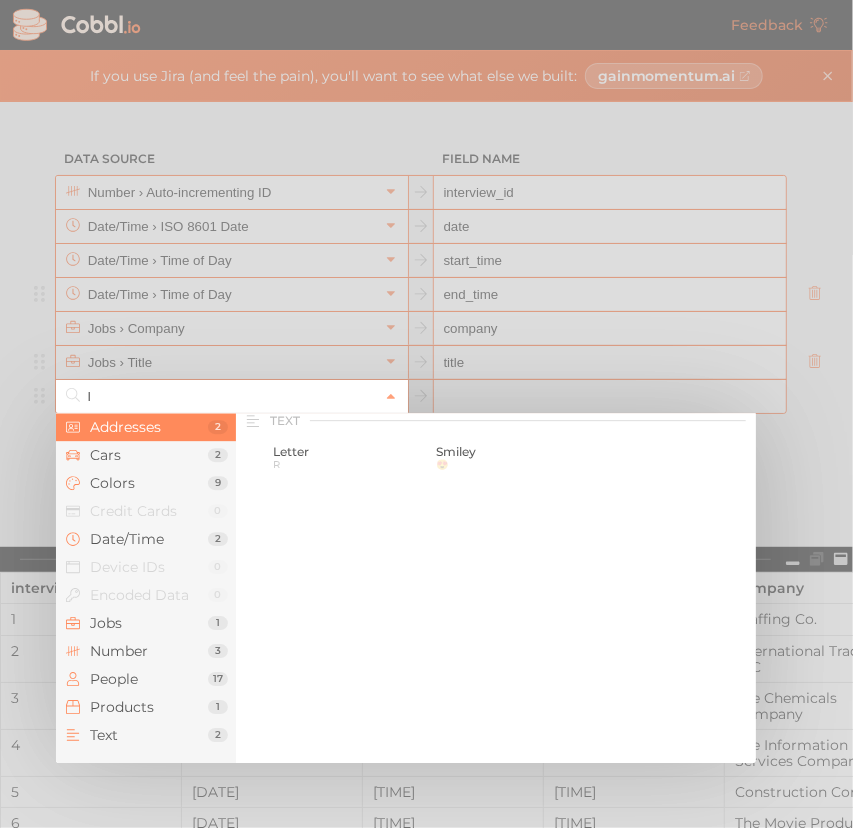 scroll, scrollTop: 0, scrollLeft: 0, axis: both 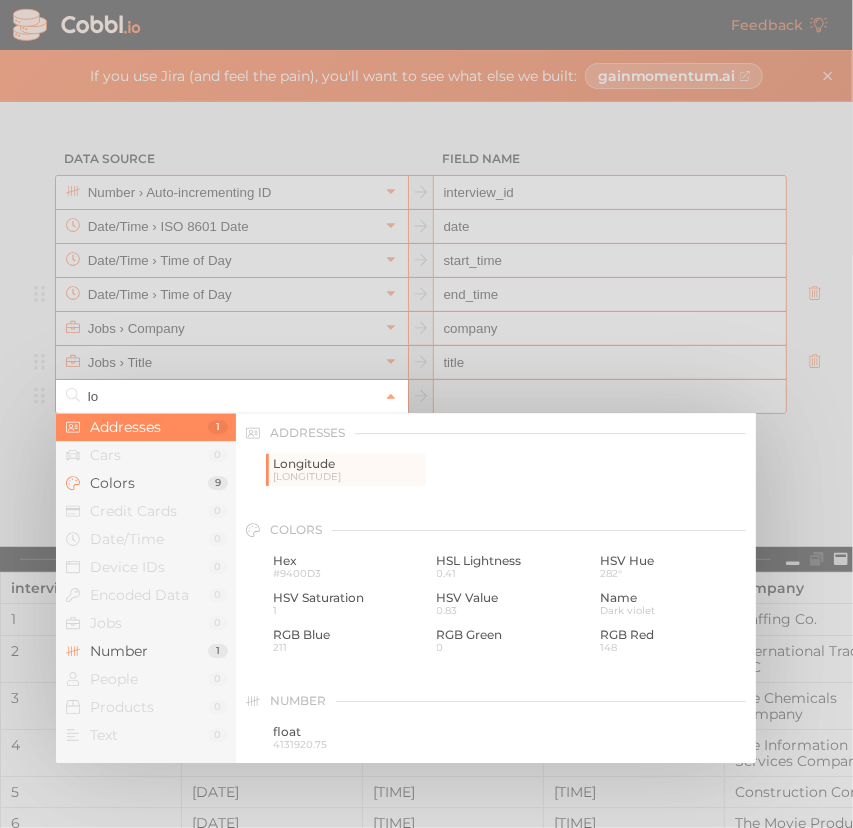 type on "l" 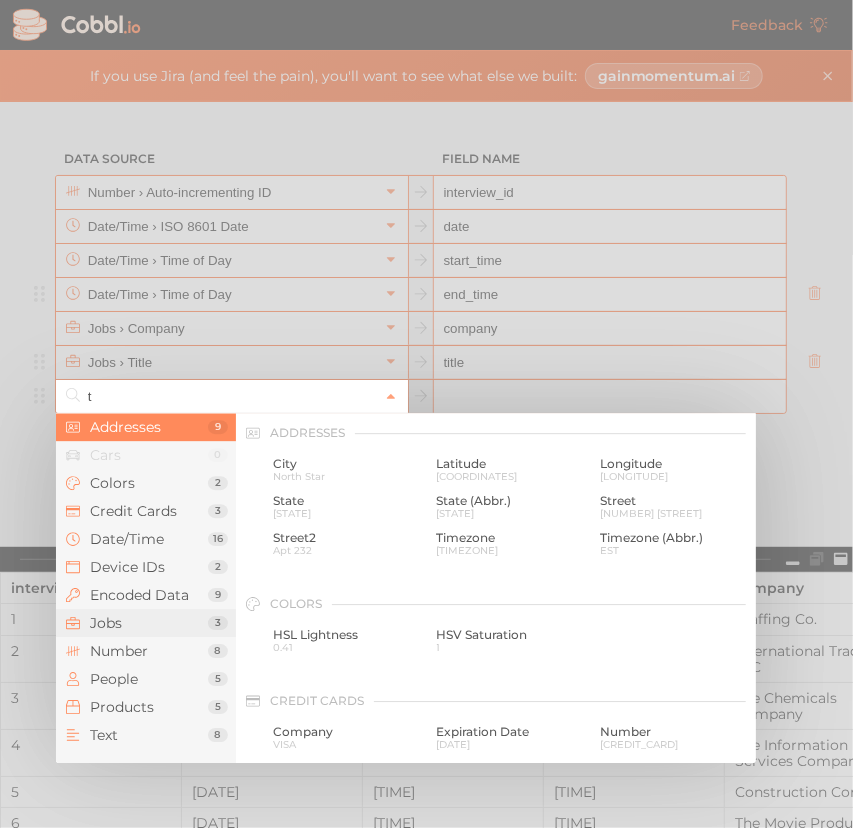 click on "Jobs" at bounding box center (149, 623) 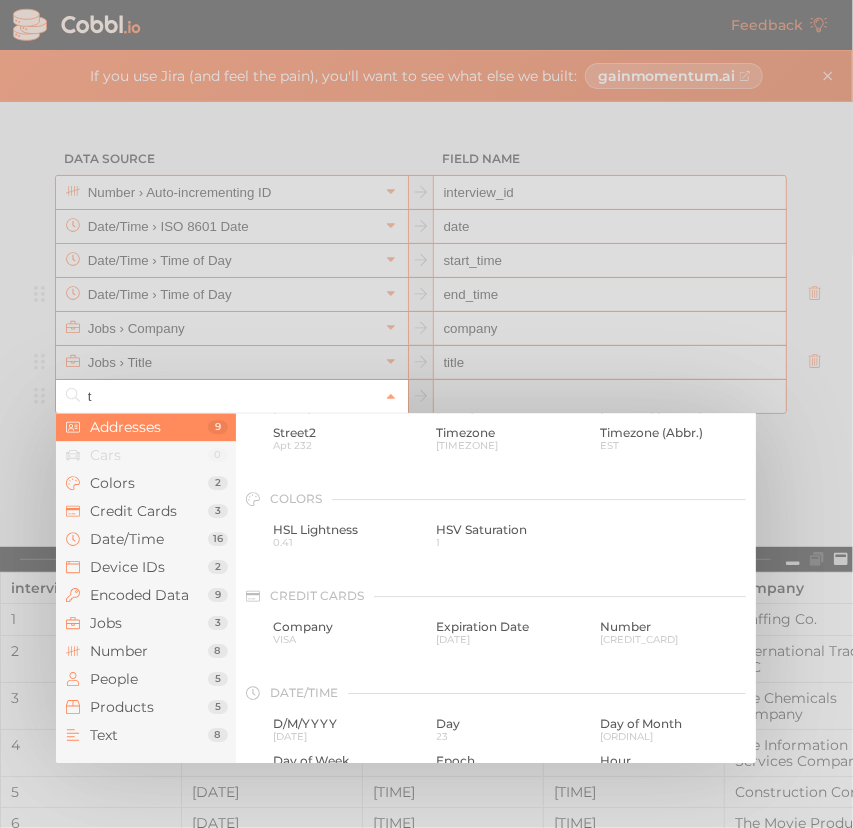 scroll, scrollTop: 104, scrollLeft: 0, axis: vertical 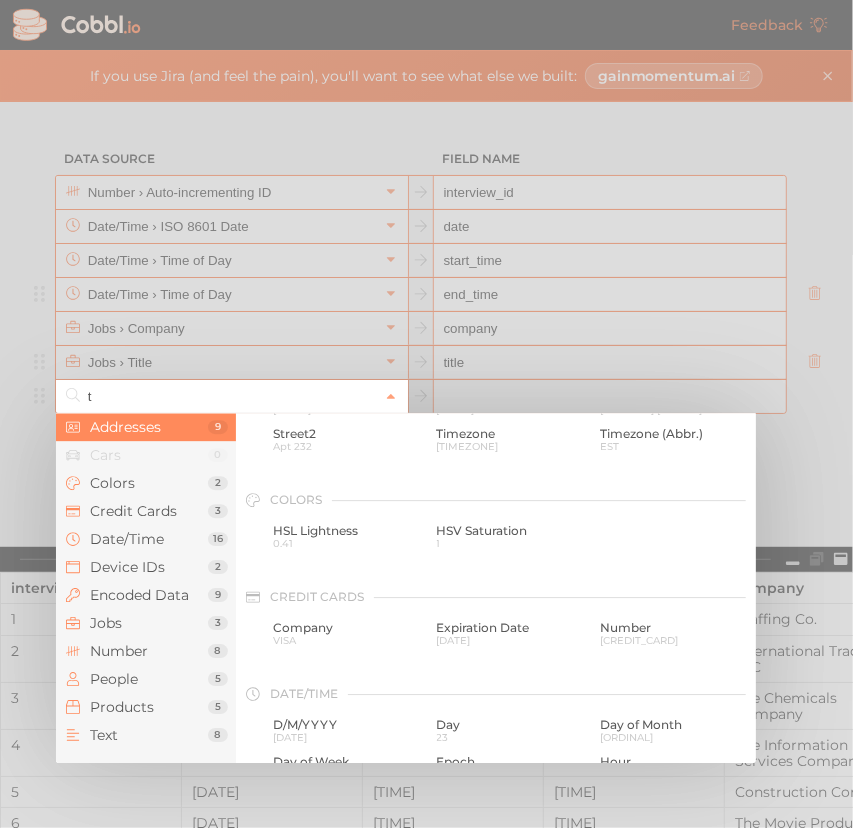 click at bounding box center (426, 414) 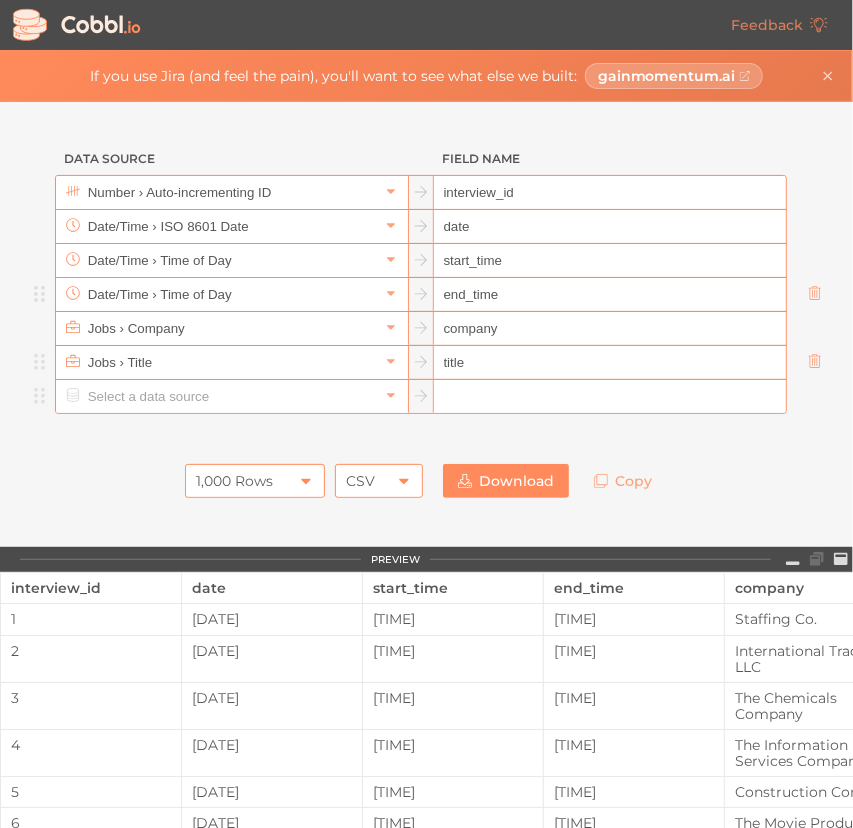 click at bounding box center [231, 396] 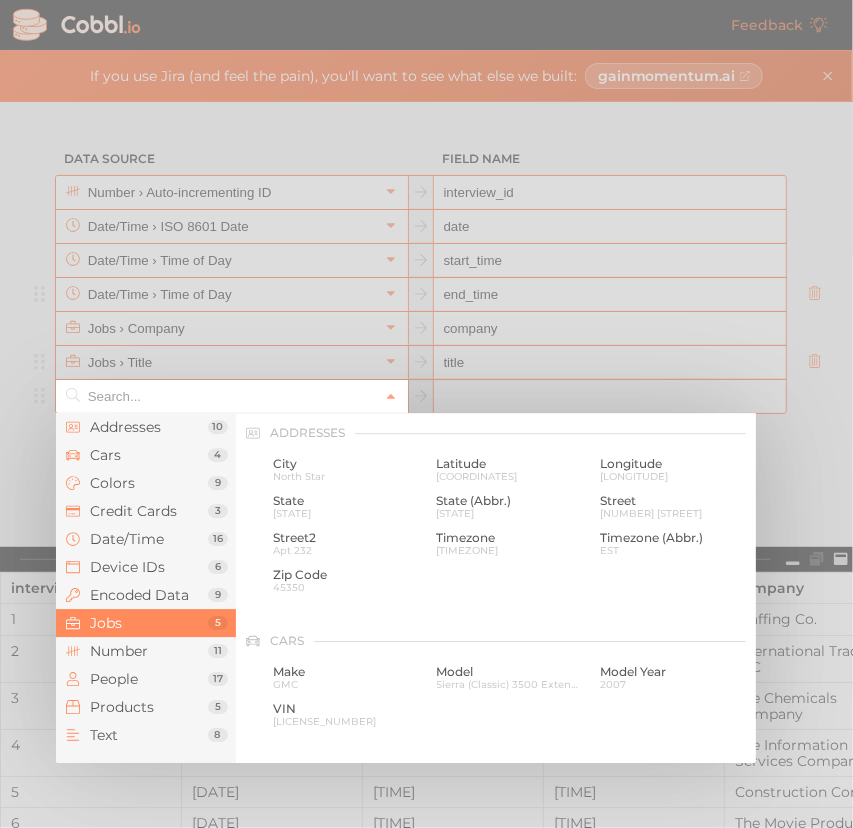 scroll, scrollTop: 1201, scrollLeft: 0, axis: vertical 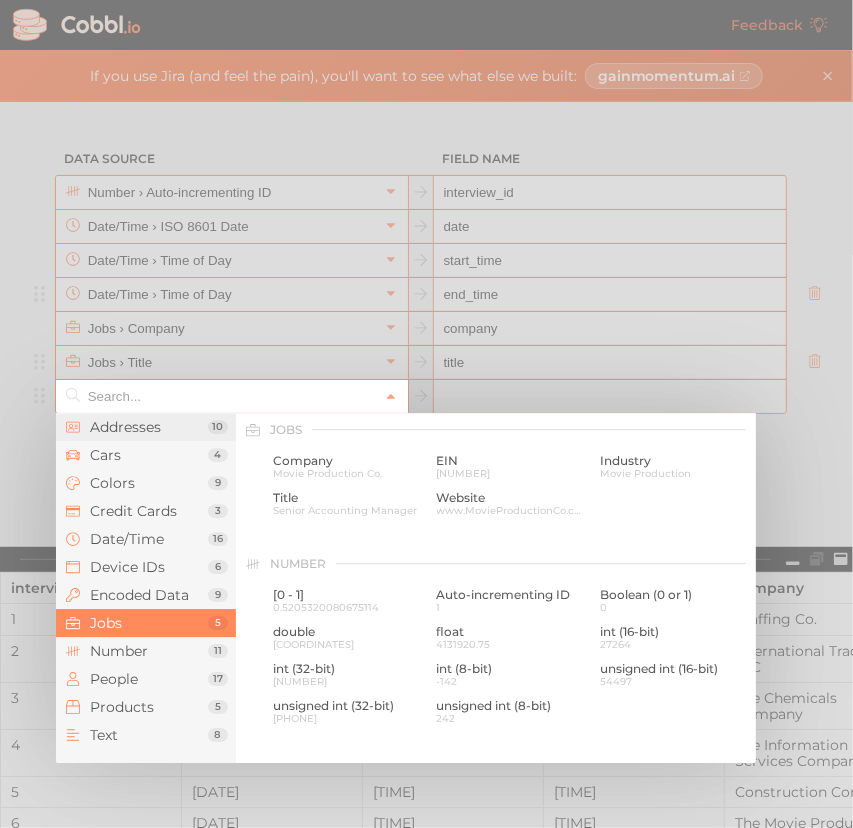 click on "Addresses" at bounding box center [149, 427] 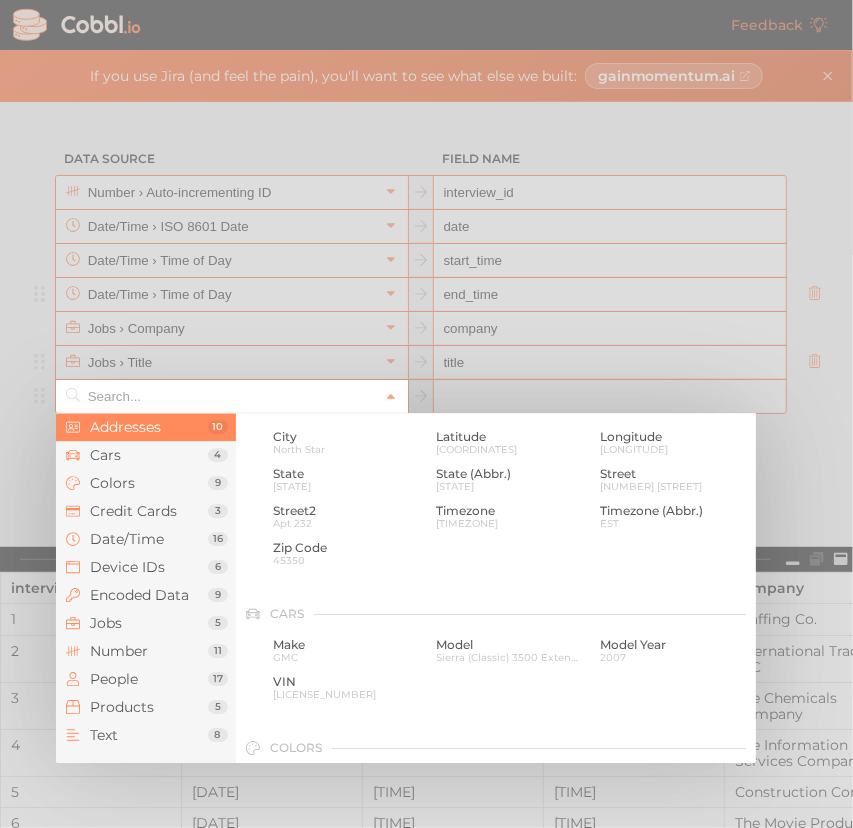 scroll, scrollTop: 0, scrollLeft: 0, axis: both 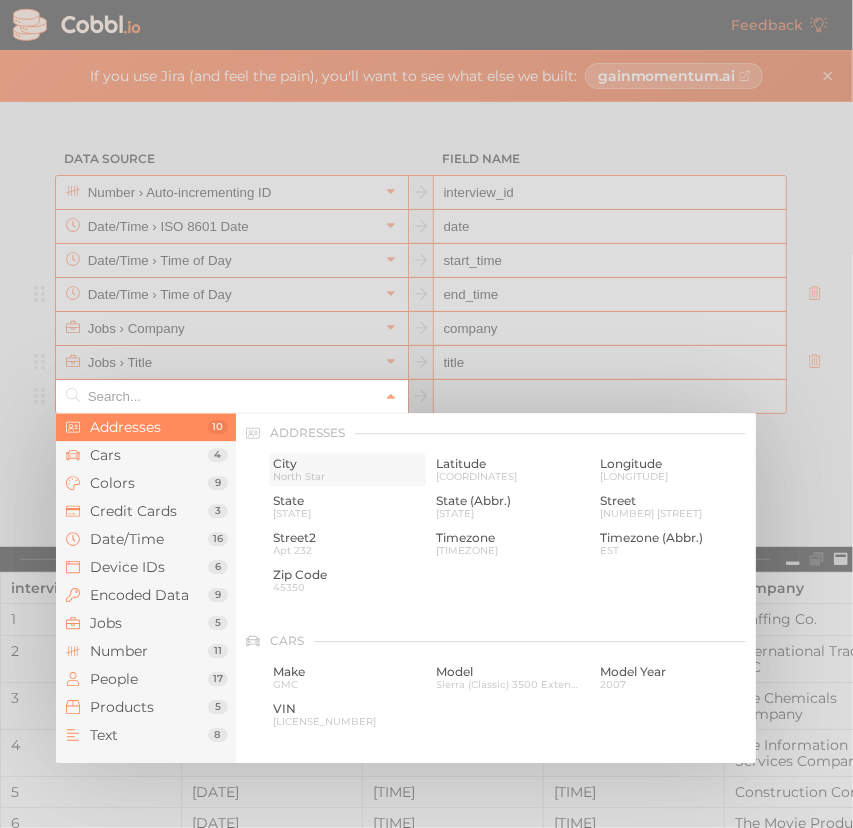 click on "City" at bounding box center [347, 464] 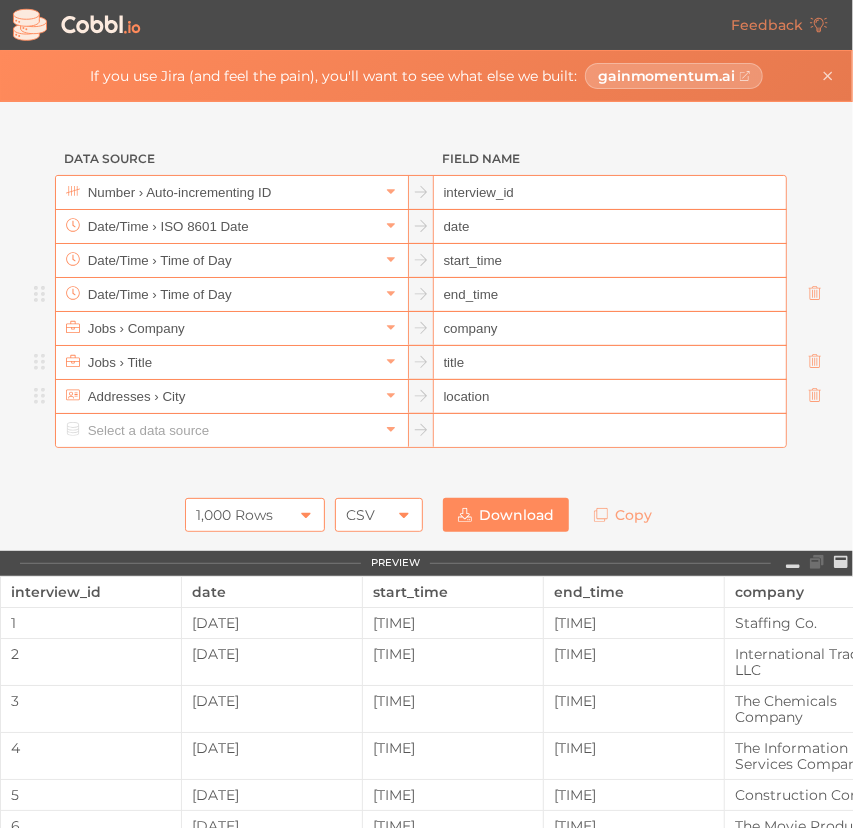 type on "location" 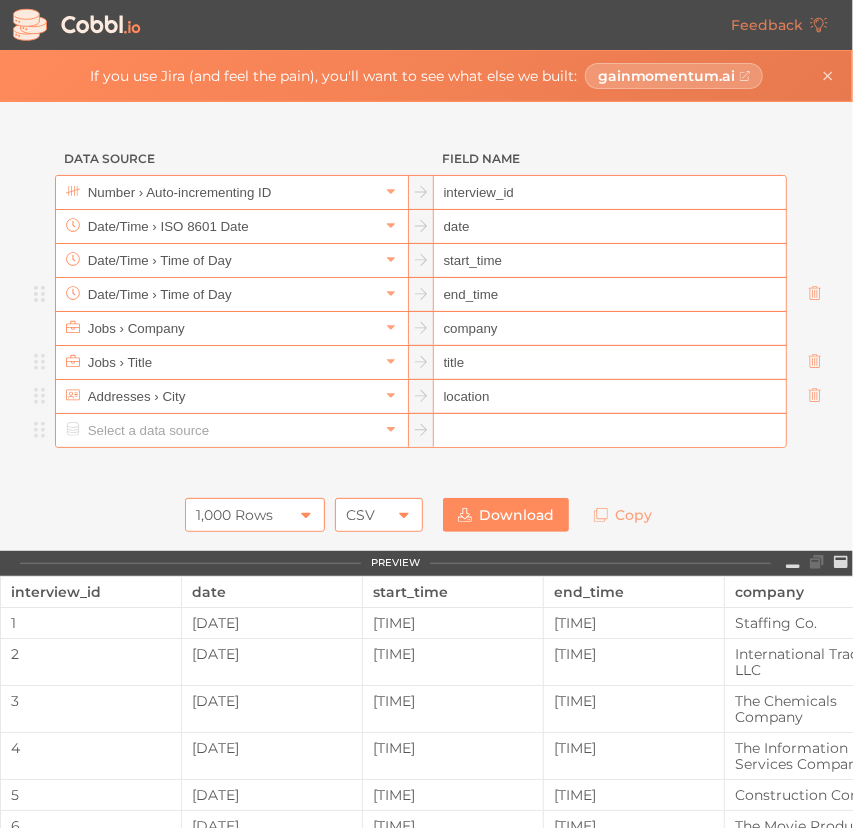 click at bounding box center [231, 430] 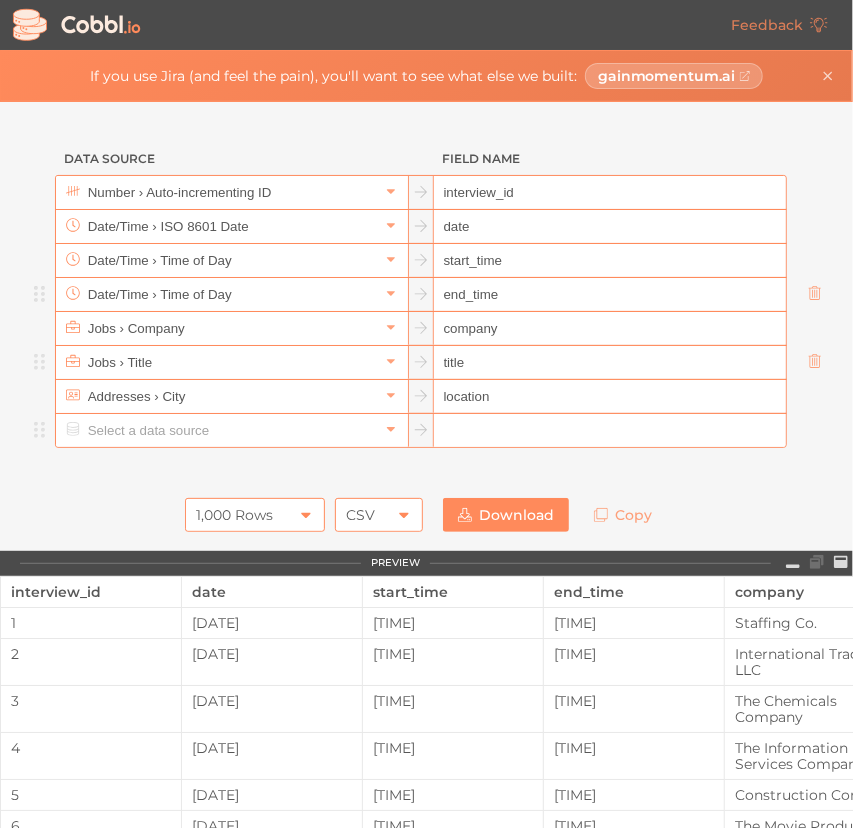click at bounding box center [231, 430] 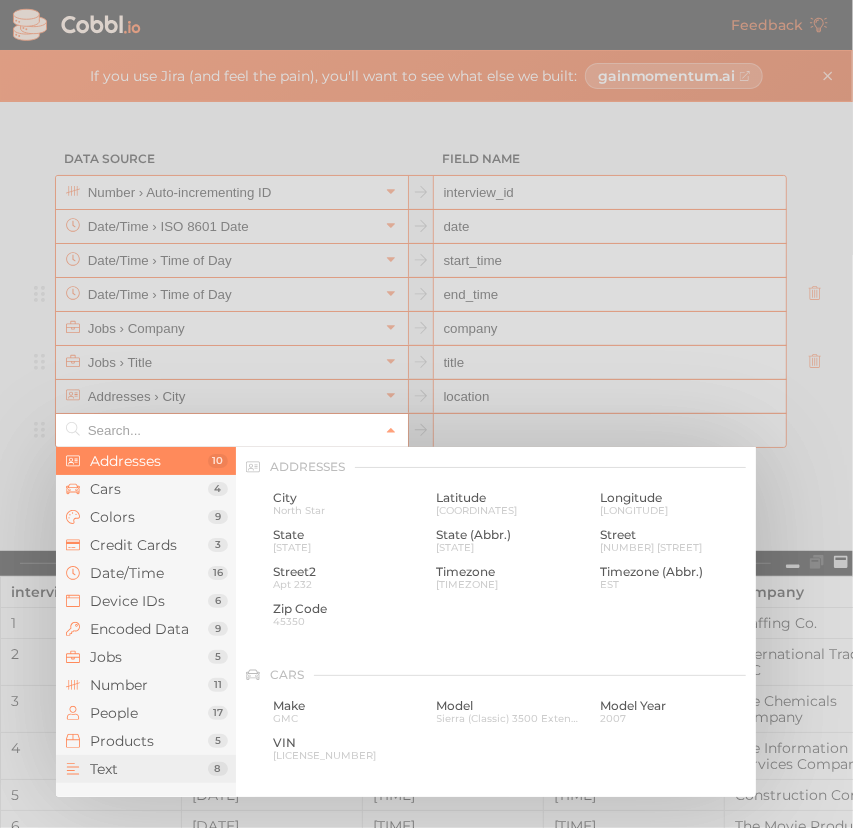 click on "Text" at bounding box center (149, 769) 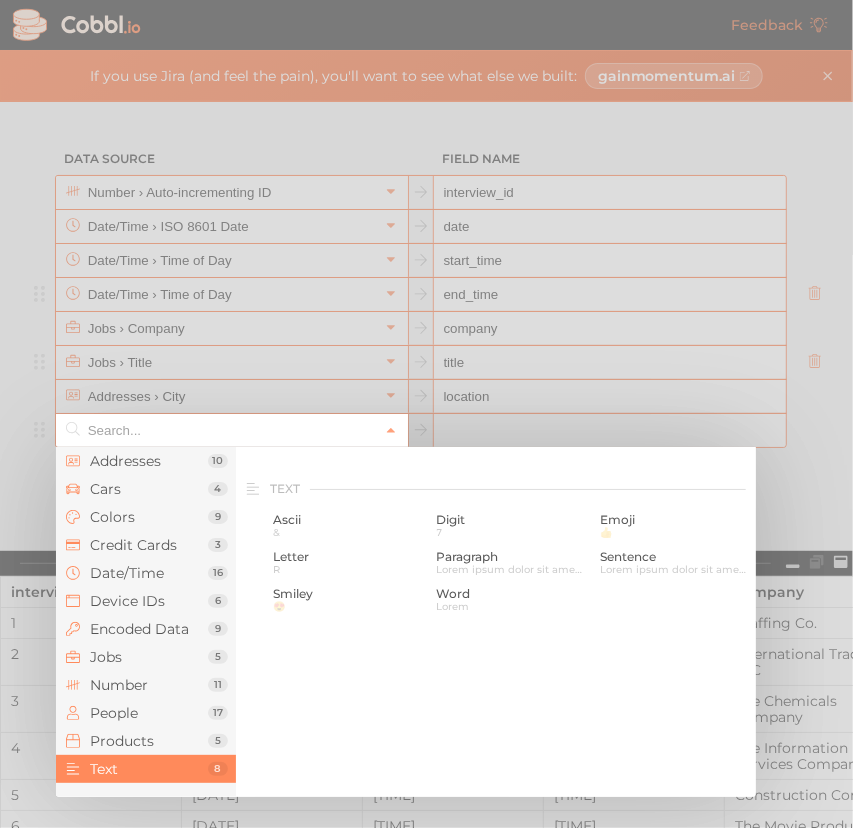scroll, scrollTop: 1961, scrollLeft: 0, axis: vertical 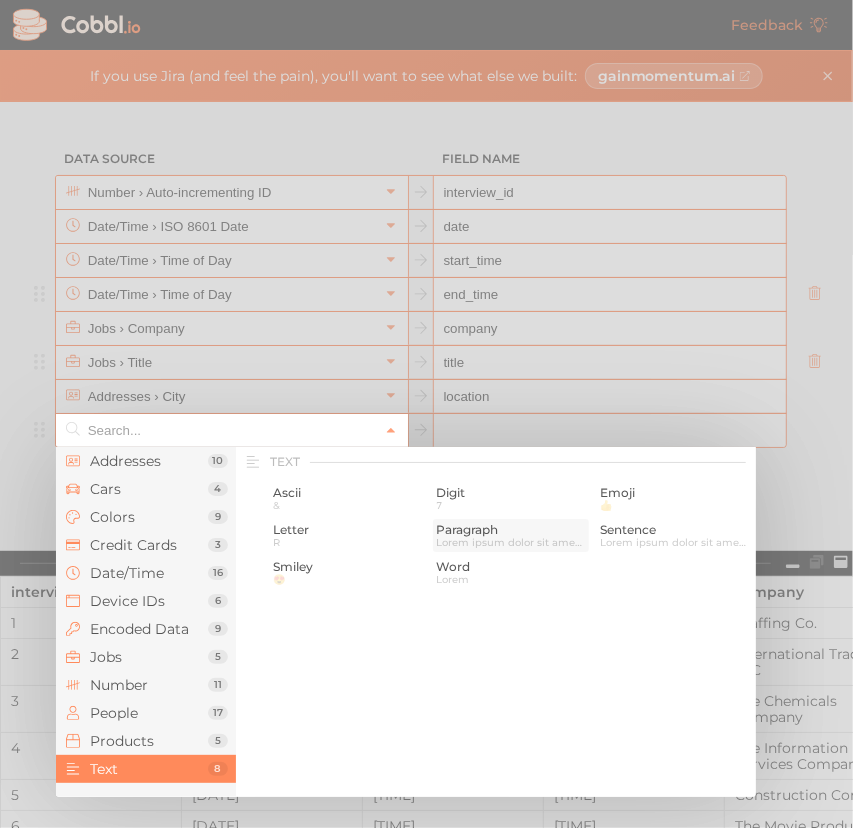 click on "Paragraph" at bounding box center [511, 530] 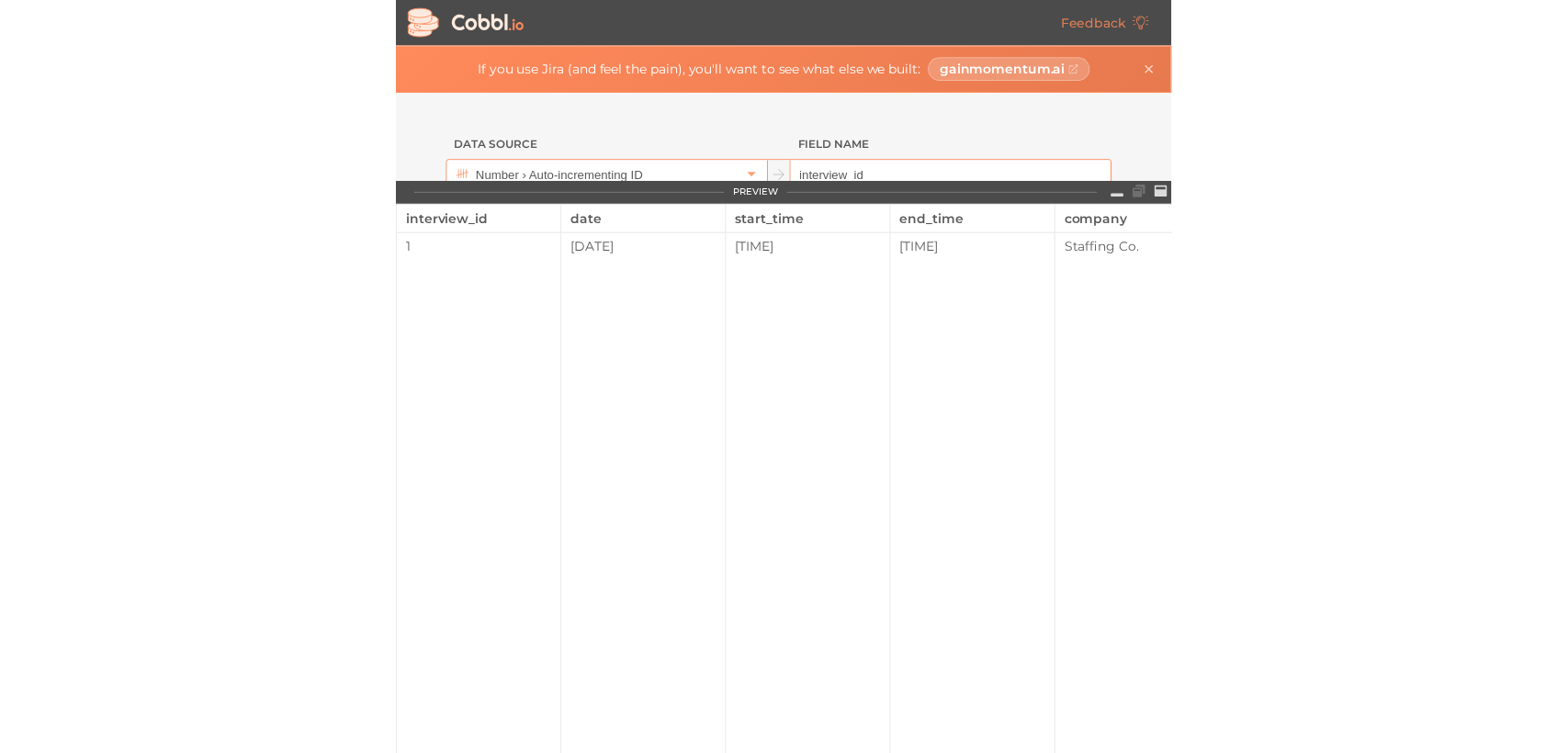 scroll, scrollTop: 220, scrollLeft: 0, axis: vertical 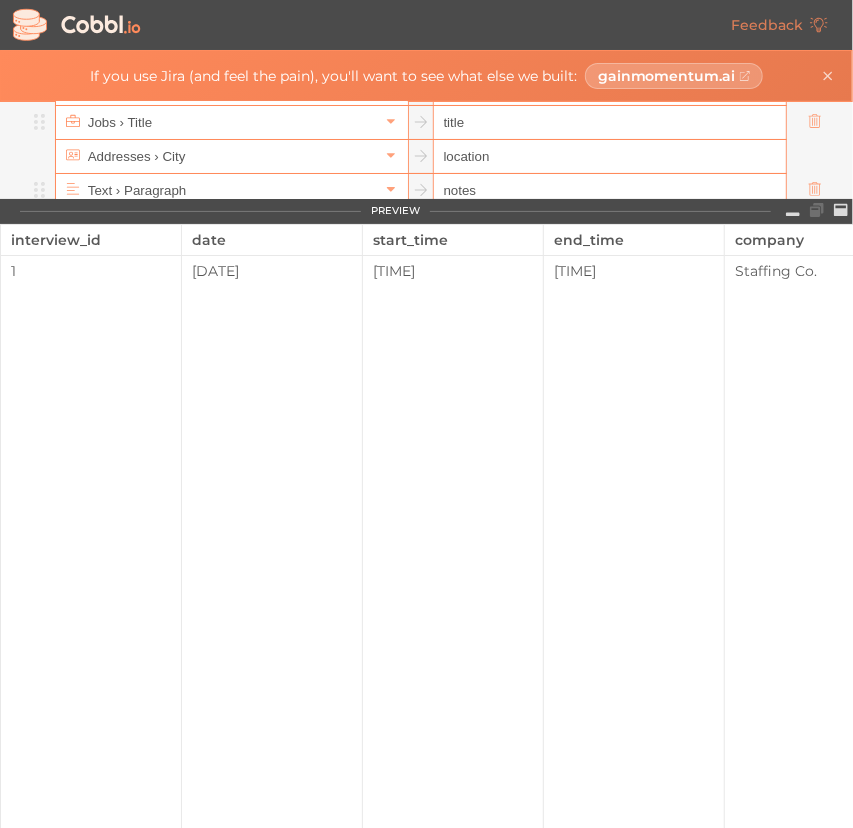 type on "notes" 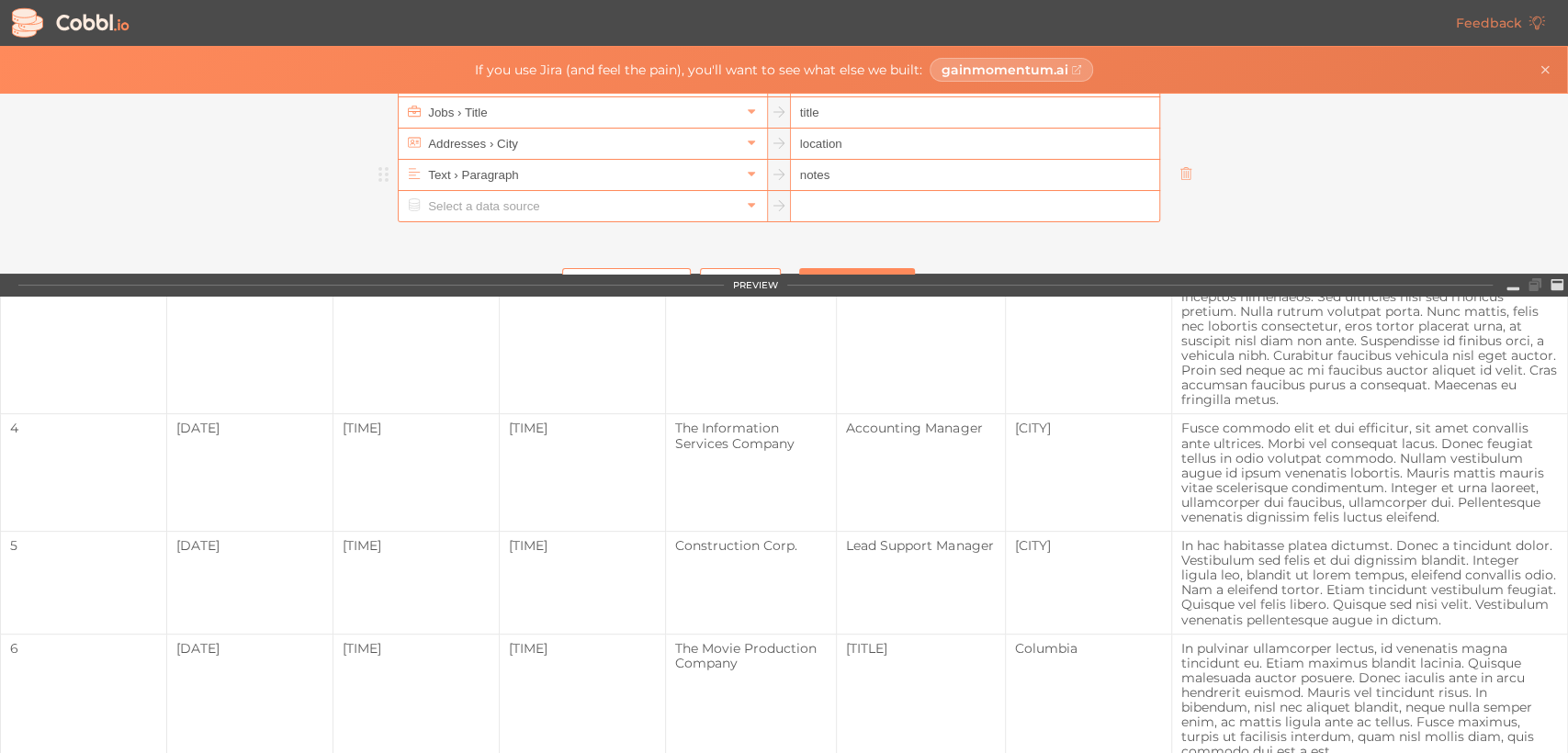 scroll, scrollTop: 0, scrollLeft: 0, axis: both 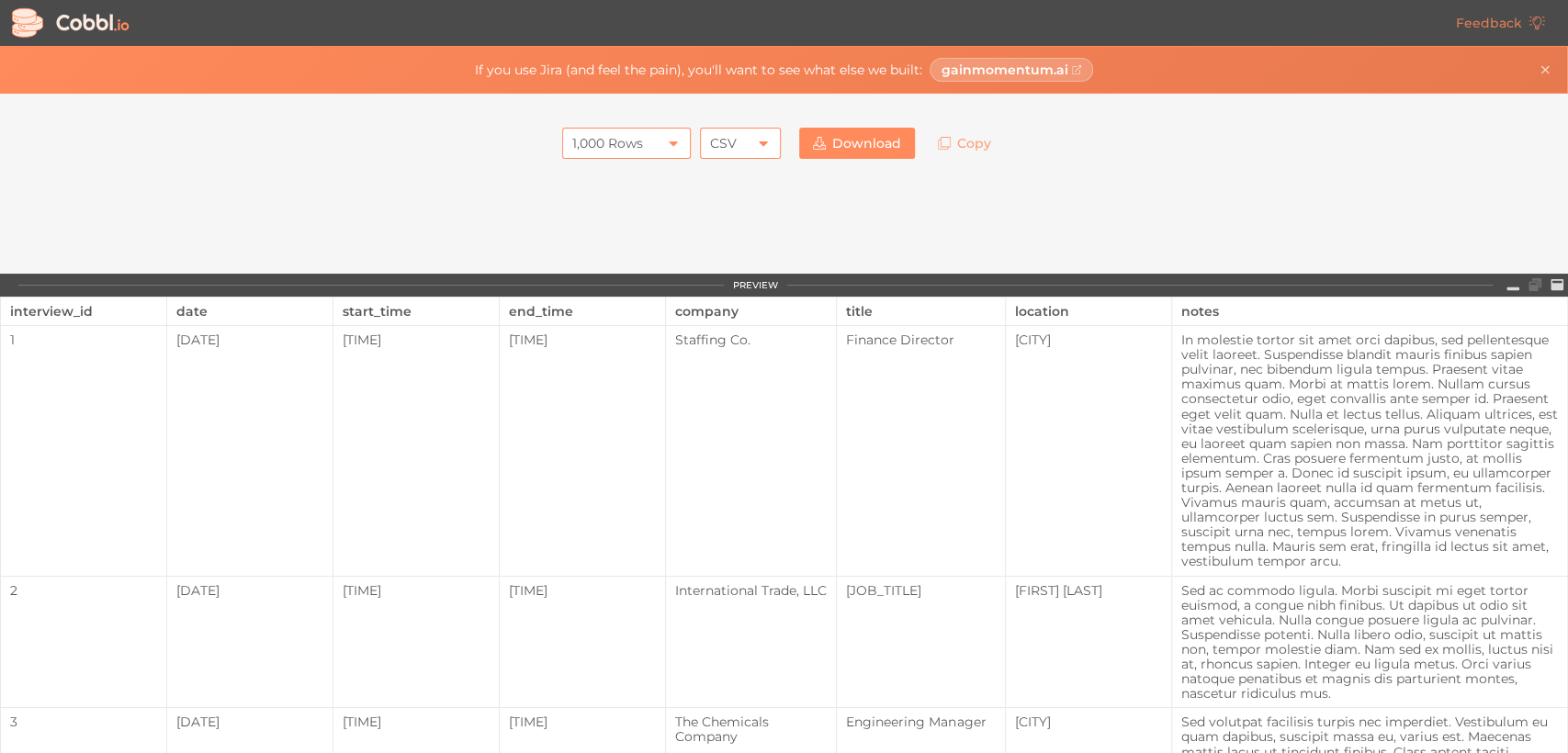 click 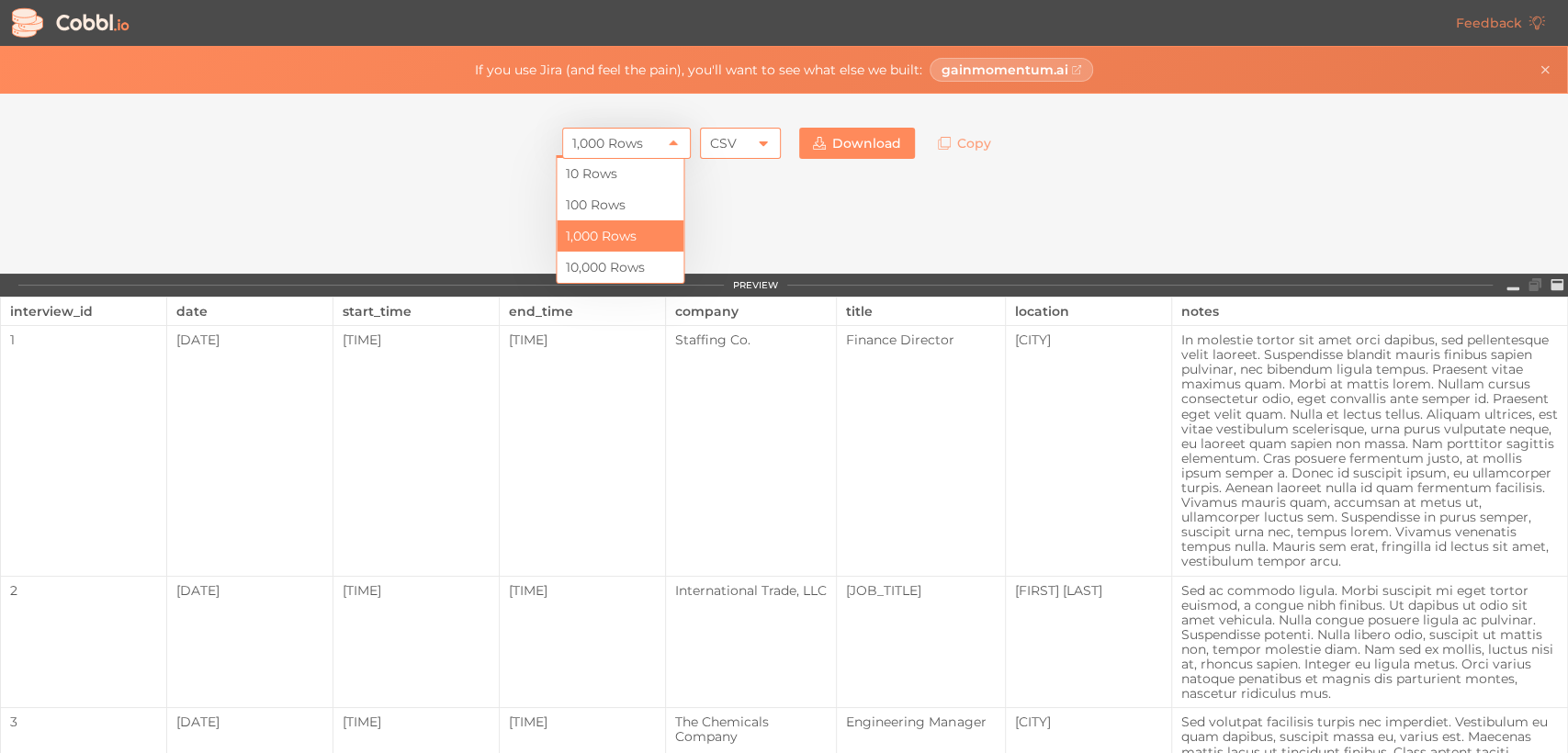 click on "1,000 Rows" at bounding box center [620, 236] 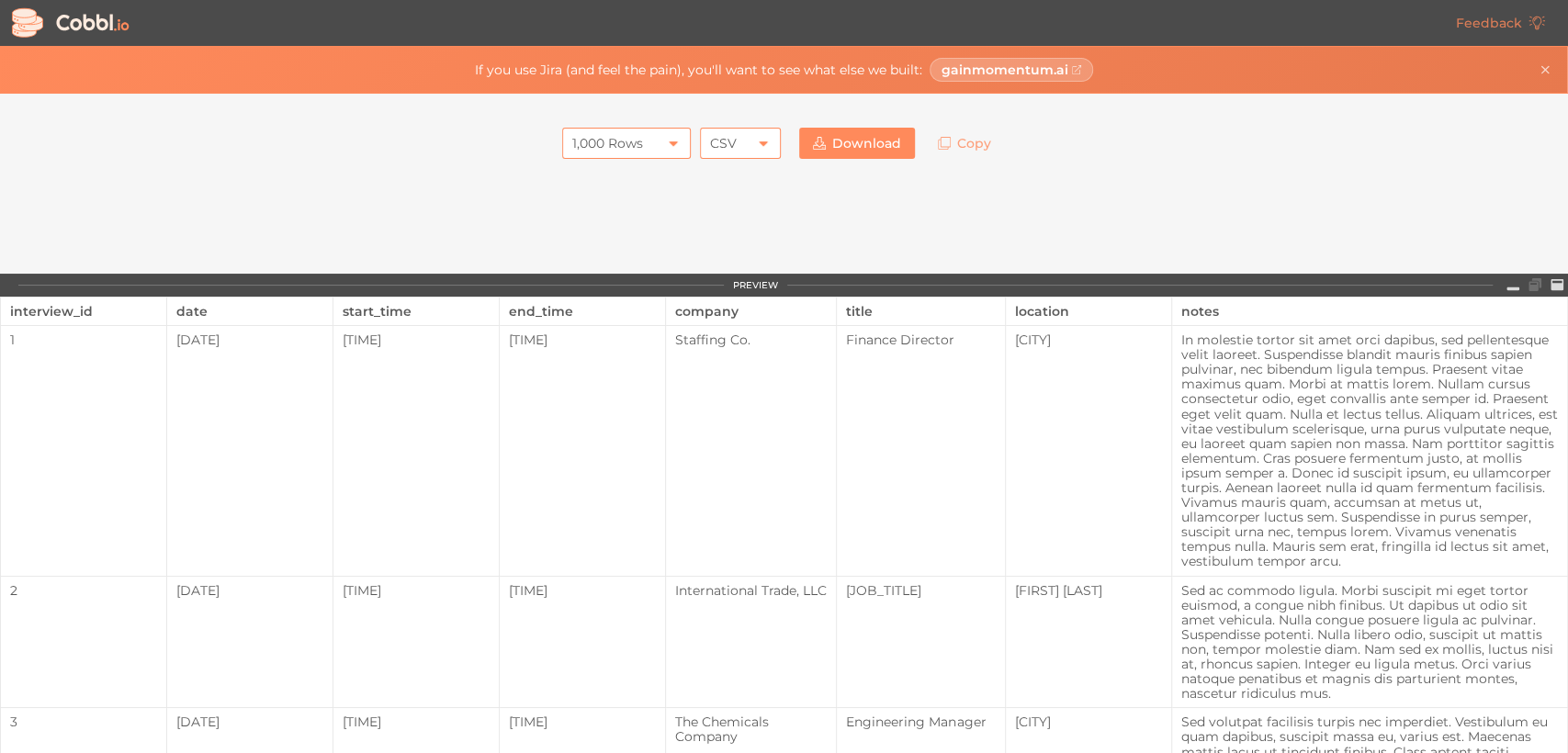 click 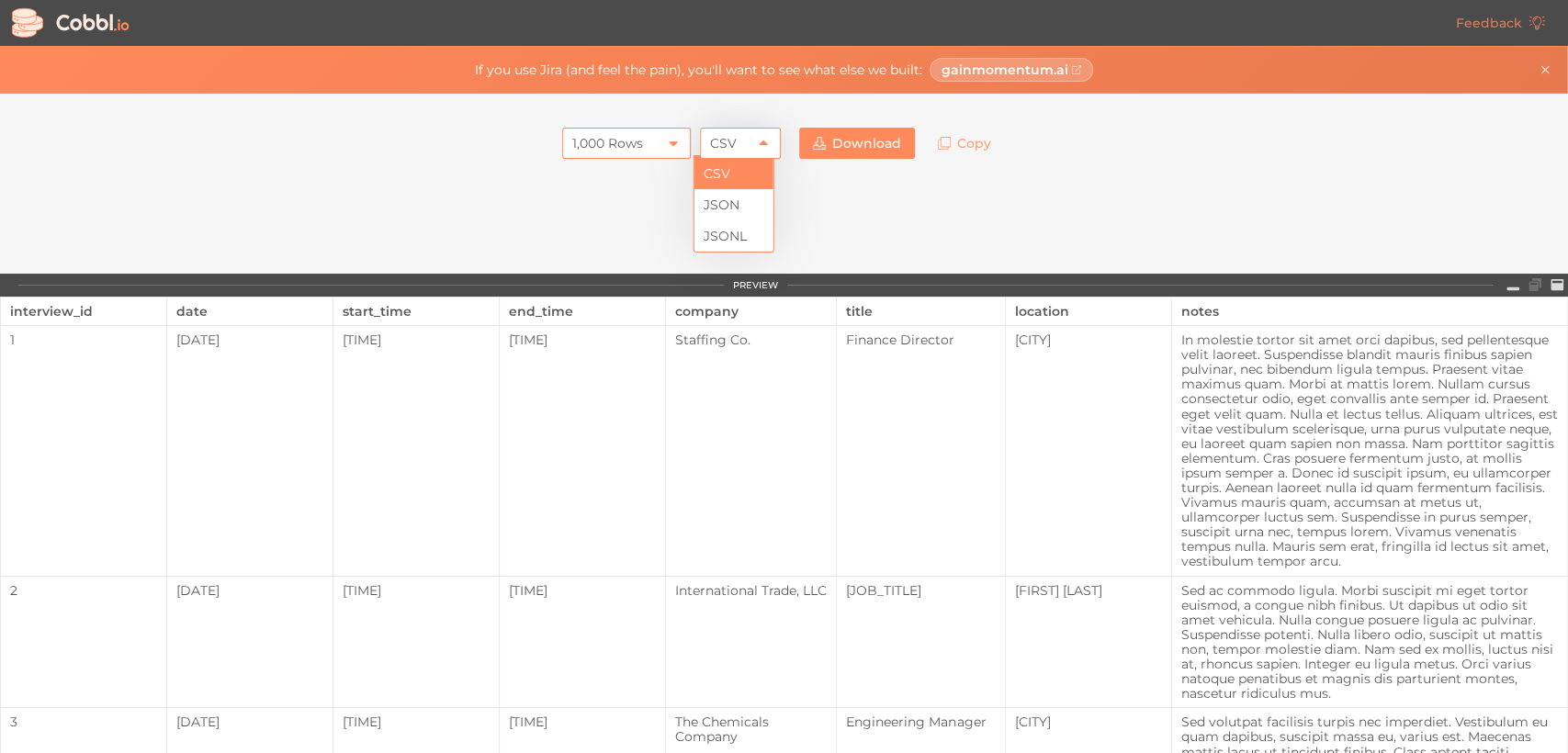 click on "How do I use this thing? Just  start adding fields  above! Click, go keyboard-only, it's up to you. Once you add at least one field,  we'll automatically show you a preview  of what your random data will look like. When you're finished with your dataset, go ahead and  download  it, and use it wherever you need it! What are we aiming to do here? With Cobbl.io, our goal is to   make it as simple as possible to bring your projects to life with realistic (but fake!) data . Maybe you have a project that, yeah, it looks fine, but it's missing that sense of realism. Sure, you could manually generate a bunch of random data to fill into your design or app, but ugh you've done that before and you just don't have the time. Maybe real data is not accessible, or you can't pull it in real-time, or you're just not allowed to use live customer information. Whatever the reason, that's where Cobbl.io comes in. We're here to solve that I-just-need-to-show-what-my-work-realistically-looks-like data problem. Who is this for?" at bounding box center (784, 732) 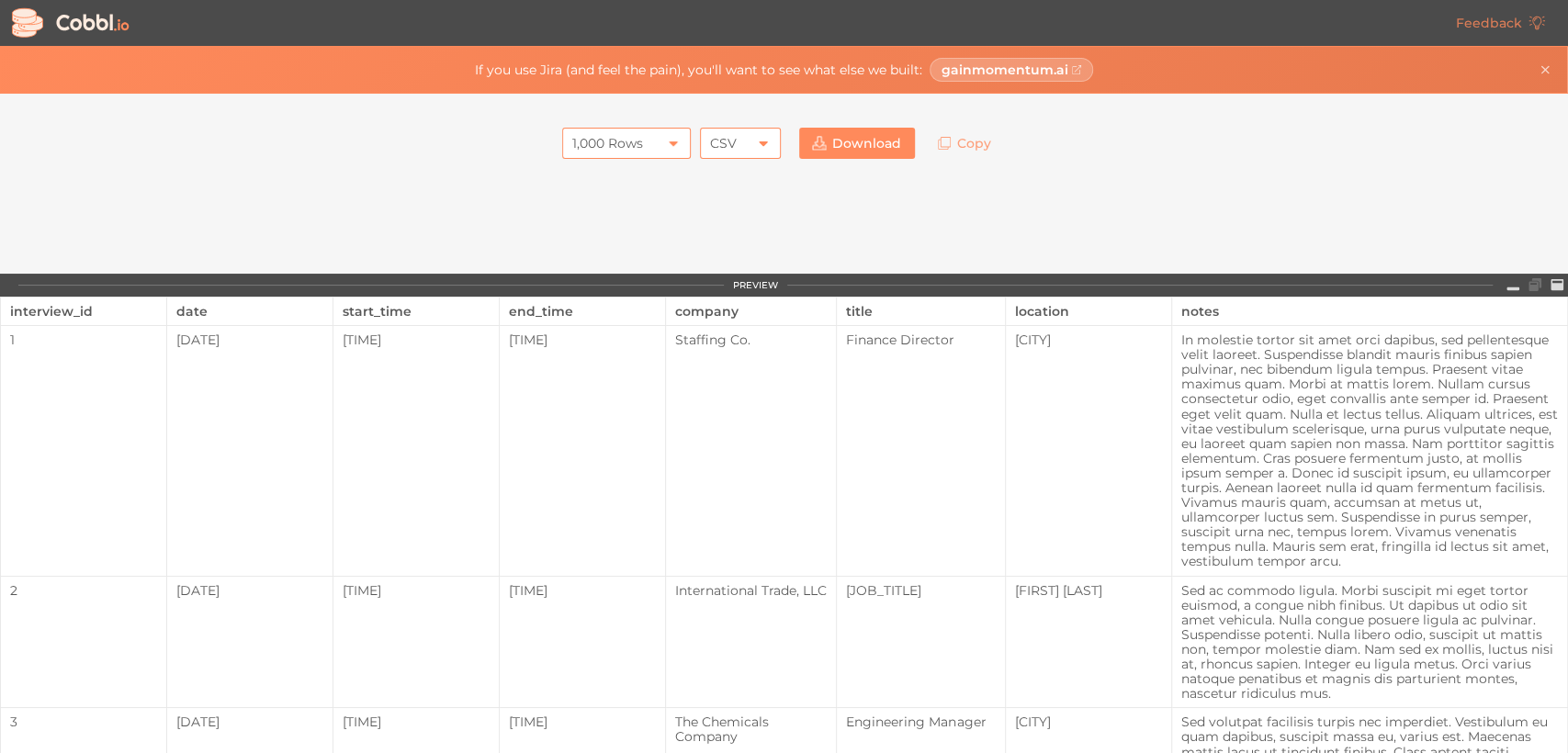 click on "Download" at bounding box center (857, 143) 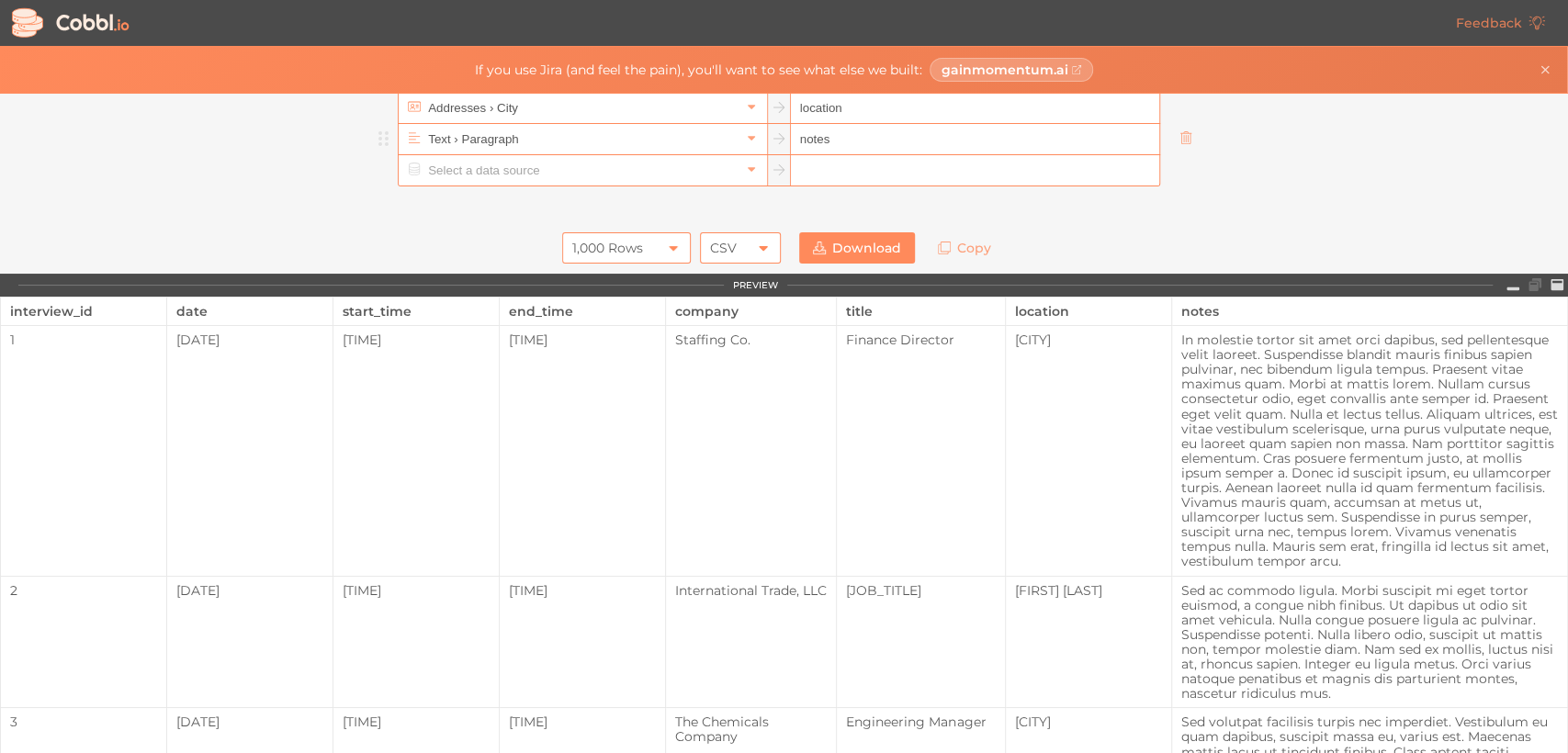 scroll, scrollTop: 258, scrollLeft: 0, axis: vertical 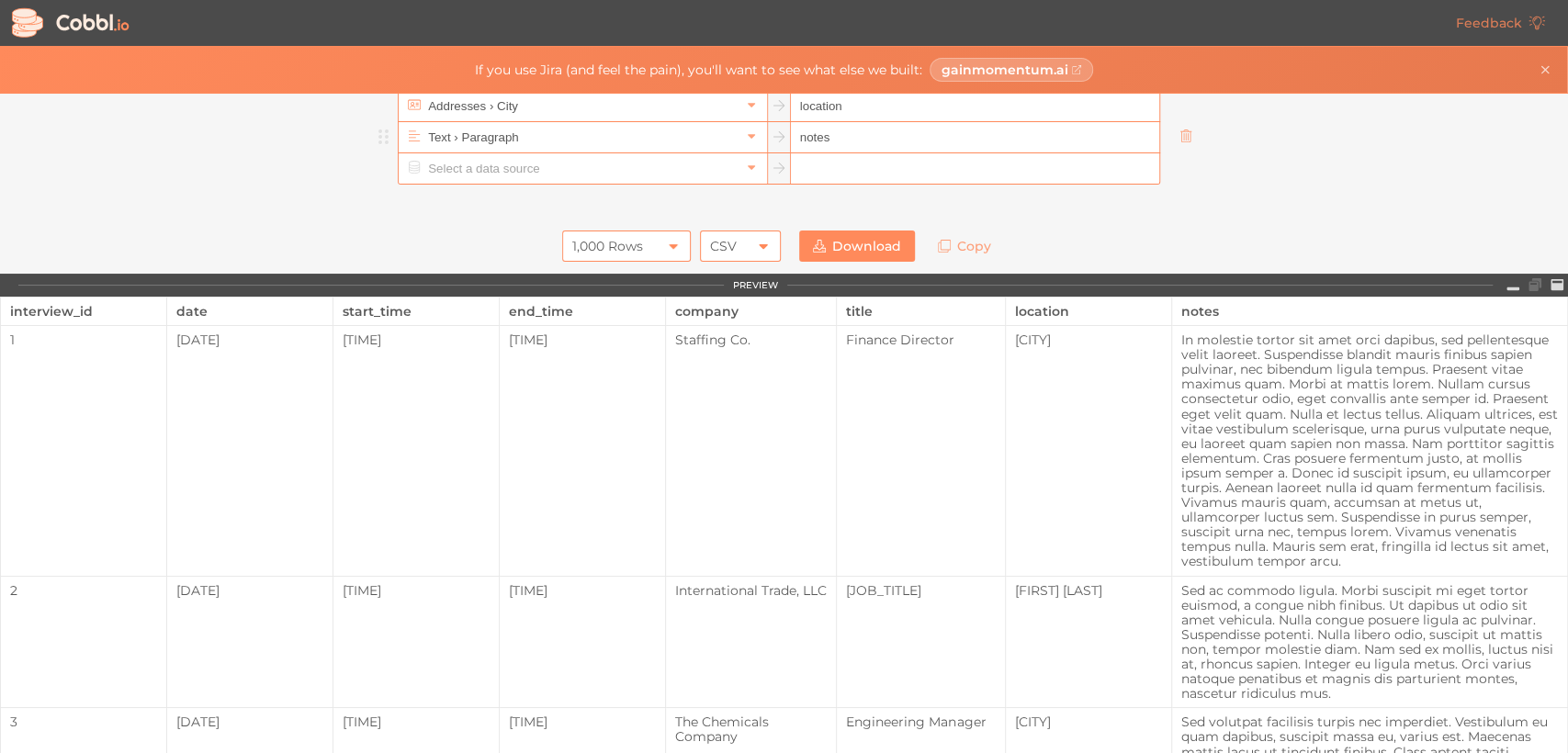 click on "PREVIEW" at bounding box center [755, 286] 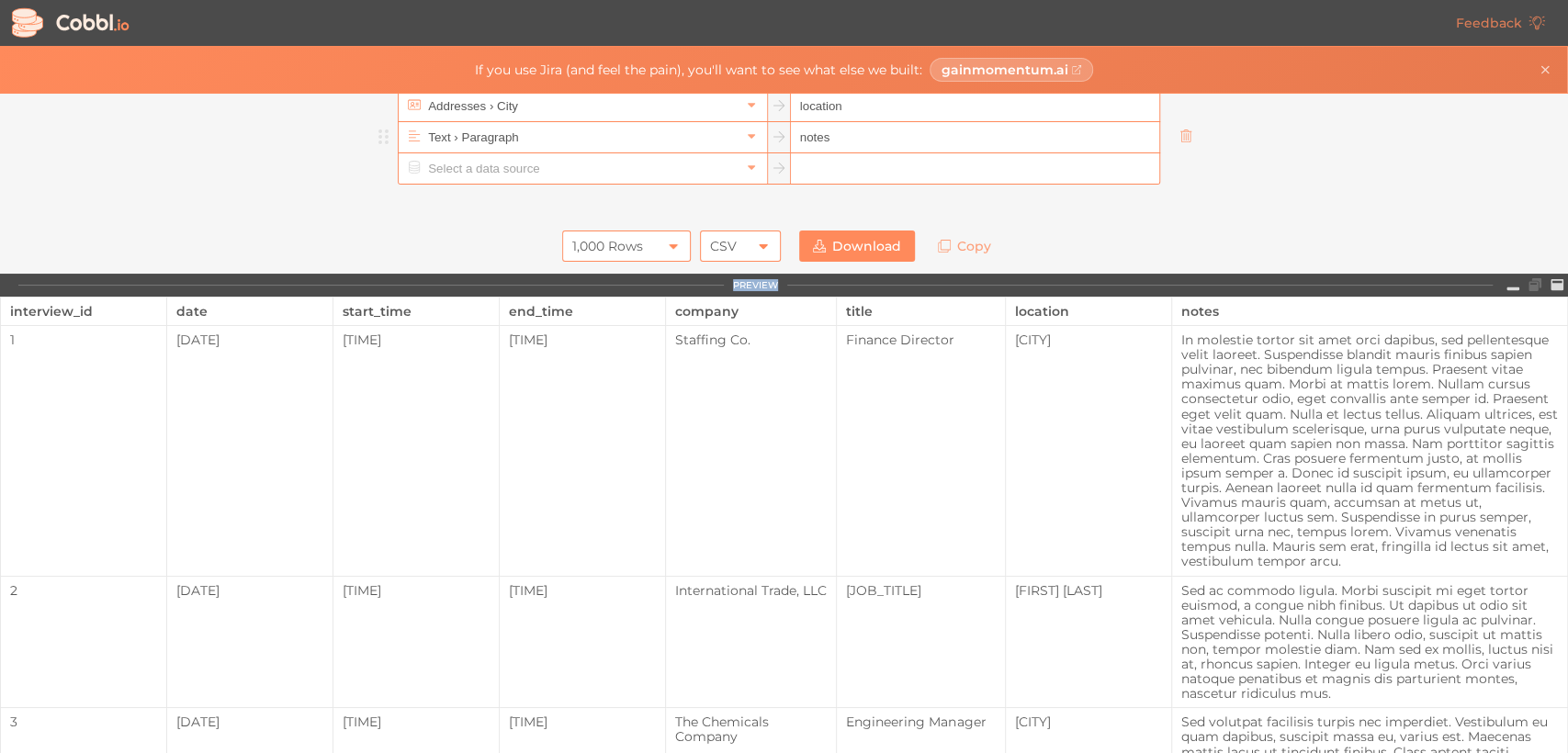 click on "PREVIEW" at bounding box center [755, 286] 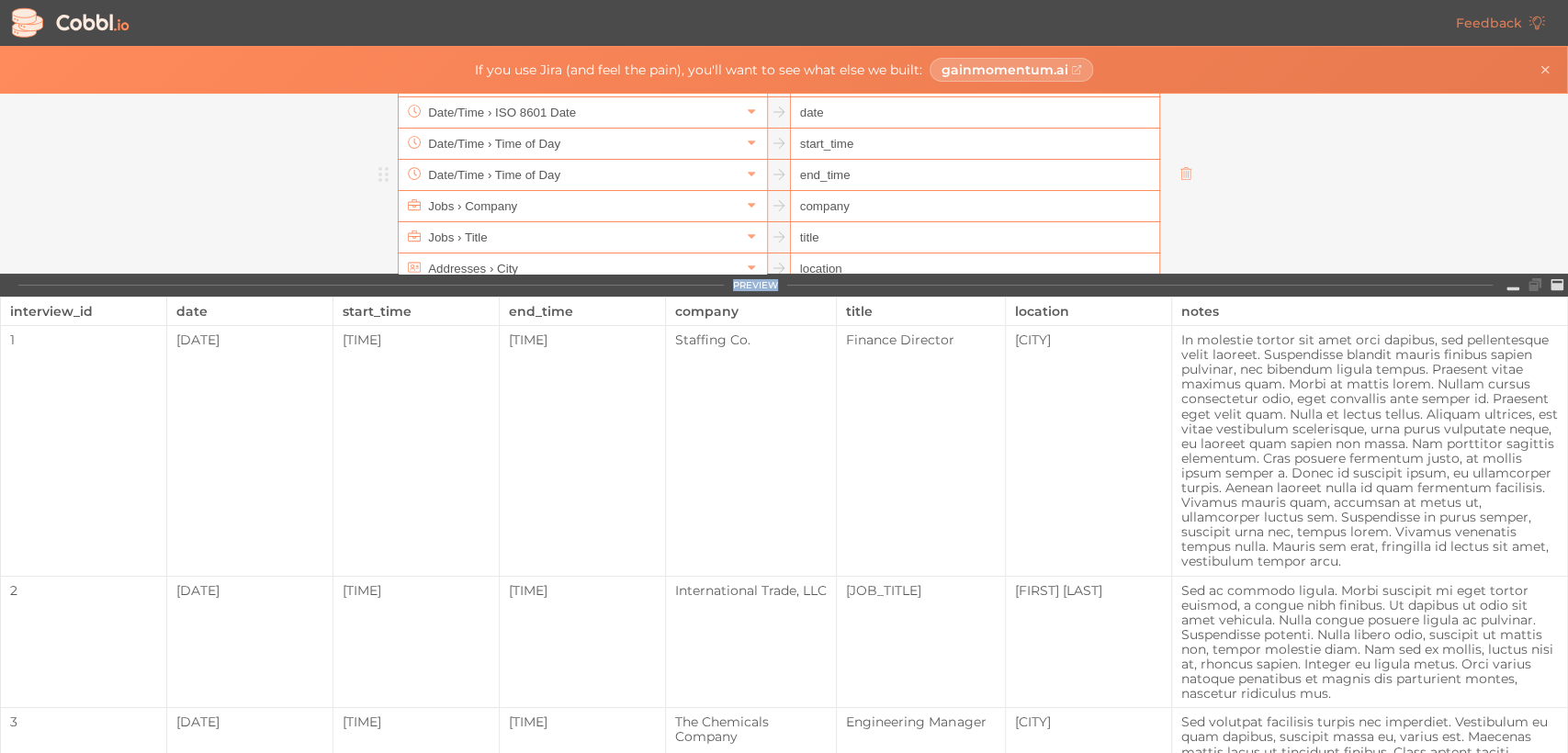 scroll, scrollTop: 87, scrollLeft: 0, axis: vertical 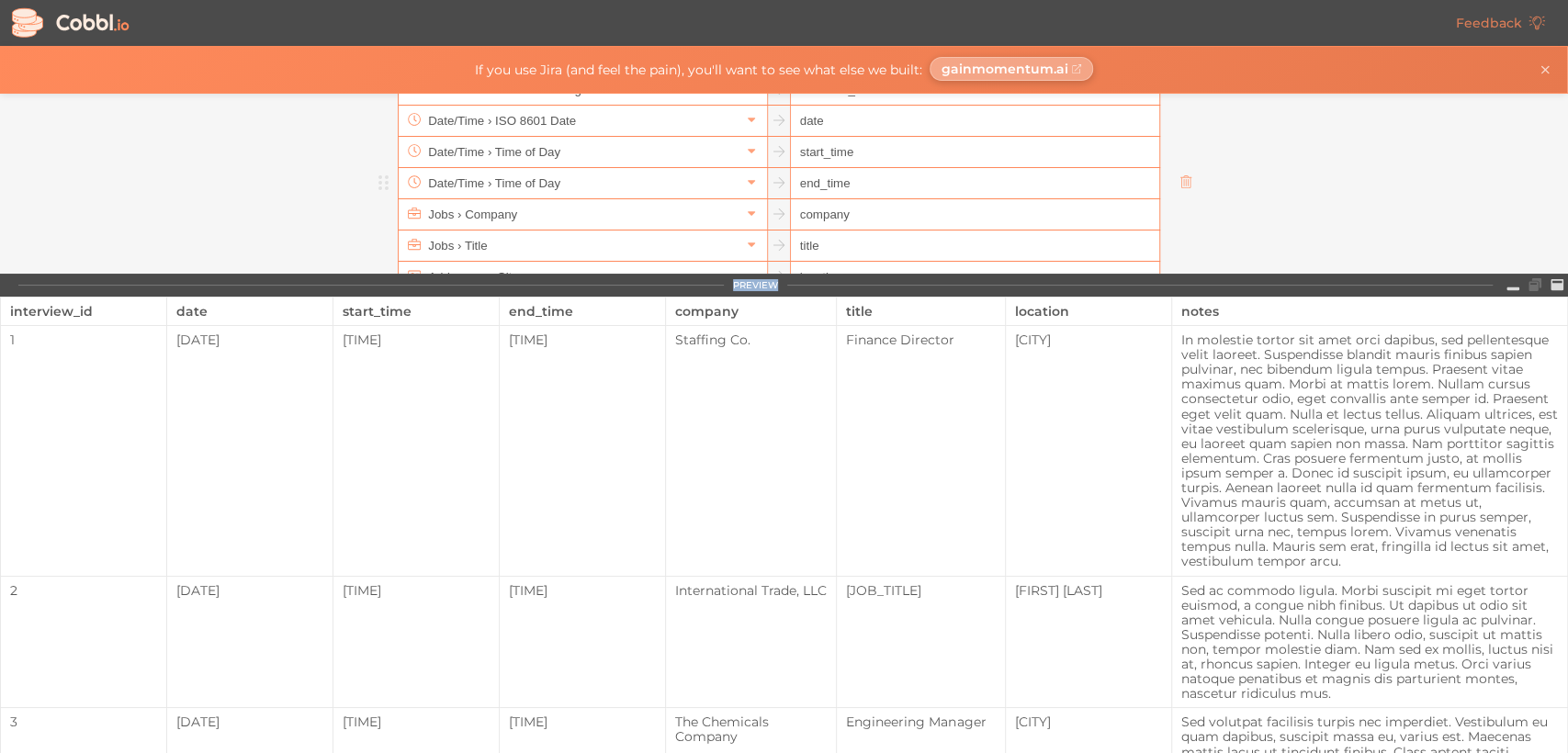 click on "gainmomentum.ai" at bounding box center (1005, 69) 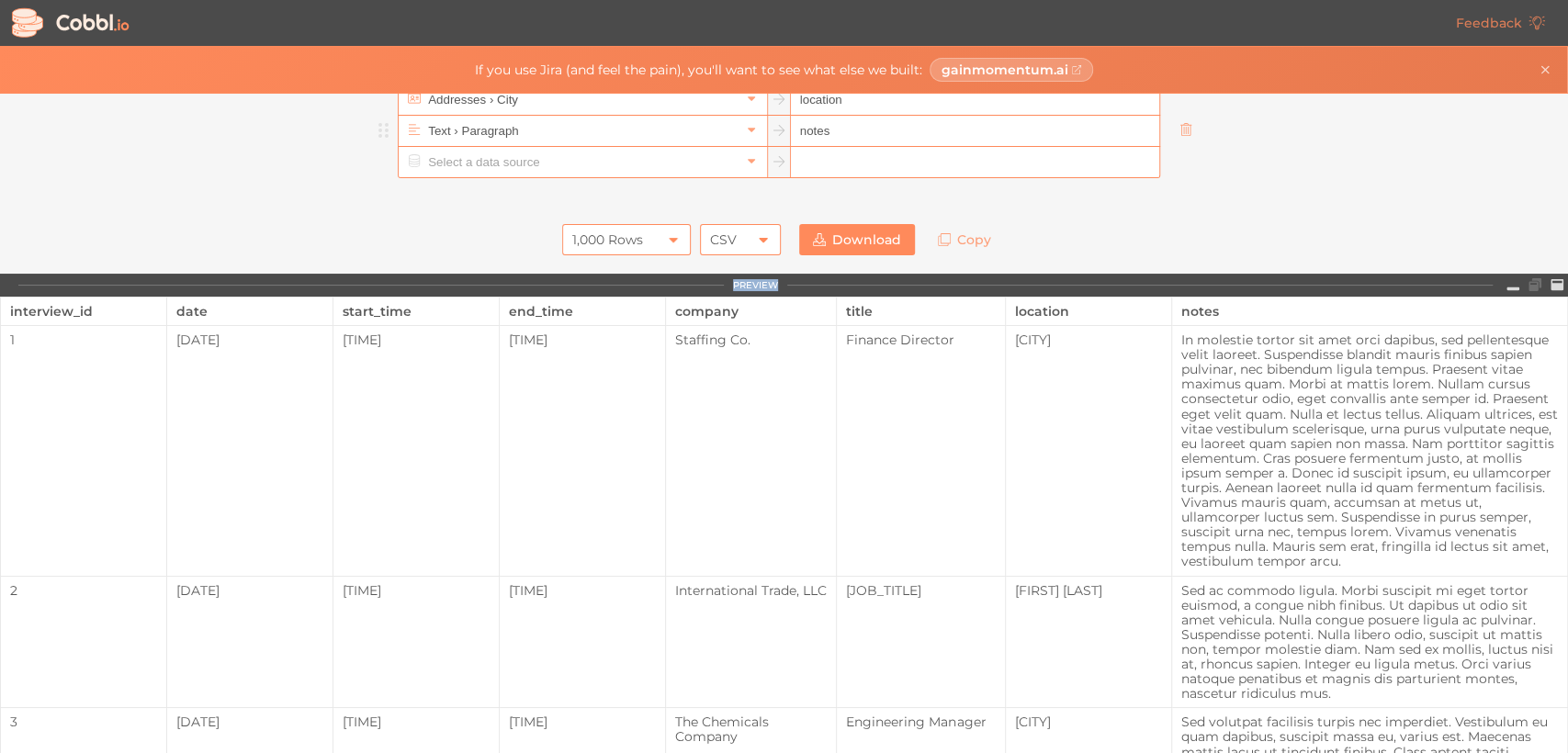 scroll, scrollTop: 265, scrollLeft: 0, axis: vertical 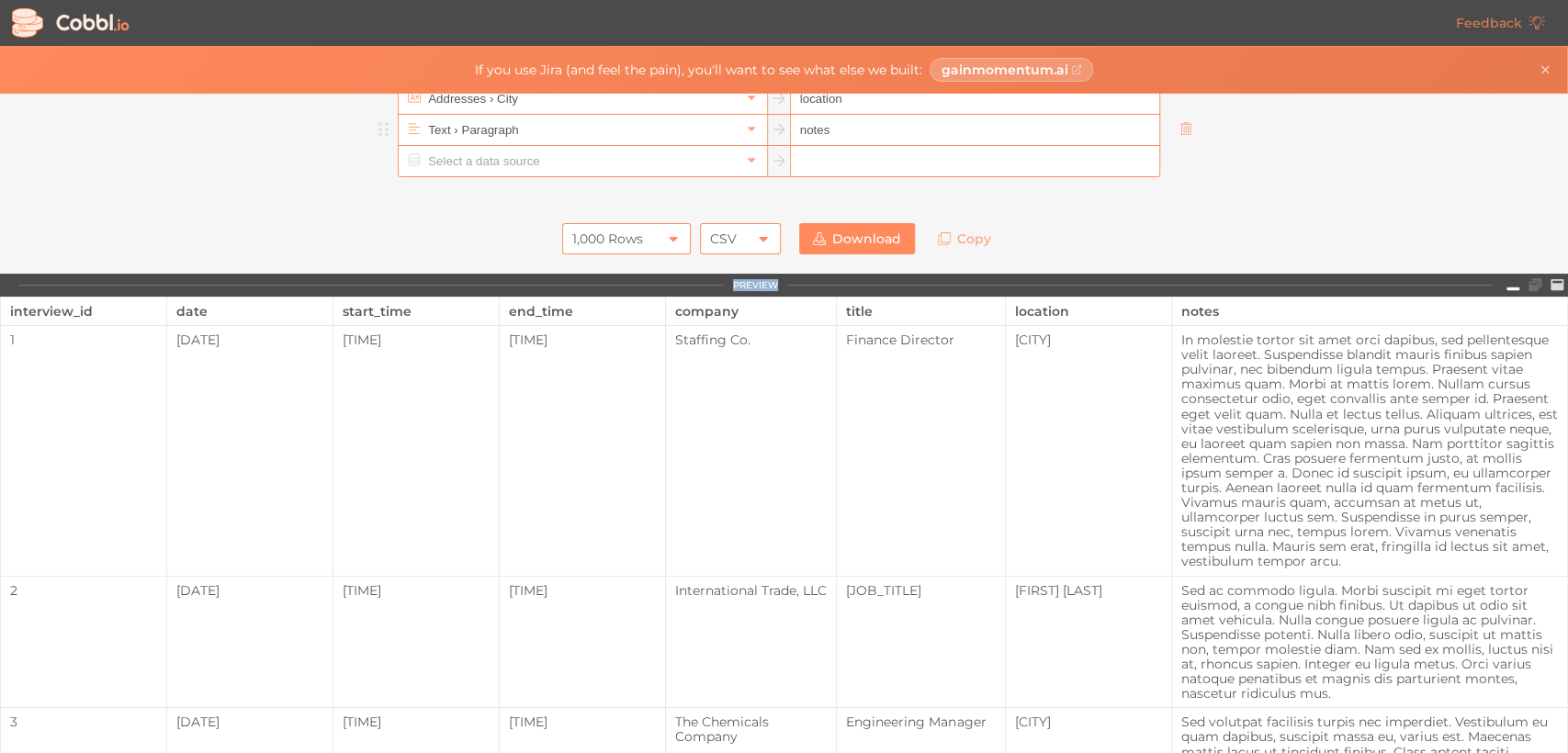 click at bounding box center (1513, 286) 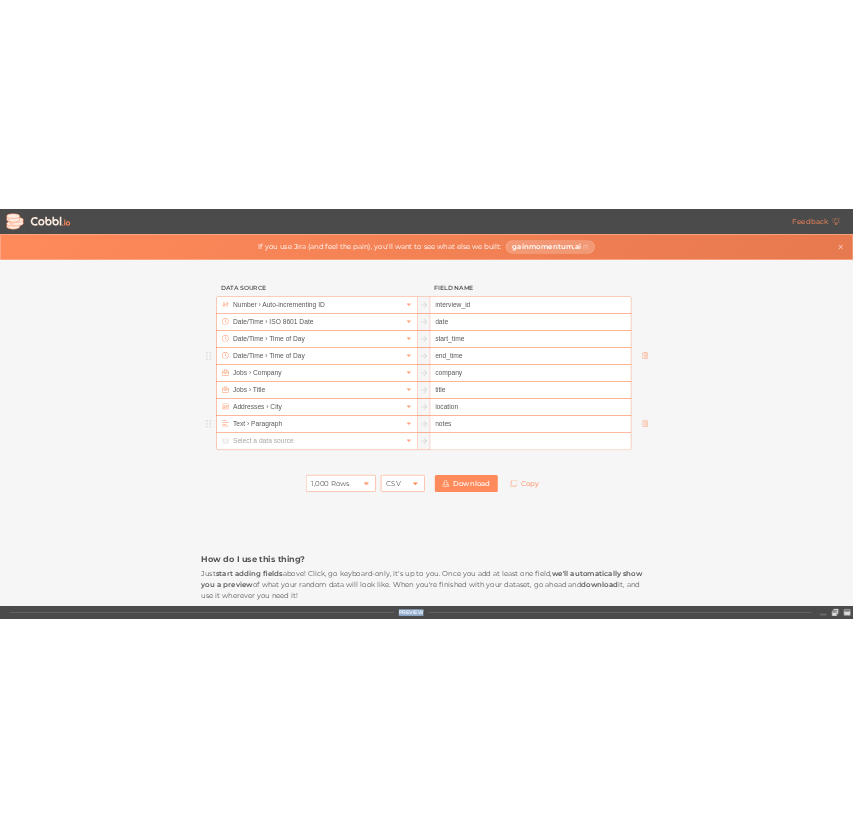 scroll, scrollTop: 3, scrollLeft: 0, axis: vertical 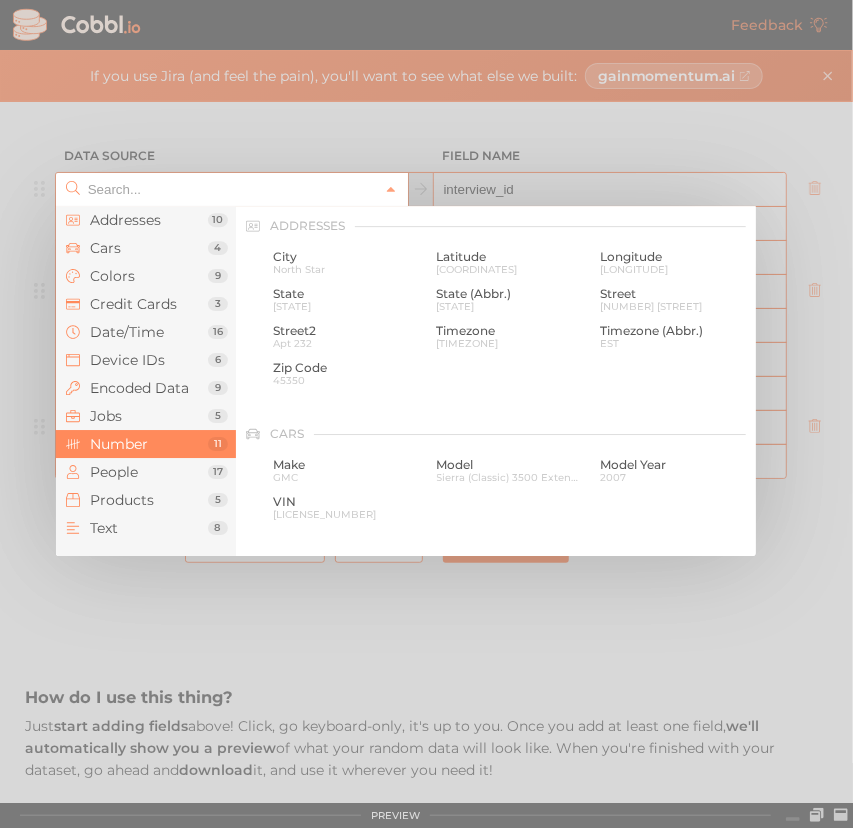 click at bounding box center (231, 189) 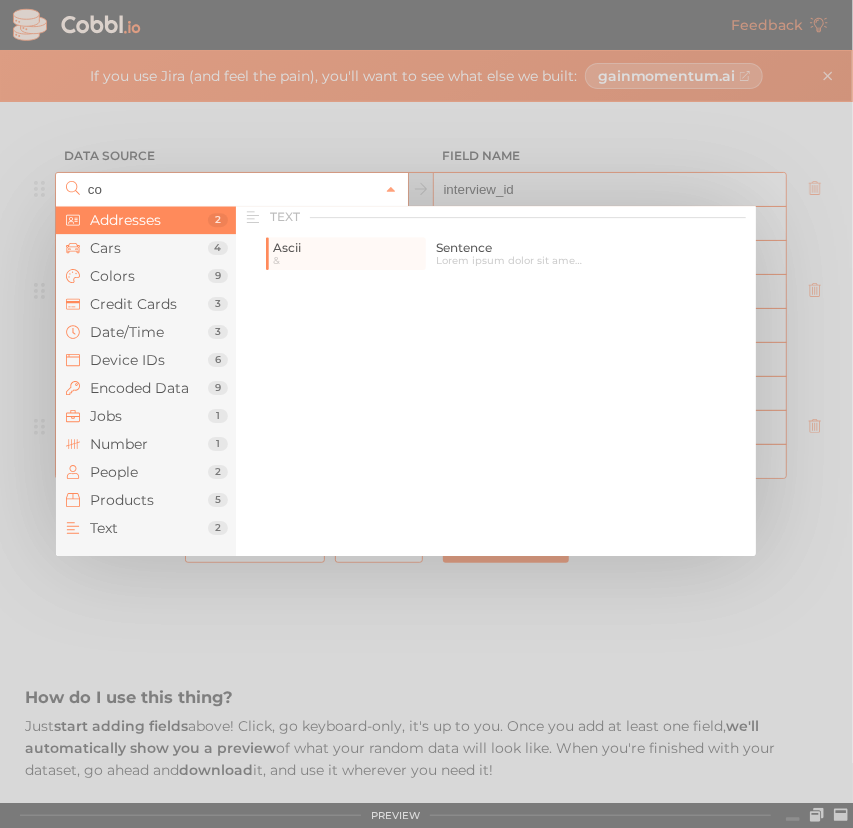 scroll, scrollTop: 0, scrollLeft: 0, axis: both 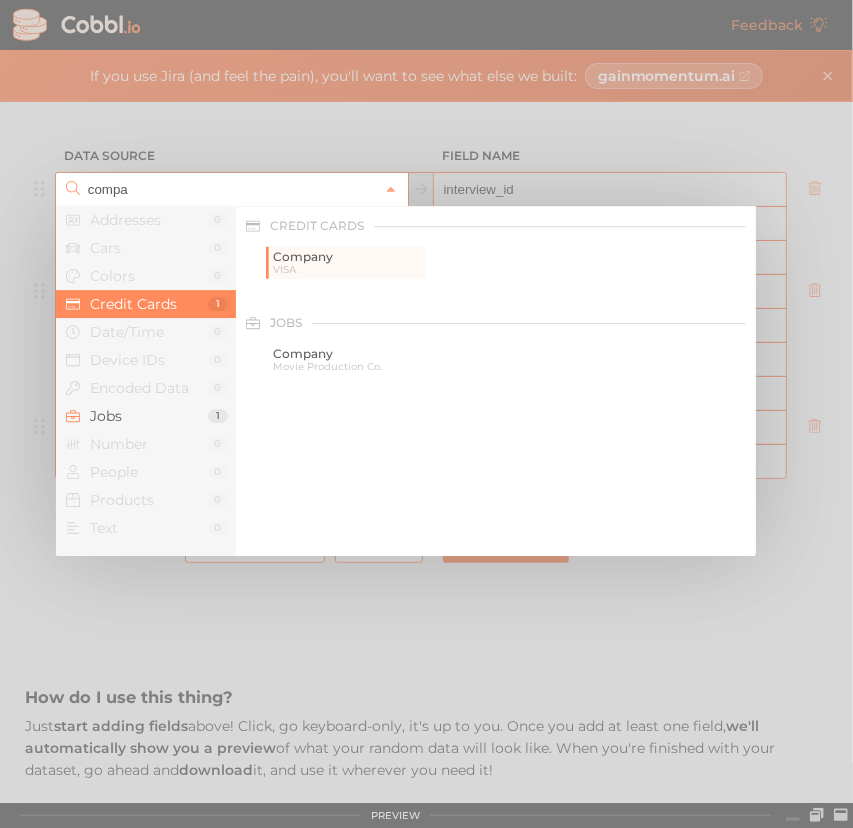 click at bounding box center [426, 414] 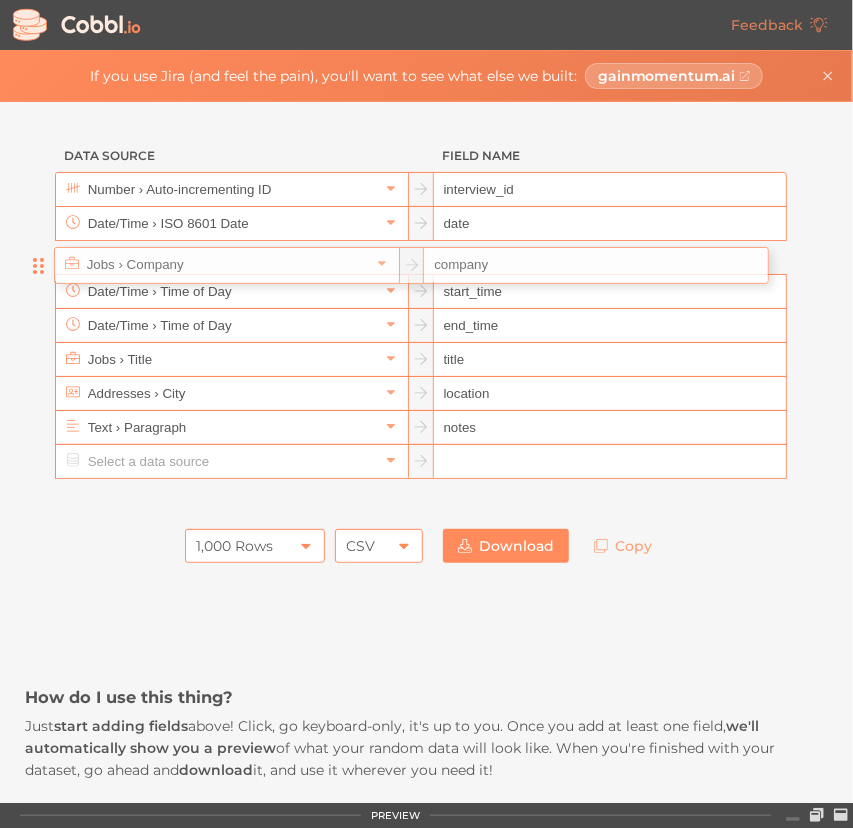 scroll, scrollTop: 0, scrollLeft: 0, axis: both 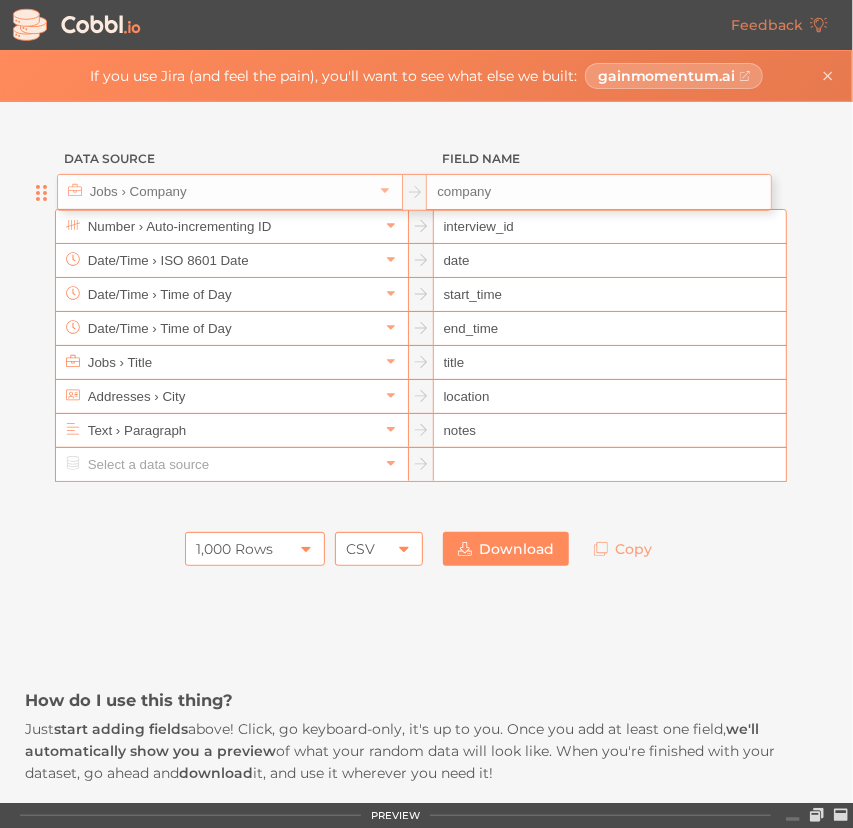 drag, startPoint x: 42, startPoint y: 335, endPoint x: 46, endPoint y: 183, distance: 152.05263 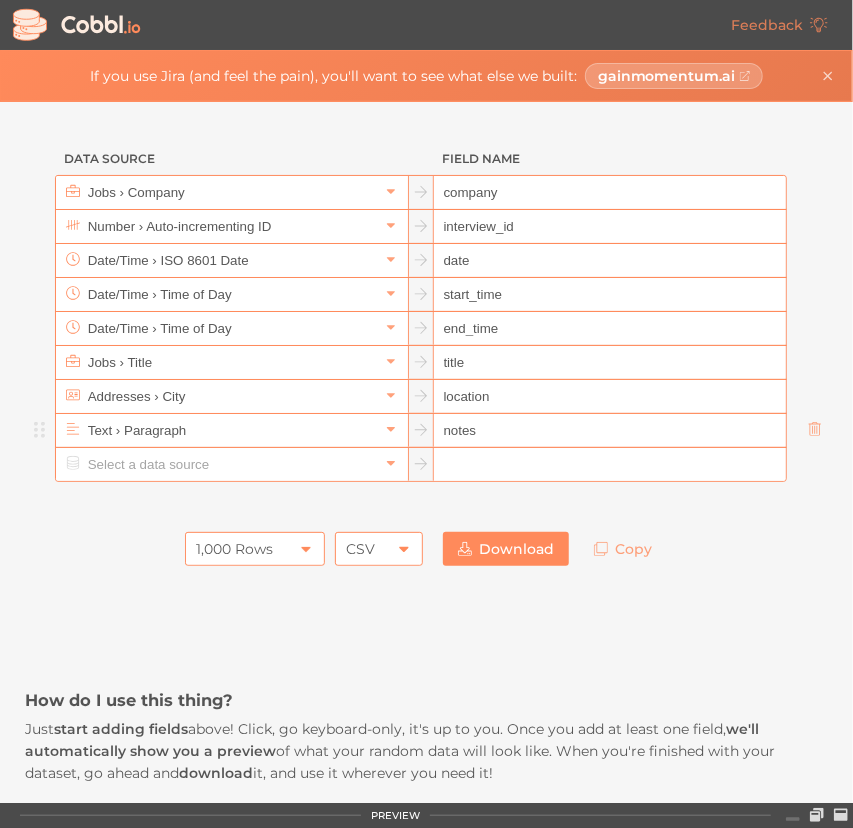 click on "PREVIEW" at bounding box center (395, 816) 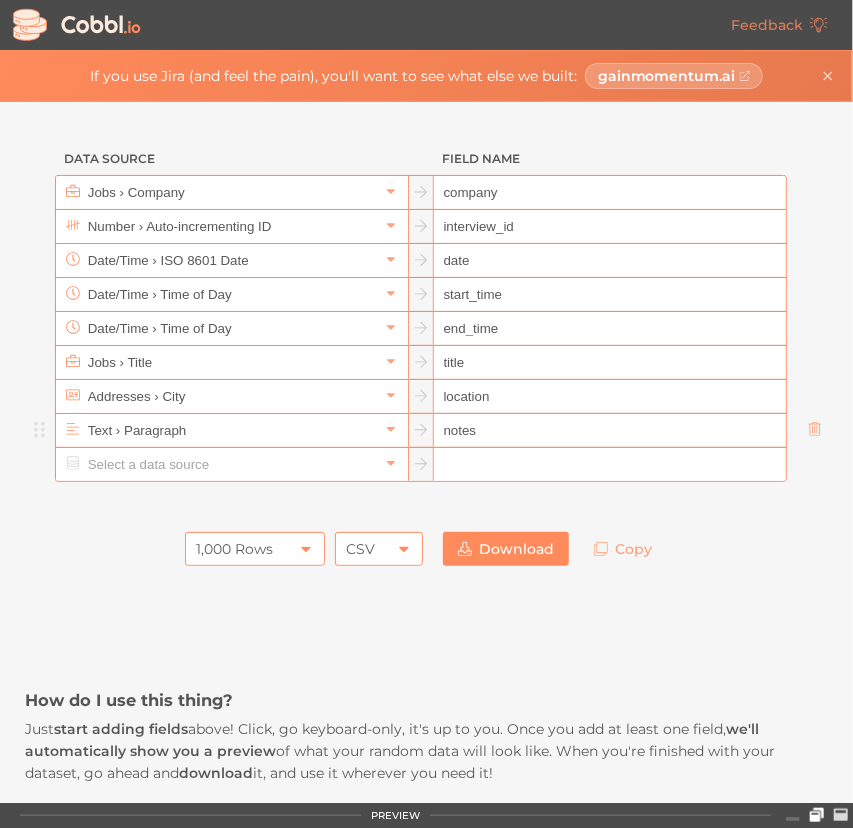 click 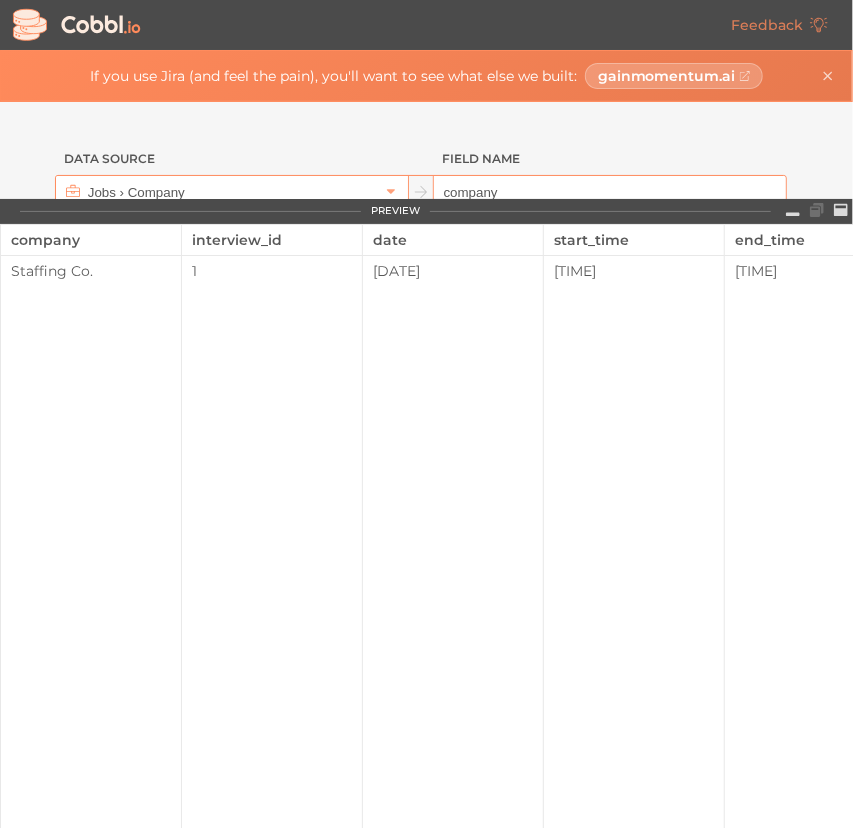 click at bounding box center (740, 549) 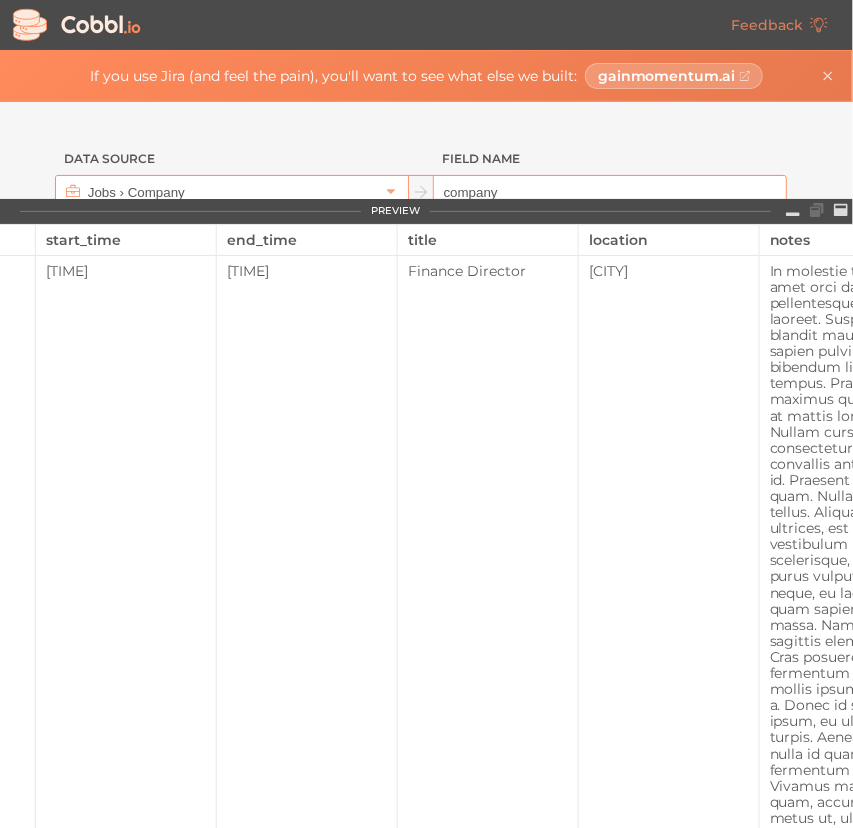 scroll, scrollTop: 0, scrollLeft: 0, axis: both 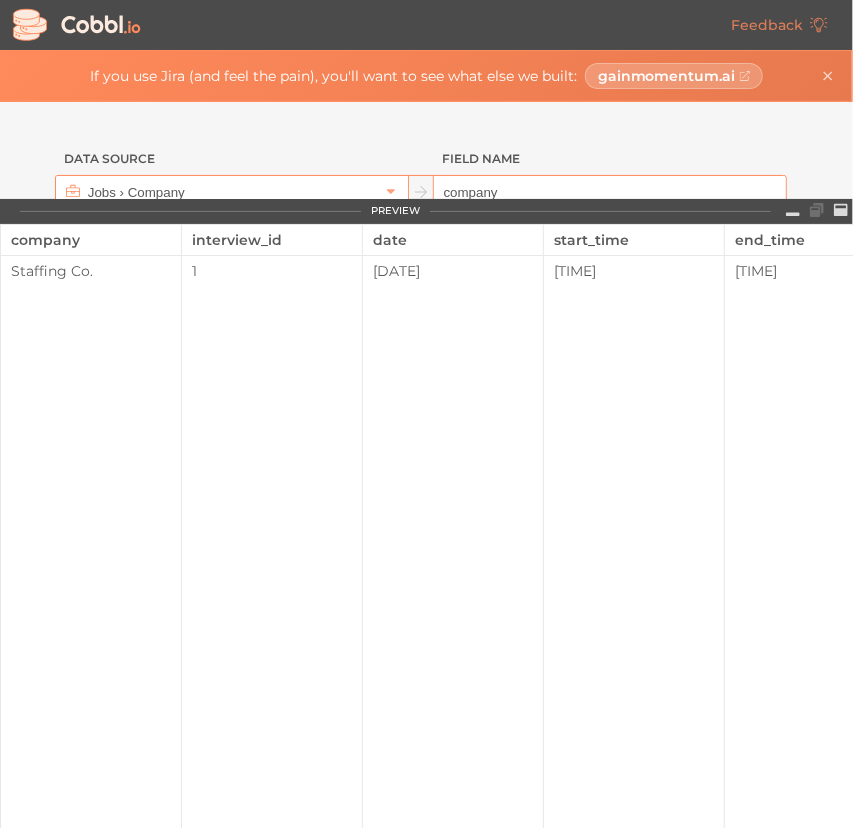 click on "Data Source Field Name Jobs › Company company Number › Auto-incrementing ID interview_id Date/Time › ISO 8601 Date date Date/Time › Time of Day start_time Date/Time › Time of Day end_time Jobs › Title title Addresses › City location Text › Paragraph notes 1,000 Rows 1,000 Rows CSV CSV Download Copy How do I use this thing? Just  start adding fields  above! Click, go keyboard-only, it's up to you. Once you add at least one field,  we'll automatically show you a preview  of what your random data will look like. When you're finished with your dataset, go ahead and  download  it, and use it wherever you need it! What are we aiming to do here? With Cobbl.io, our goal is to   make it as simple as possible to bring your projects to life with realistic (but fake!) data Who is this for? Maybe you're a  software engineer  that needs to test the new UI with some notional data, or you're a  UX designer  that needs to see what your mock looks like with some sample data, or you're a    sales engineer" at bounding box center (426, 1041) 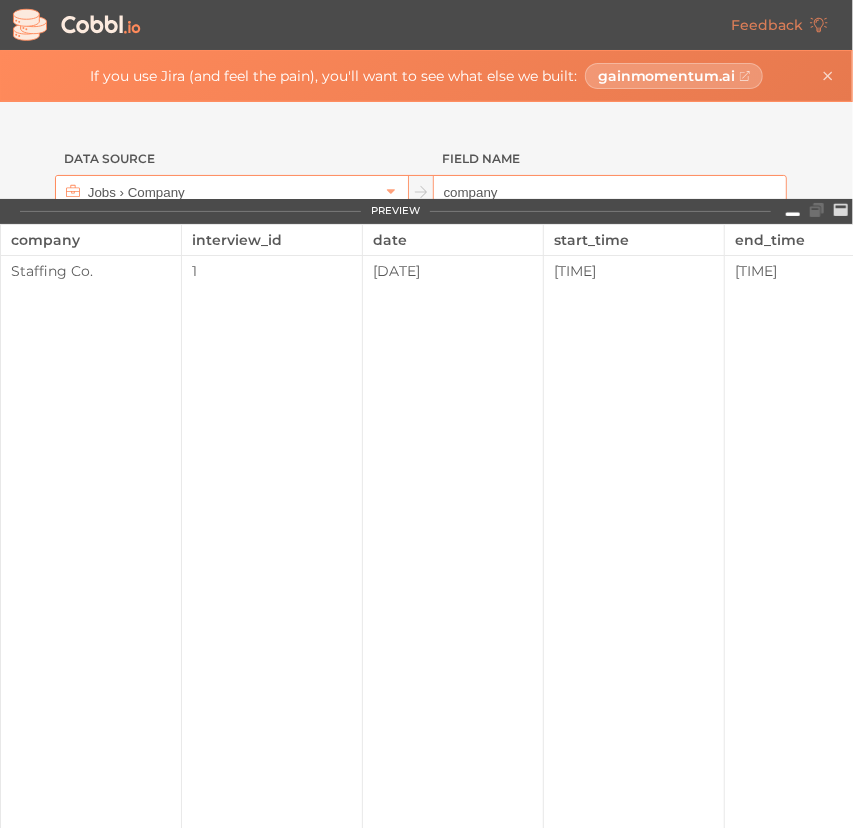 click 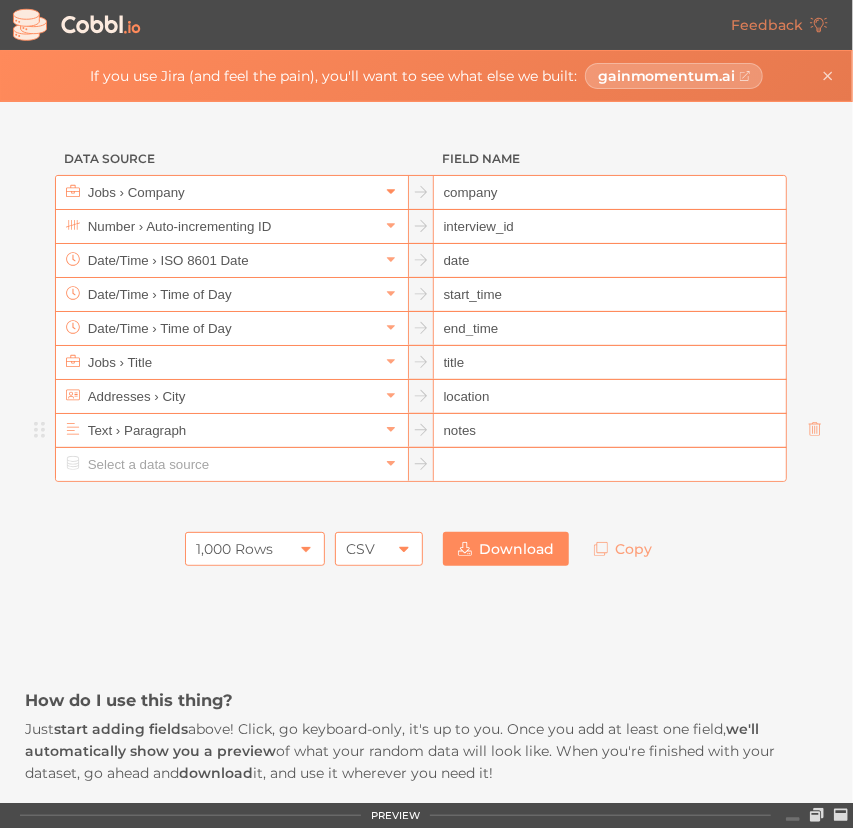 click at bounding box center (391, 192) 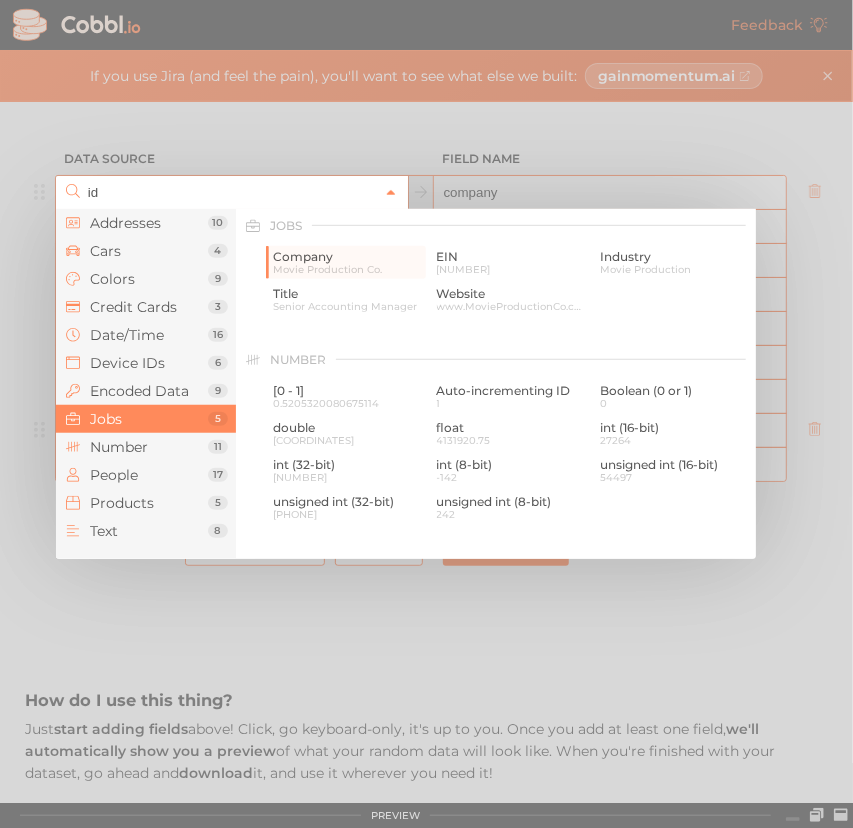 scroll, scrollTop: 0, scrollLeft: 0, axis: both 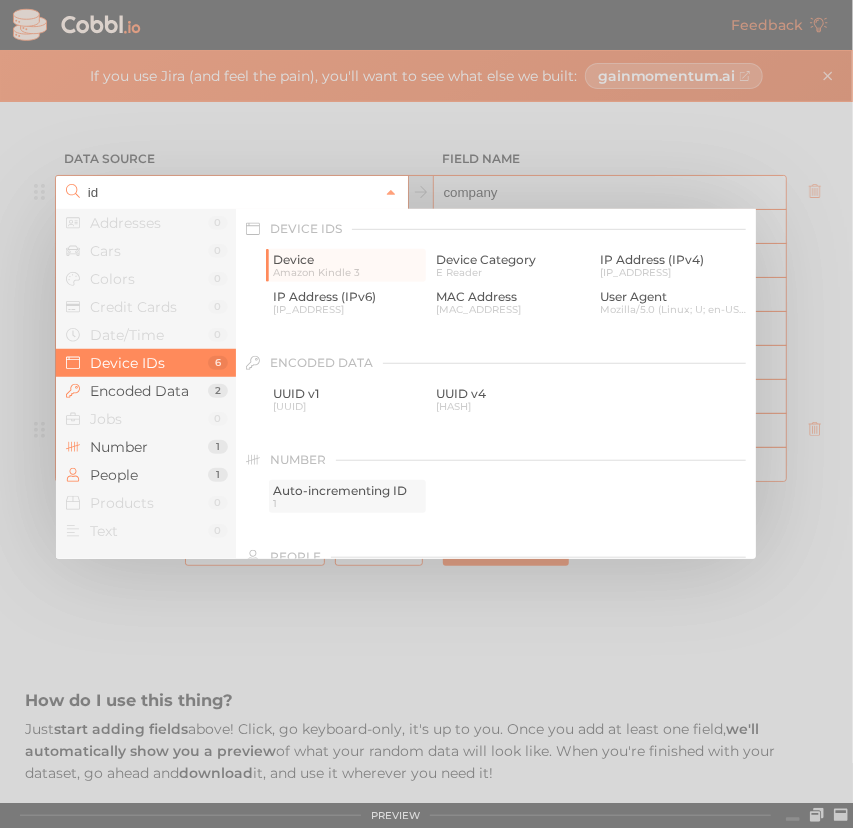 click on "1" at bounding box center [347, 503] 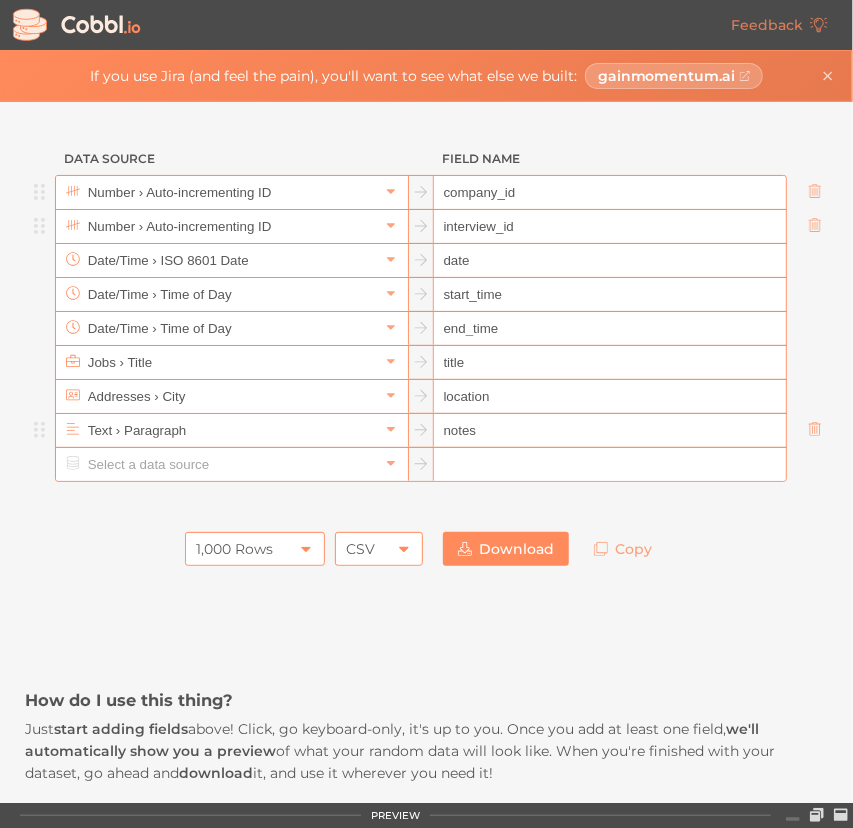 type on "company_id" 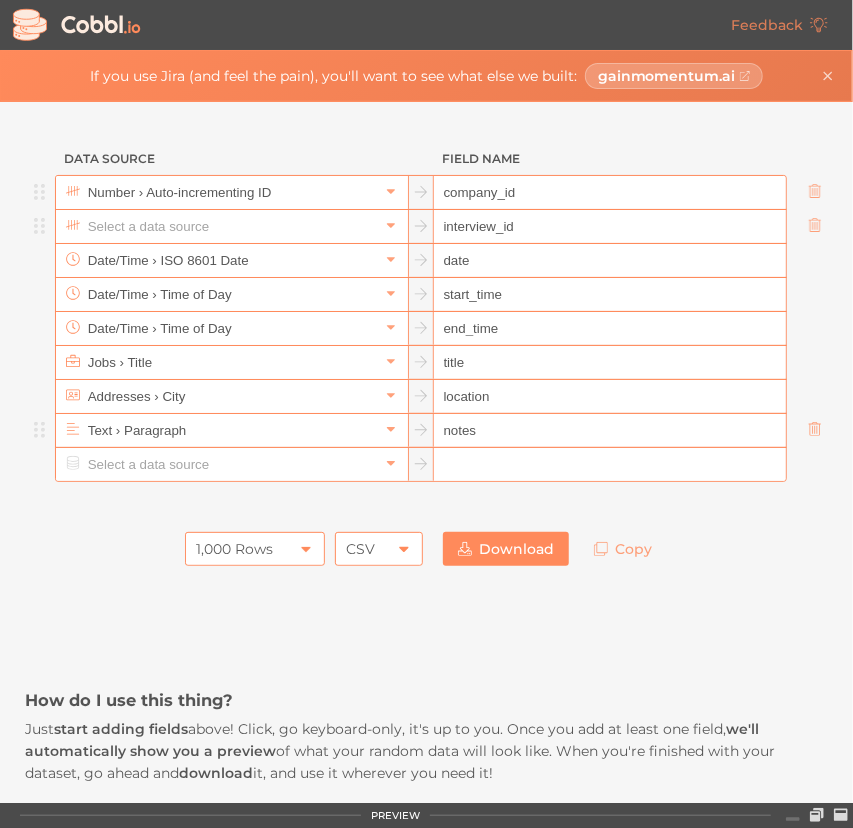 click at bounding box center [231, 226] 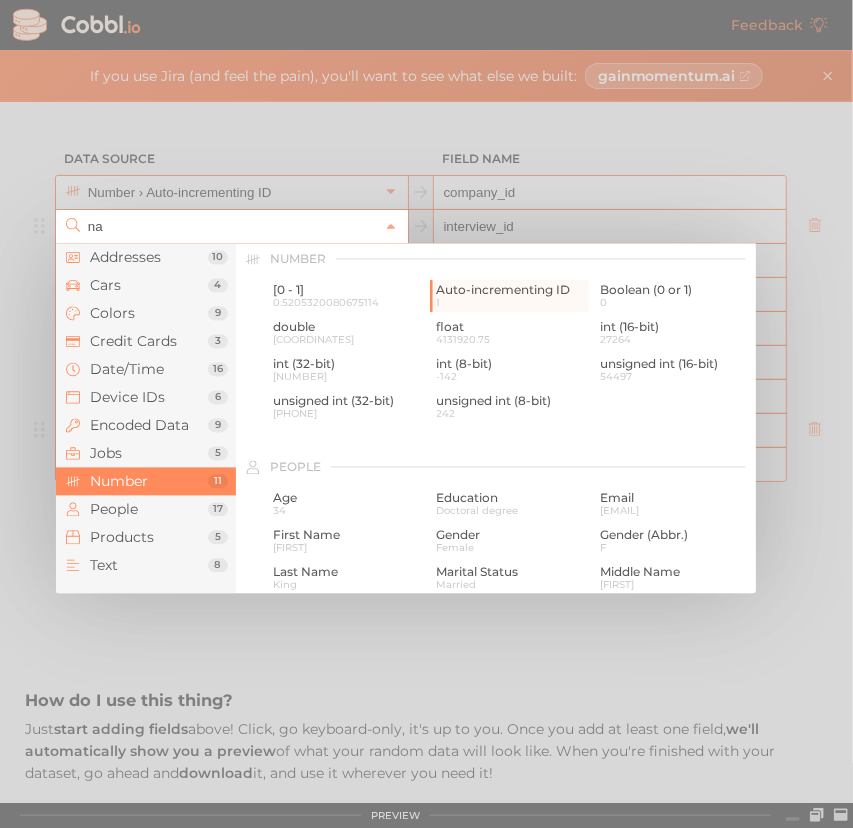 scroll, scrollTop: 0, scrollLeft: 0, axis: both 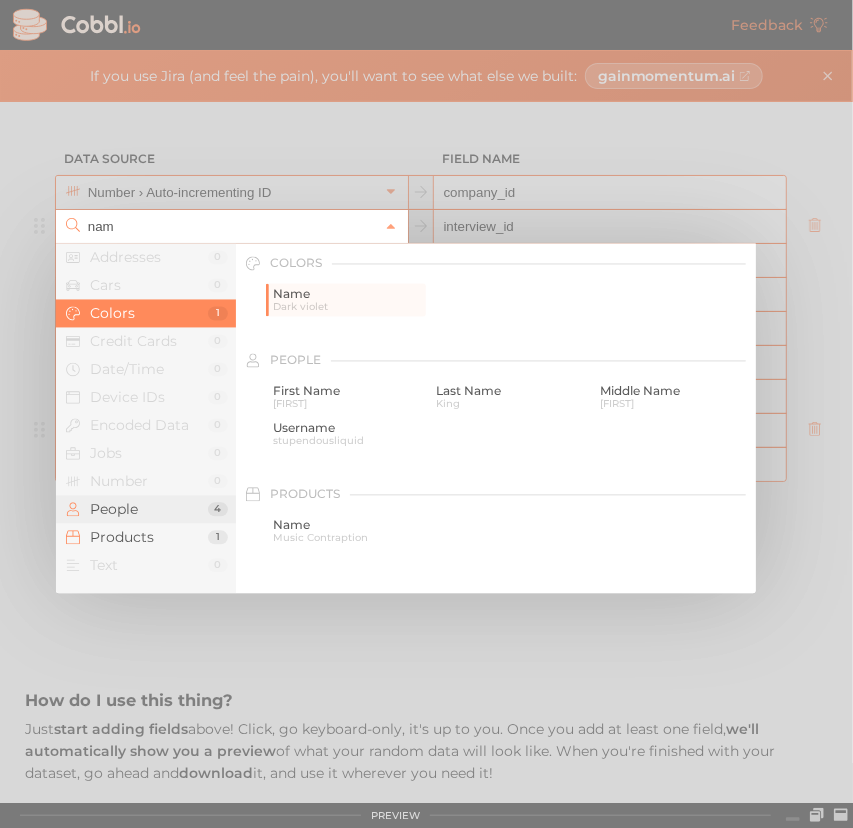 click on "People" at bounding box center [149, 510] 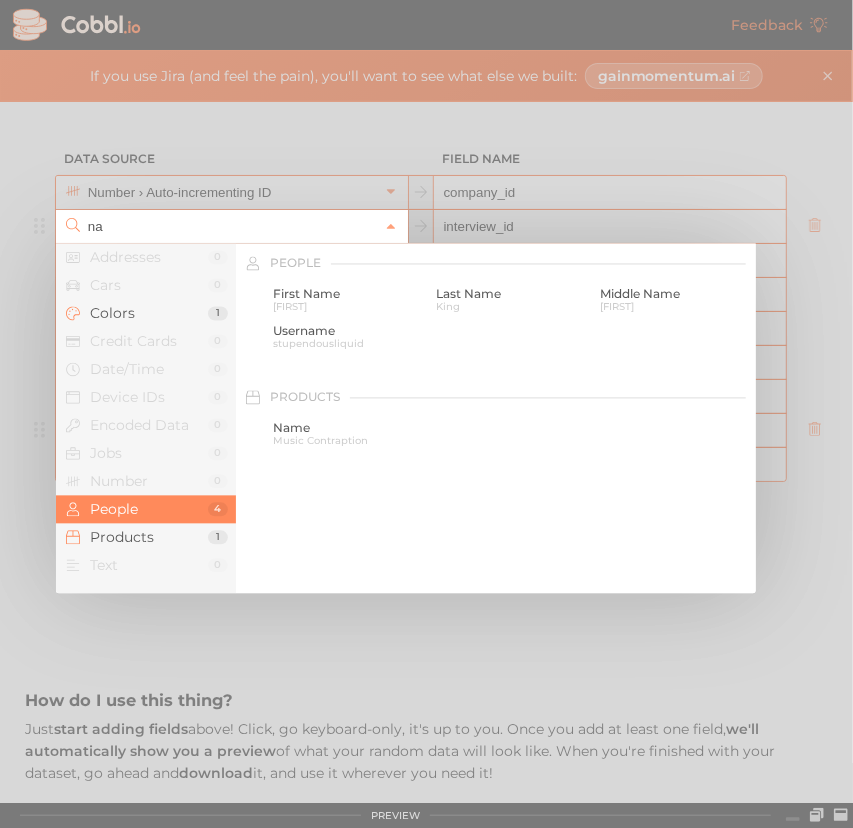 scroll, scrollTop: 0, scrollLeft: 0, axis: both 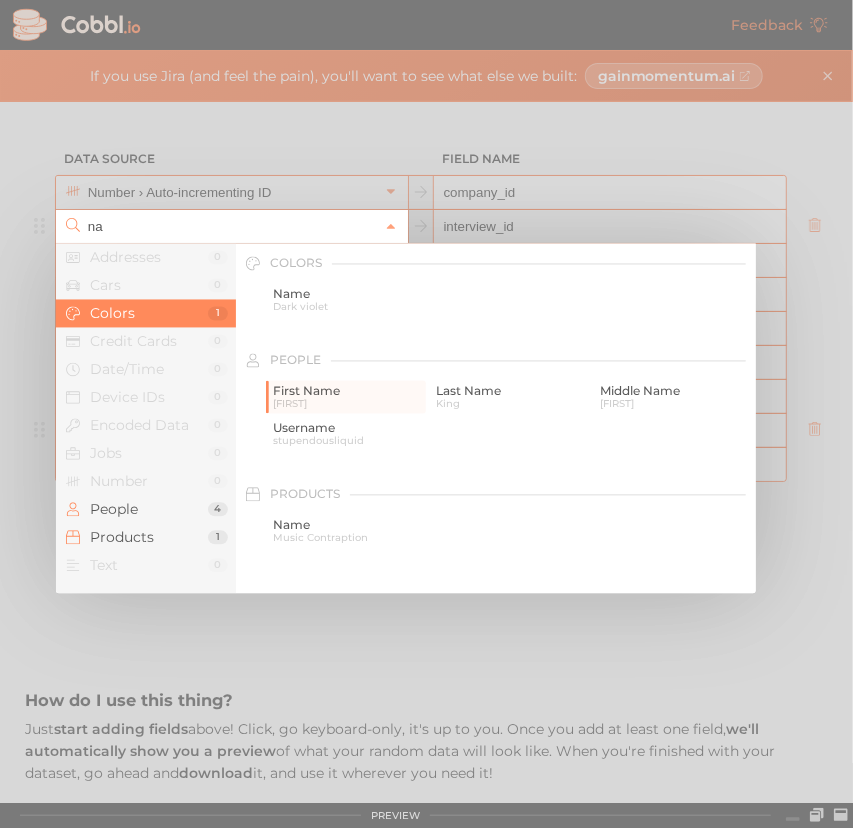 type on "n" 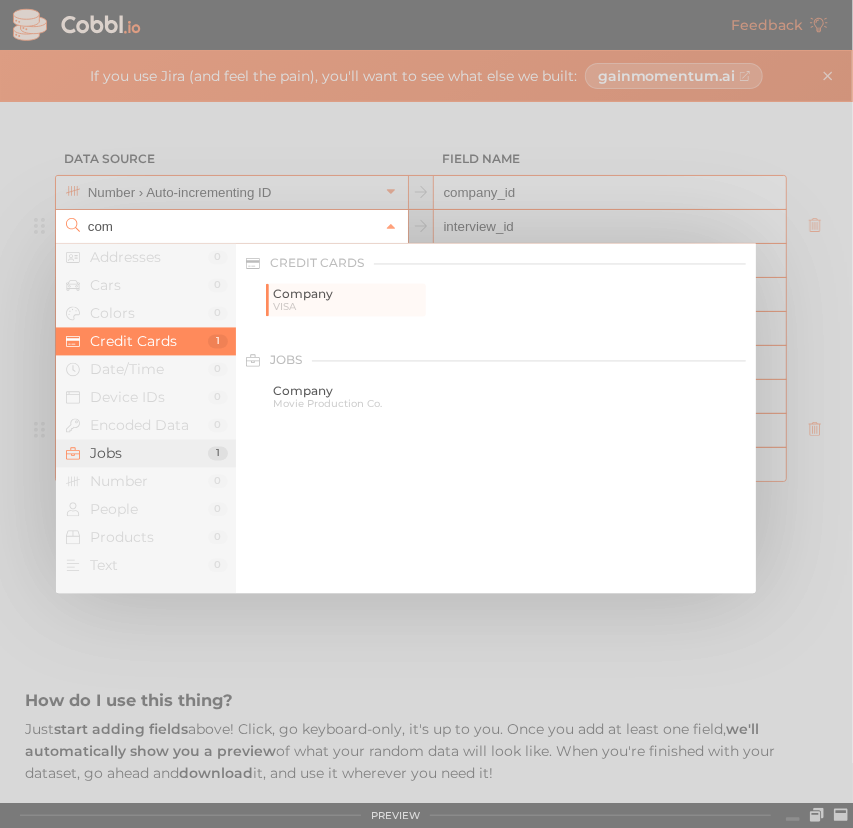 click on "Jobs 1" at bounding box center [146, 454] 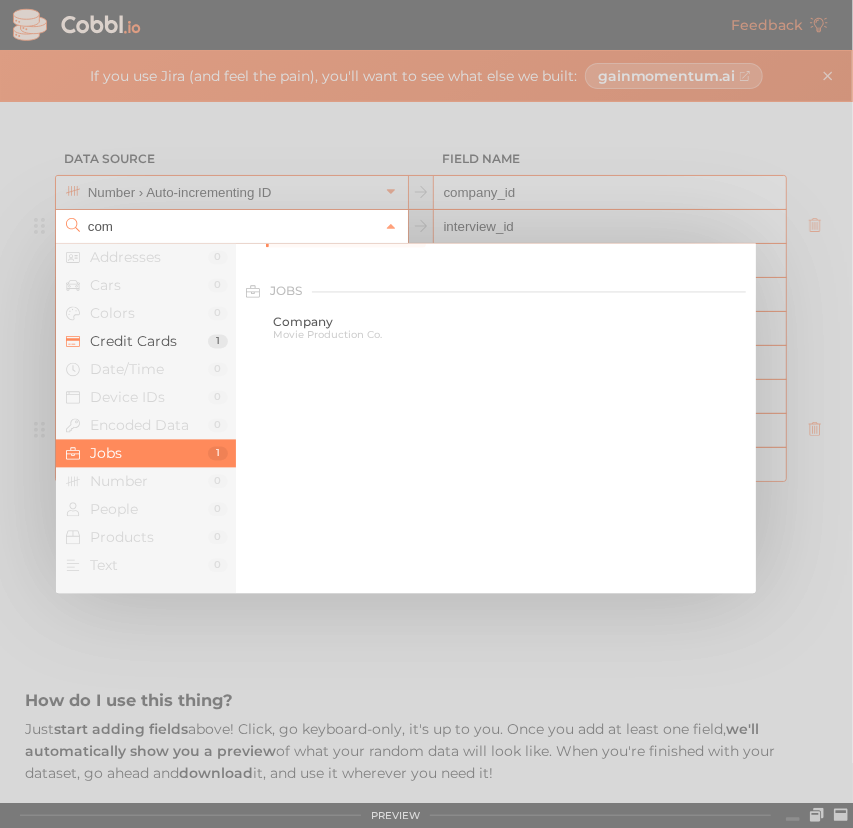 scroll, scrollTop: 97, scrollLeft: 0, axis: vertical 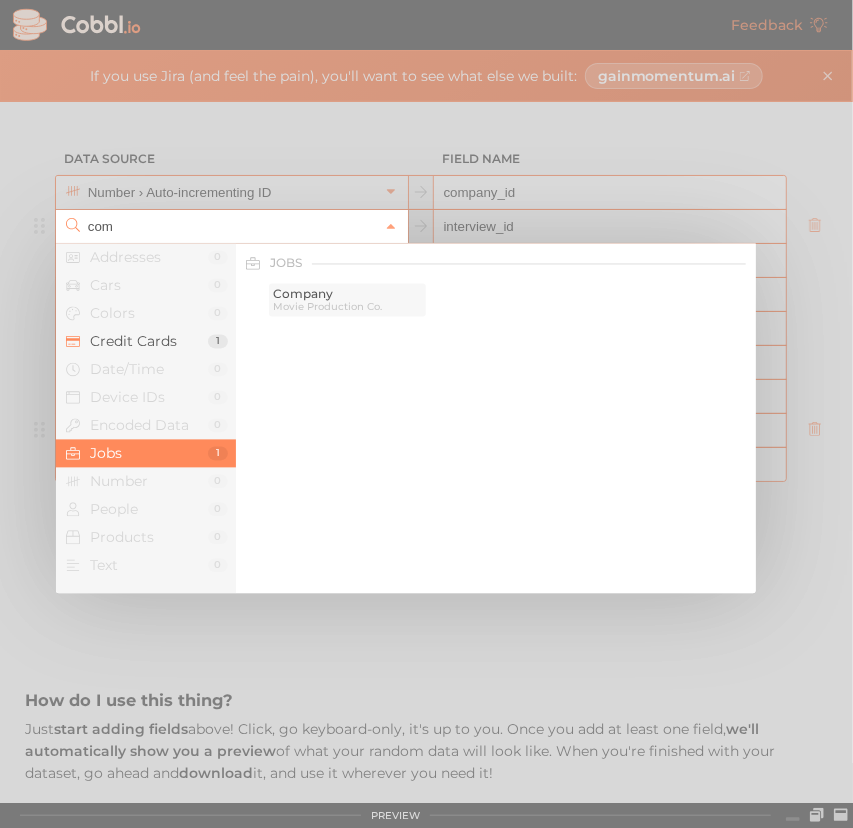 click on "Company" at bounding box center (347, 295) 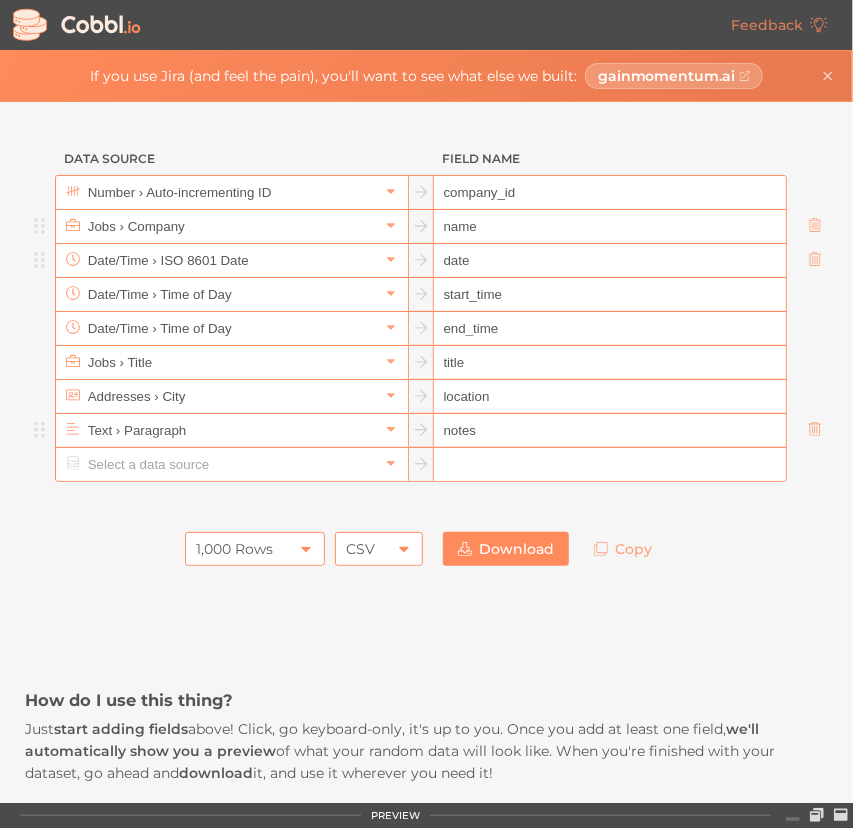 type on "name" 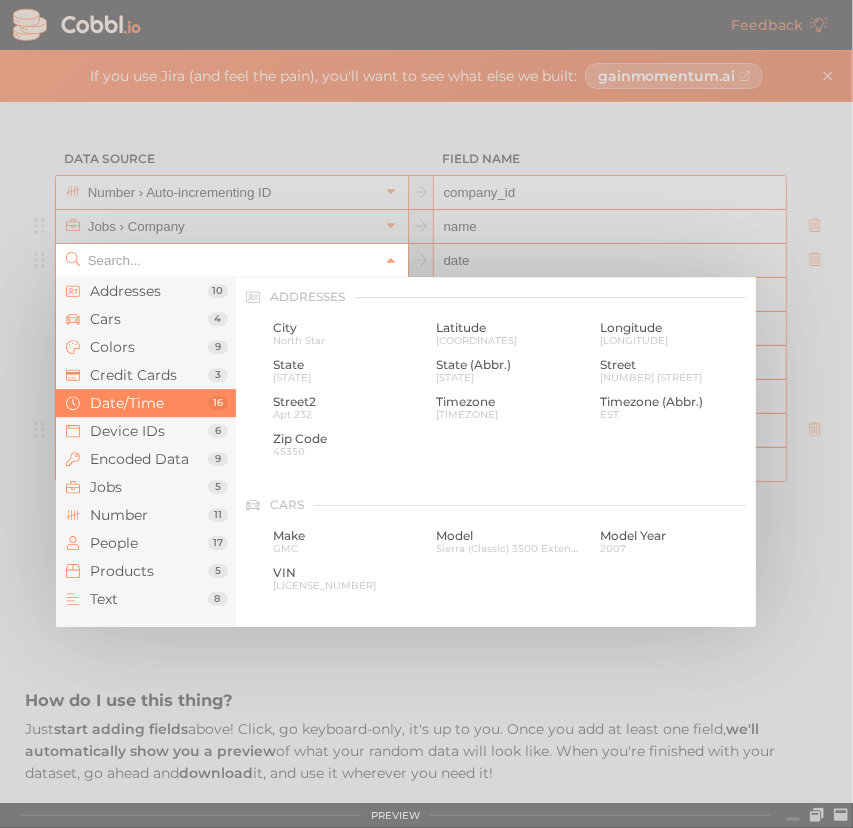 click at bounding box center [231, 260] 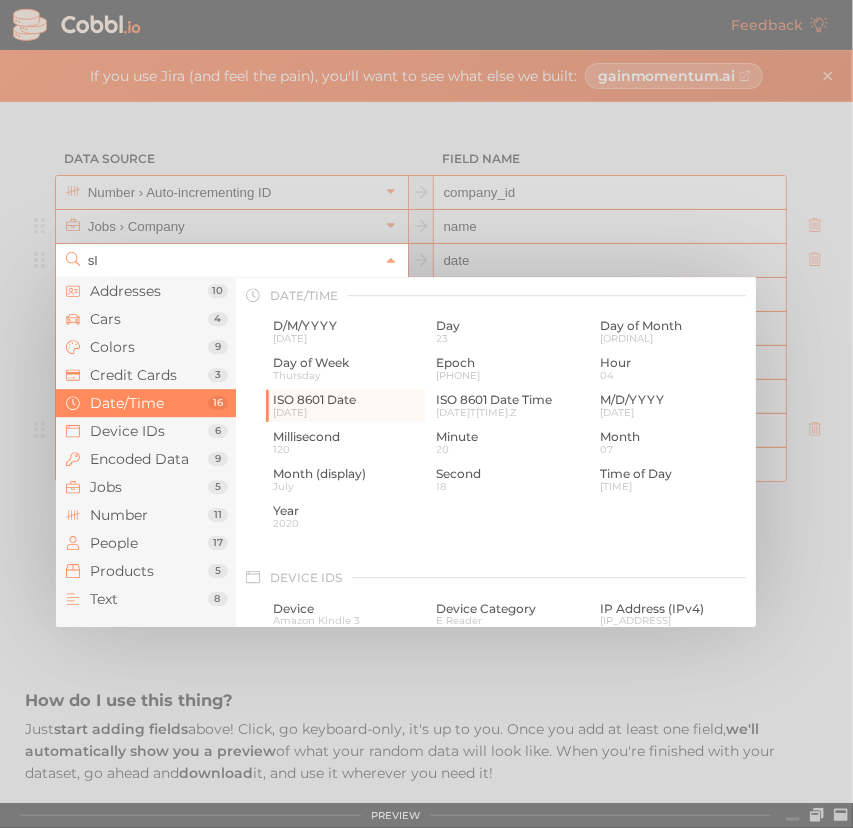 scroll, scrollTop: 0, scrollLeft: 0, axis: both 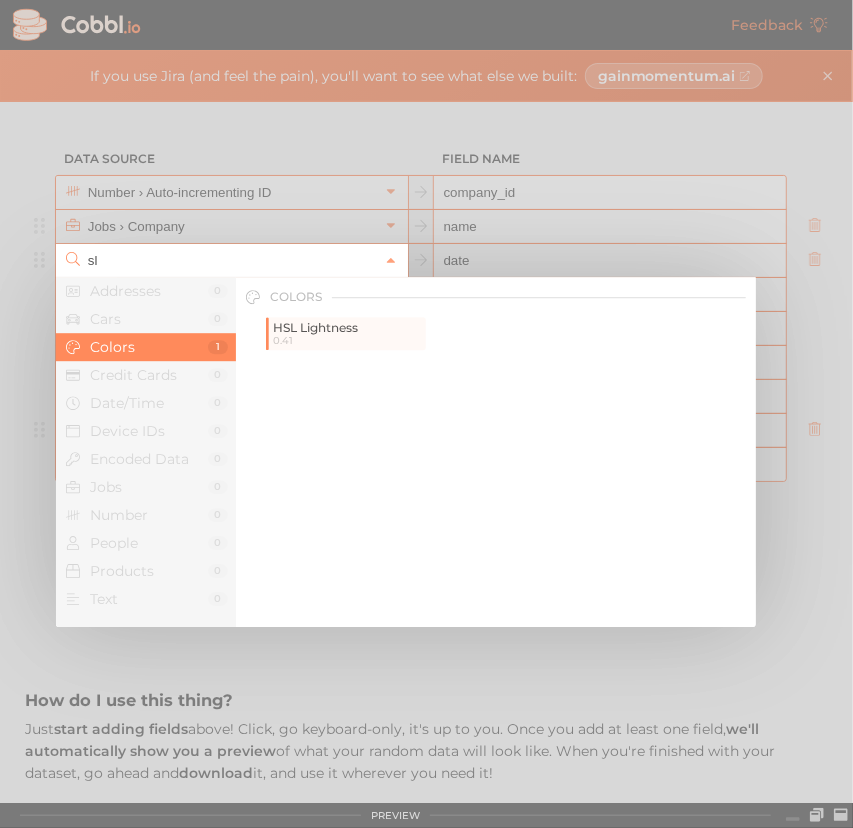 type on "s" 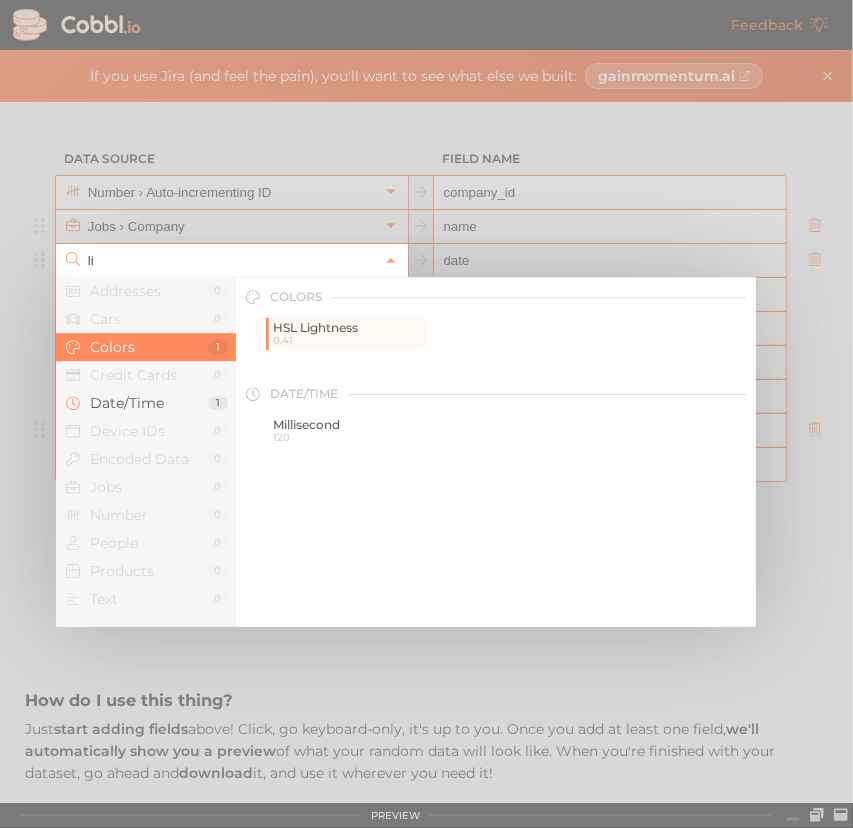 type on "l" 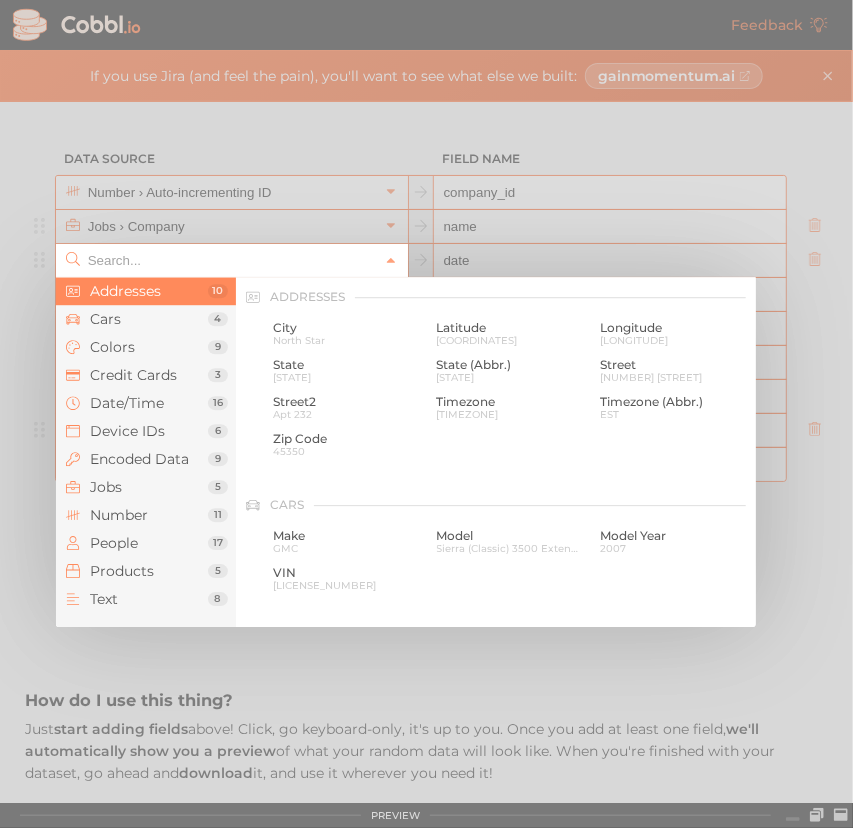 click at bounding box center [426, 414] 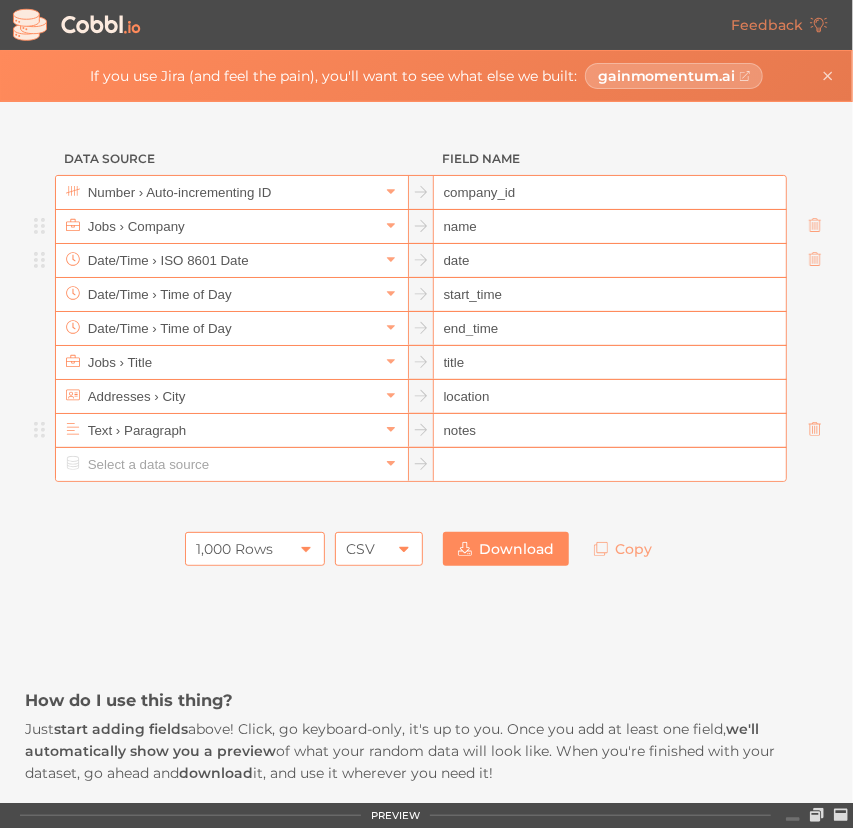 click on "Date/Time › ISO 8601 Date" at bounding box center (231, 260) 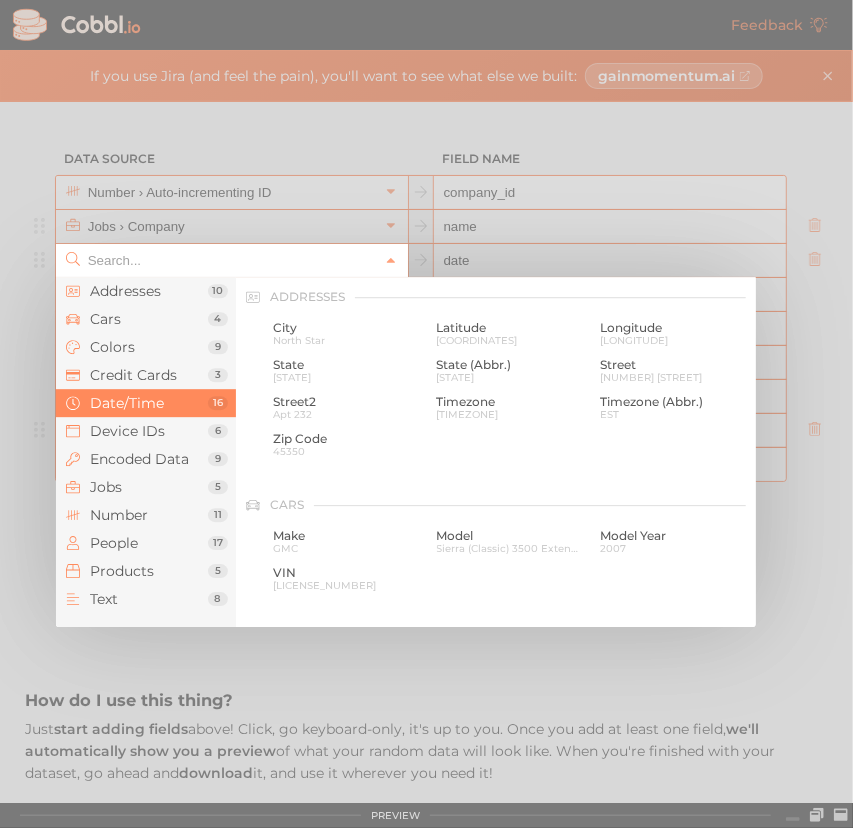 scroll, scrollTop: 612, scrollLeft: 0, axis: vertical 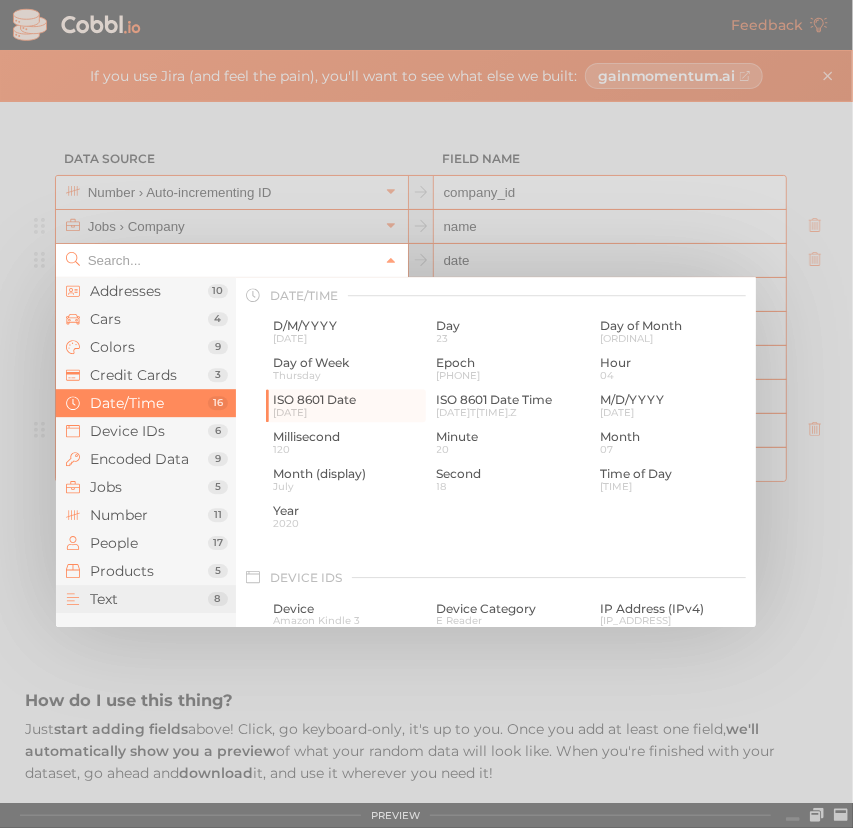 click on "Text" at bounding box center (149, 599) 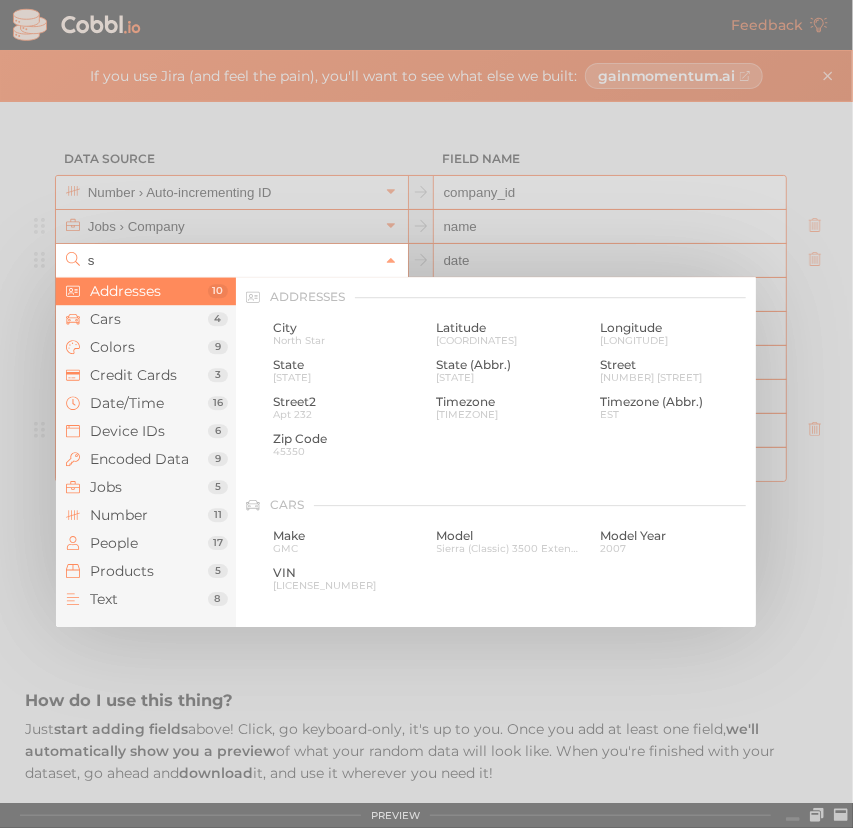 scroll, scrollTop: 0, scrollLeft: 0, axis: both 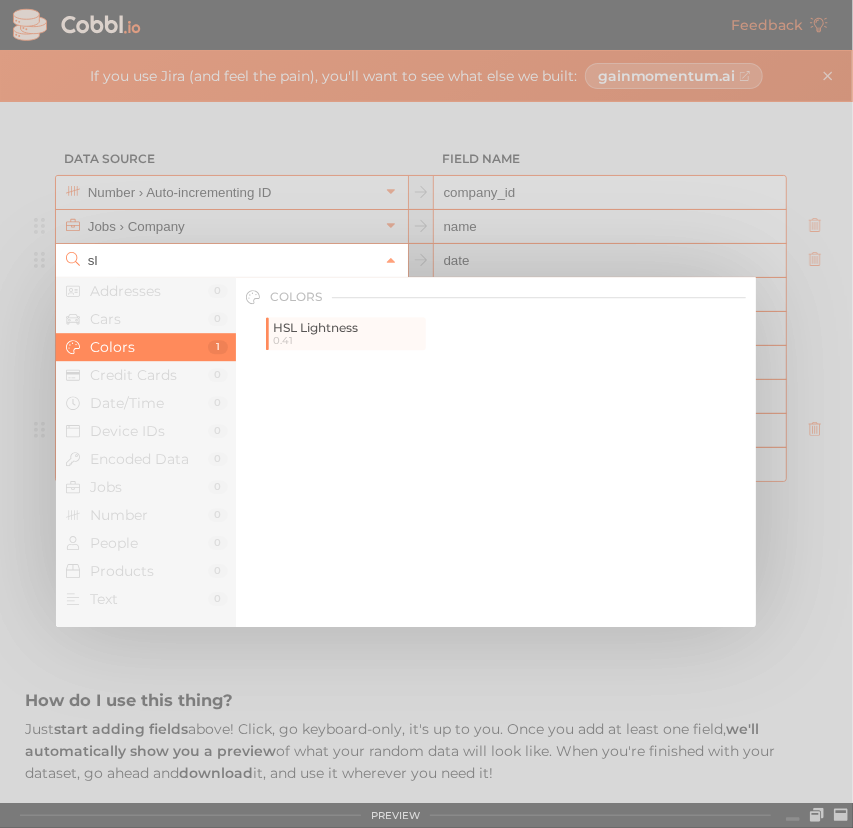 type on "s" 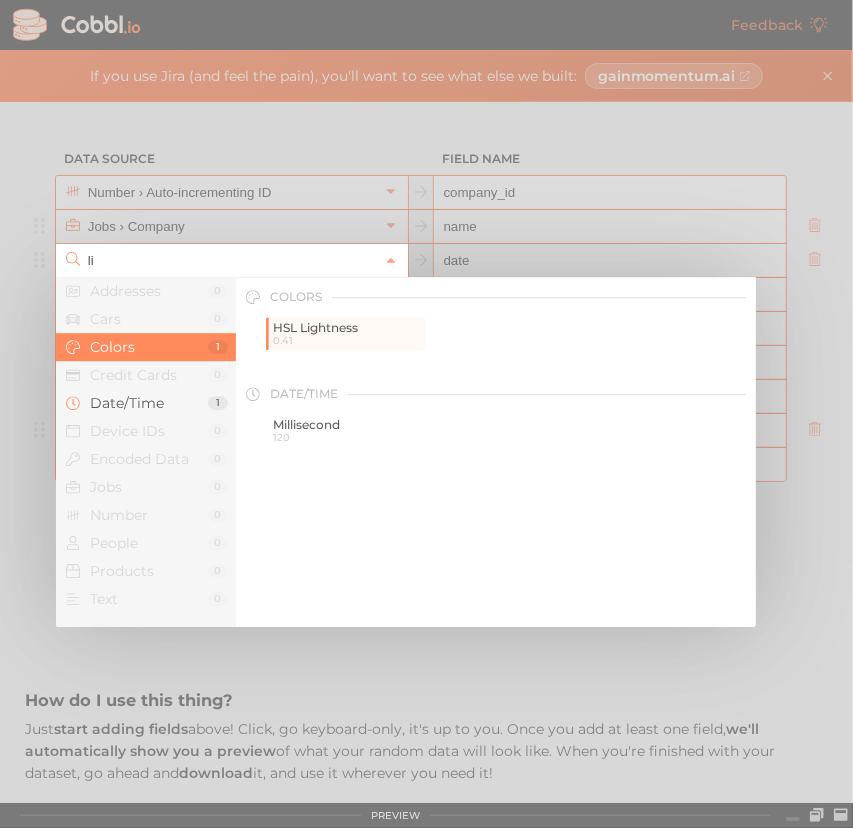 type on "l" 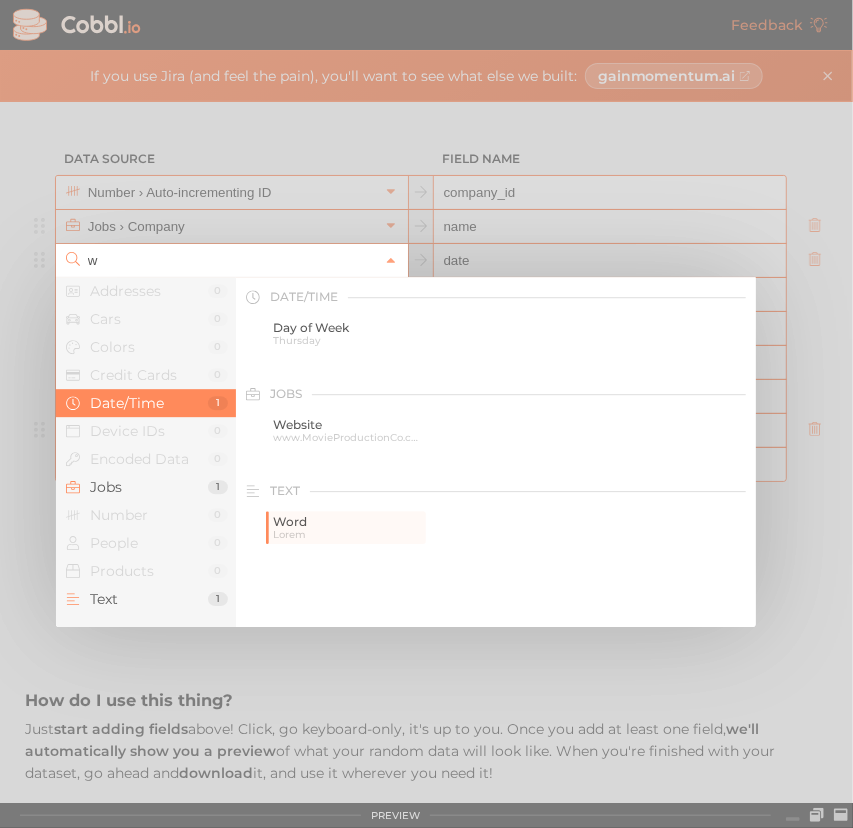 click at bounding box center (426, 414) 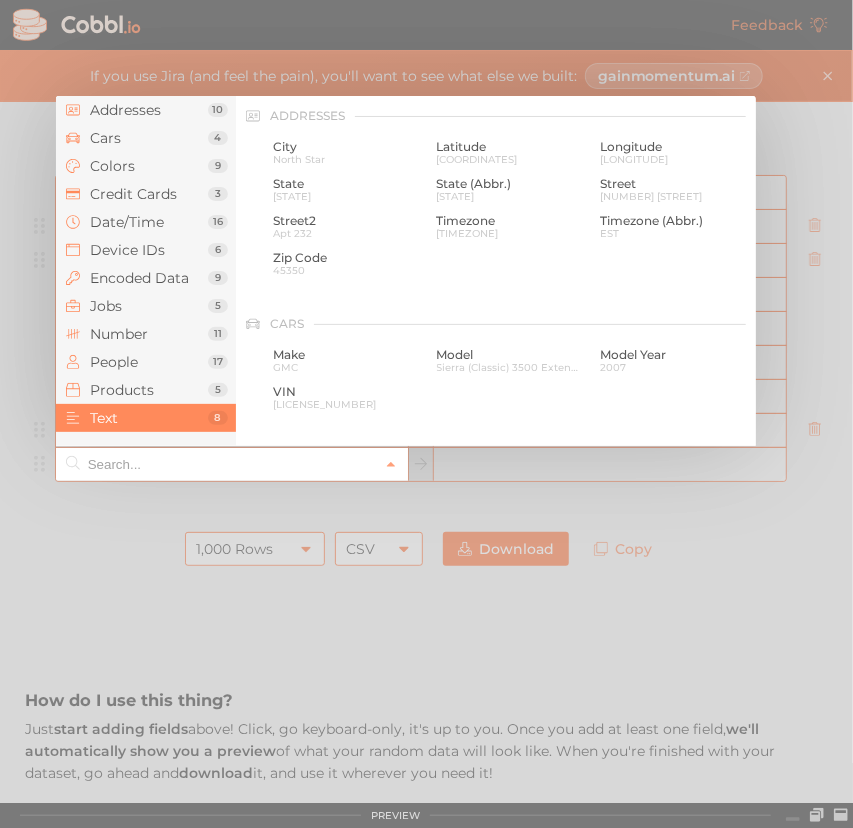 scroll, scrollTop: 1961, scrollLeft: 0, axis: vertical 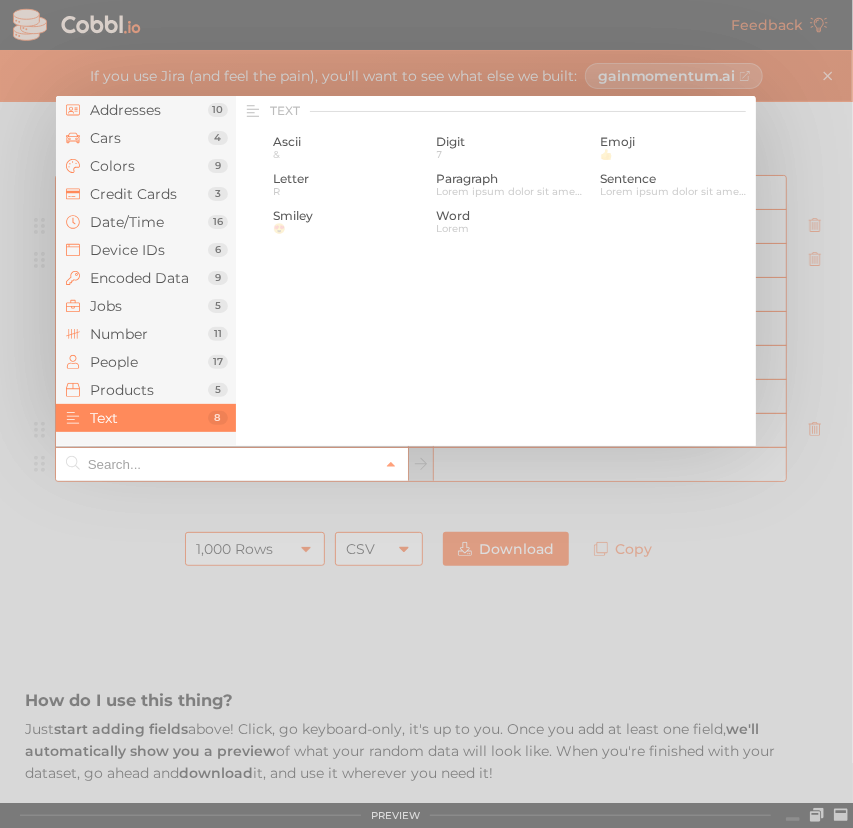 click at bounding box center [231, 464] 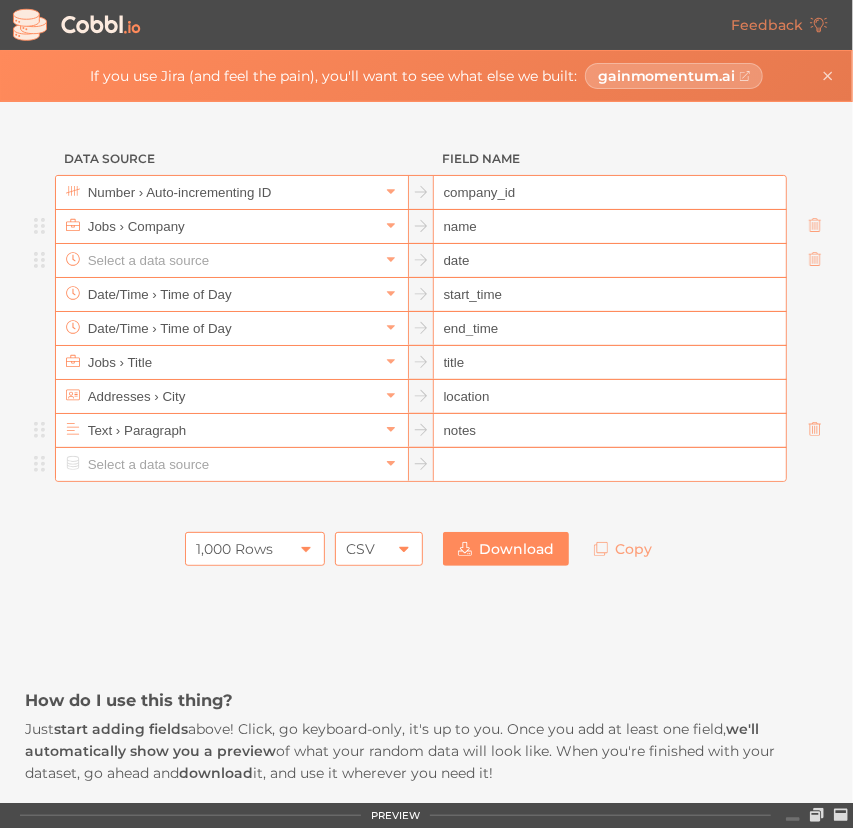 click at bounding box center (231, 260) 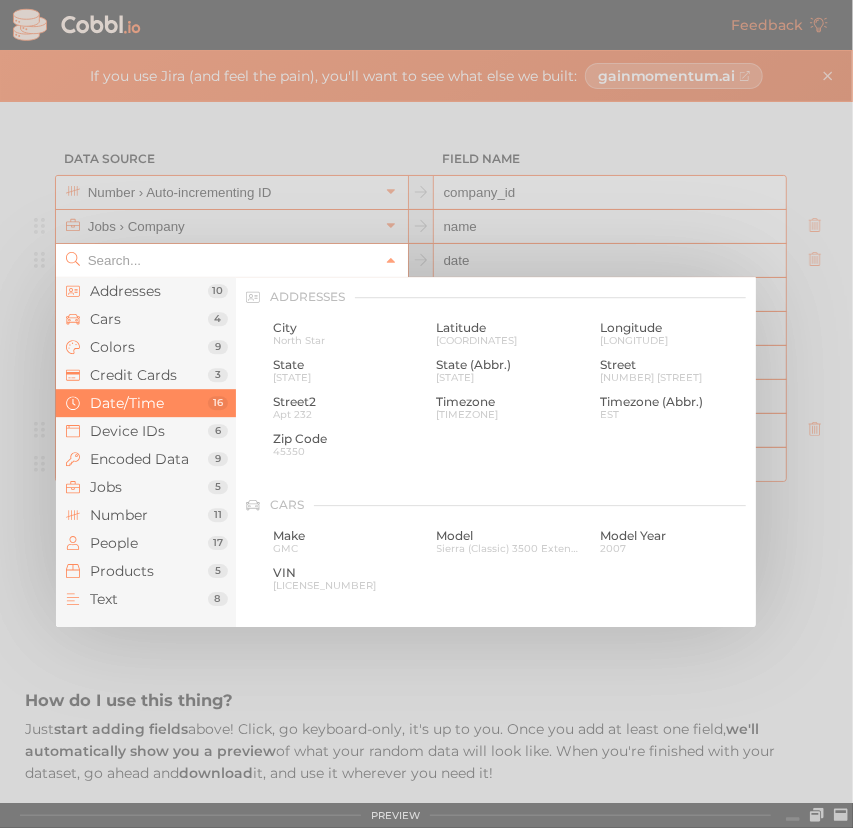 scroll, scrollTop: 612, scrollLeft: 0, axis: vertical 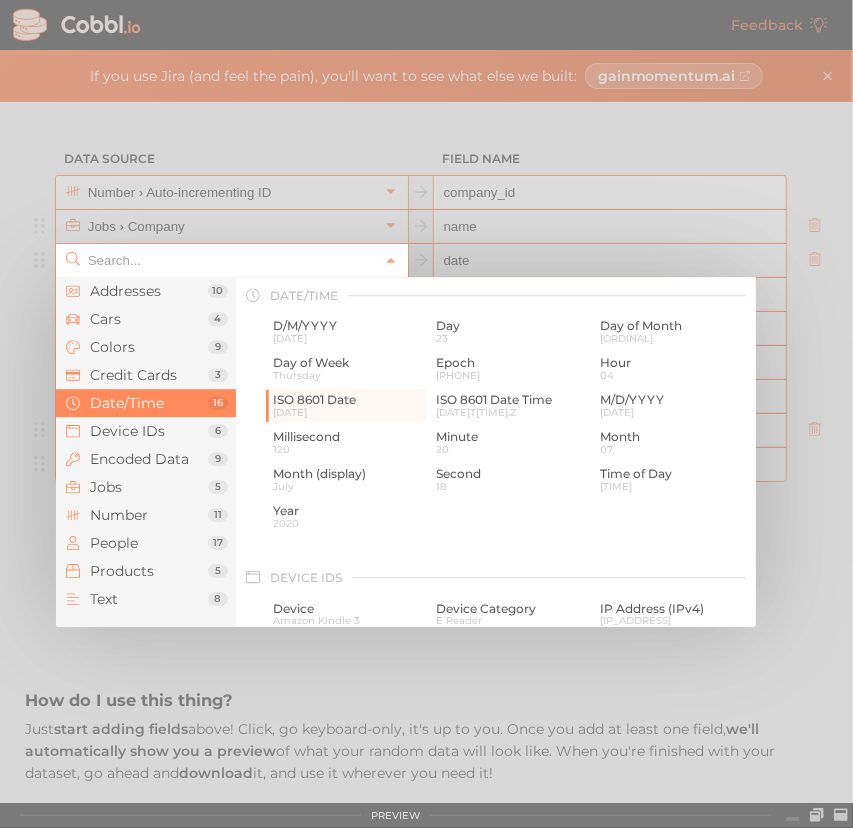click at bounding box center (426, 414) 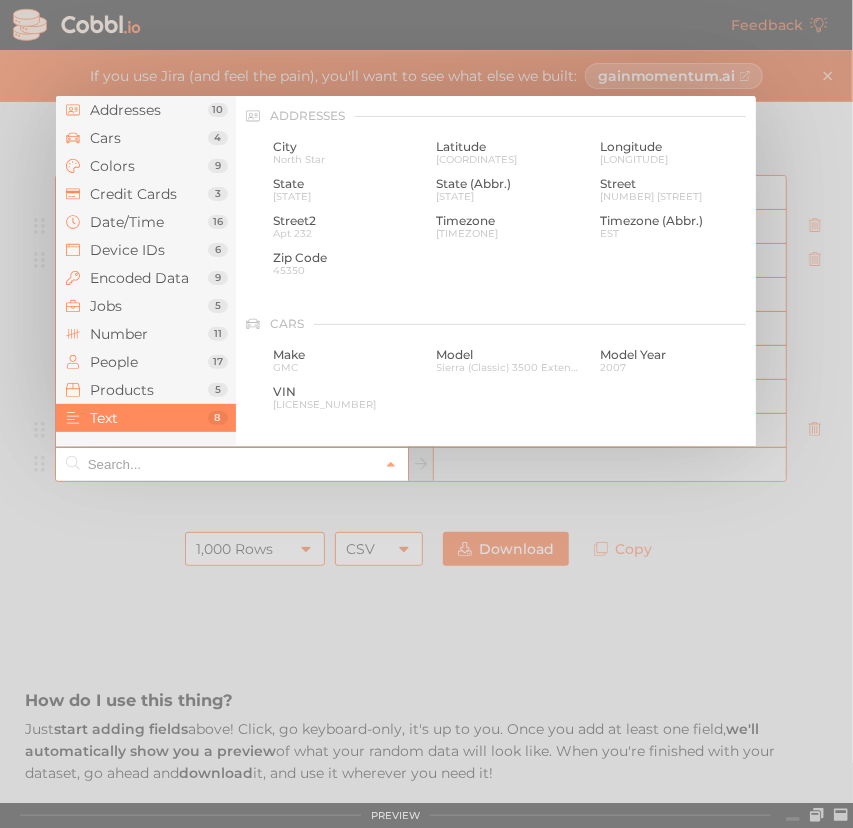 scroll, scrollTop: 1961, scrollLeft: 0, axis: vertical 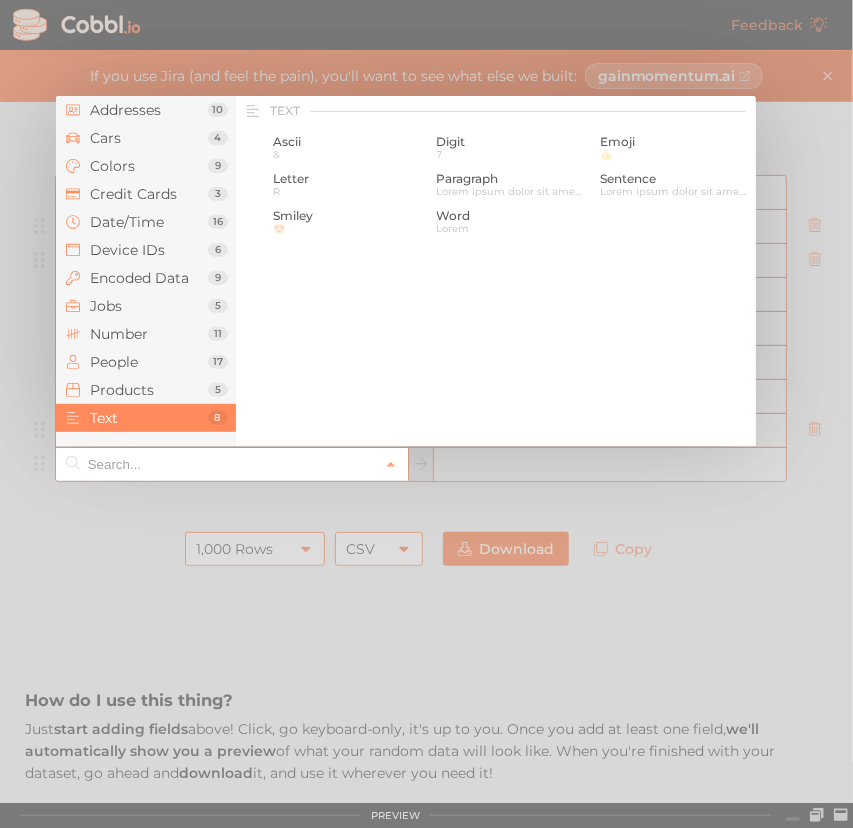 click at bounding box center (231, 464) 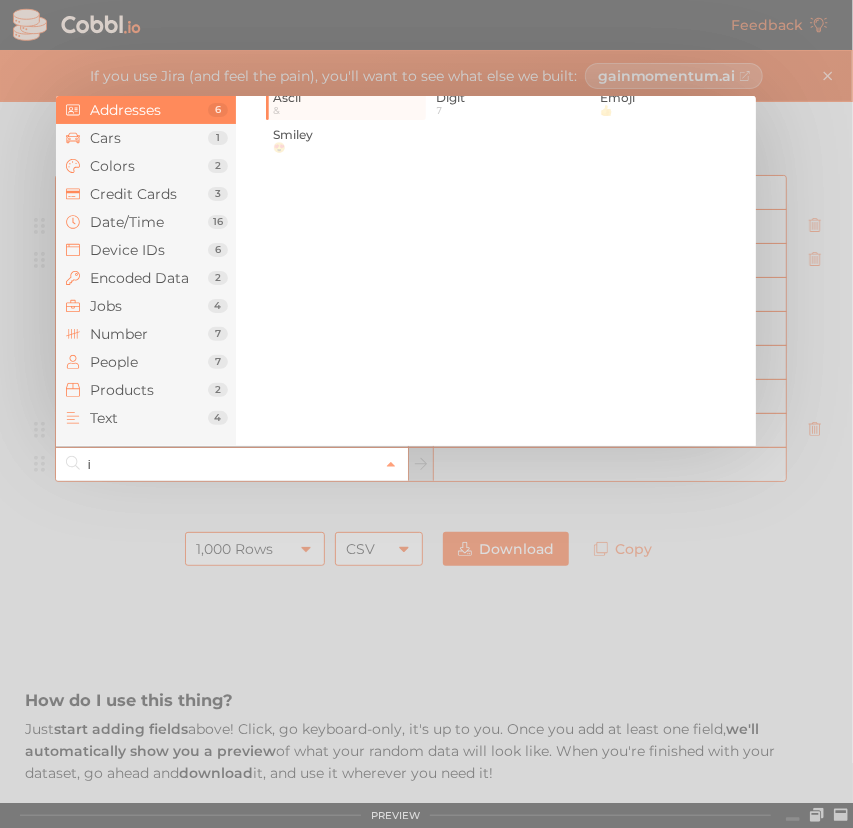 scroll, scrollTop: 0, scrollLeft: 0, axis: both 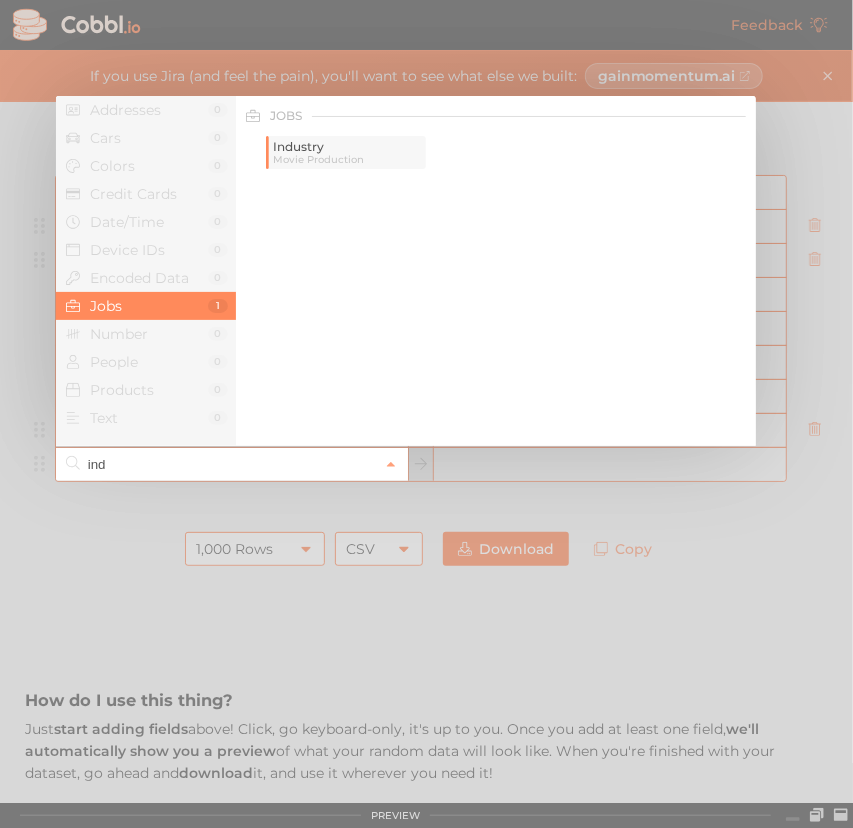 click on "Industry" at bounding box center (347, 147) 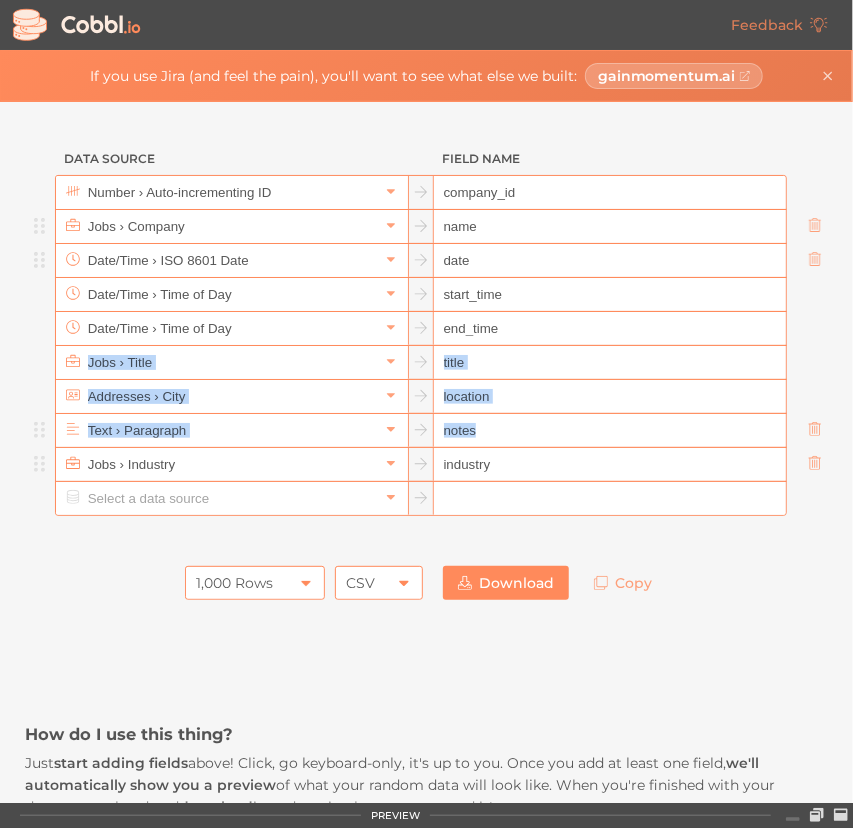 click on "Data Source Field Name Number › Auto-incrementing ID company_id Jobs › Company name Date/Time › ISO 8601 Date date Date/Time › Time of Day start_time Date/Time › Time of Day end_time Jobs › Title title Addresses › City location Text › Paragraph notes Jobs › Industry industry 1,000 Rows 1,000 Rows CSV CSV Download Copy How do I use this thing? Just  start adding fields  above! Click, go keyboard-only, it's up to you. Once you add at least one field,  we'll automatically show you a preview  of what your random data will look like. When you're finished with your dataset, go ahead and  download  it, and use it wherever you need it! What are we aiming to do here? With Cobbl.io, our goal is to   make it as simple as possible to bring your projects to life with realistic (but fake!) data Who is this for? Maybe you're a  software engineer  that needs to test the new UI with some notional data, or you're a  UX designer  that needs to see what your mock looks like with some sample data, or you're a" at bounding box center [426, 1058] 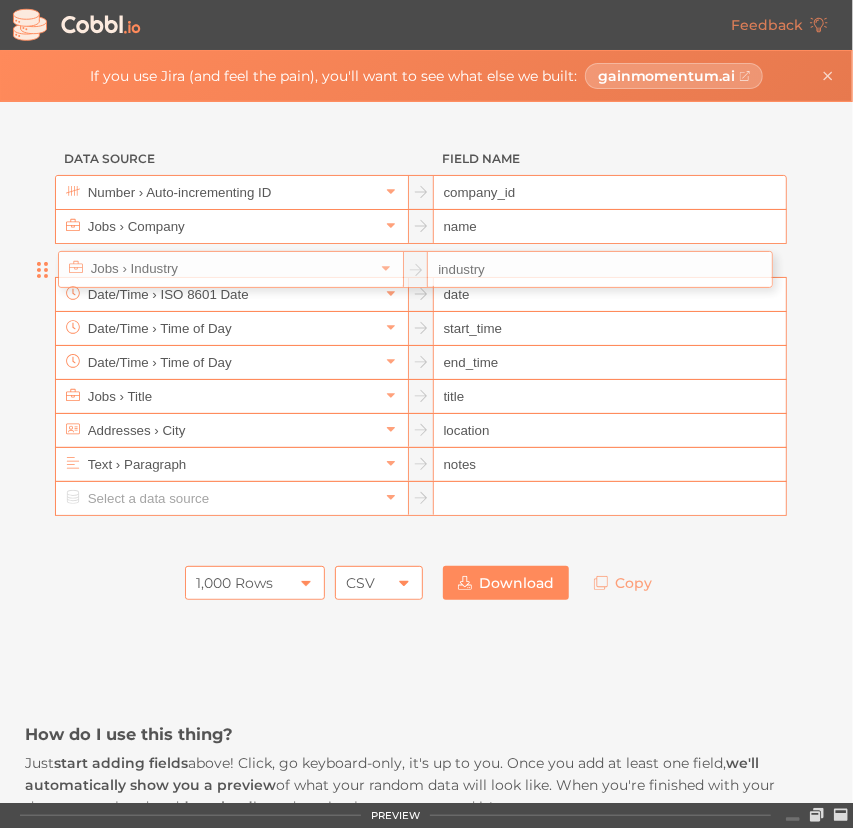 drag, startPoint x: 37, startPoint y: 467, endPoint x: 40, endPoint y: 262, distance: 205.02196 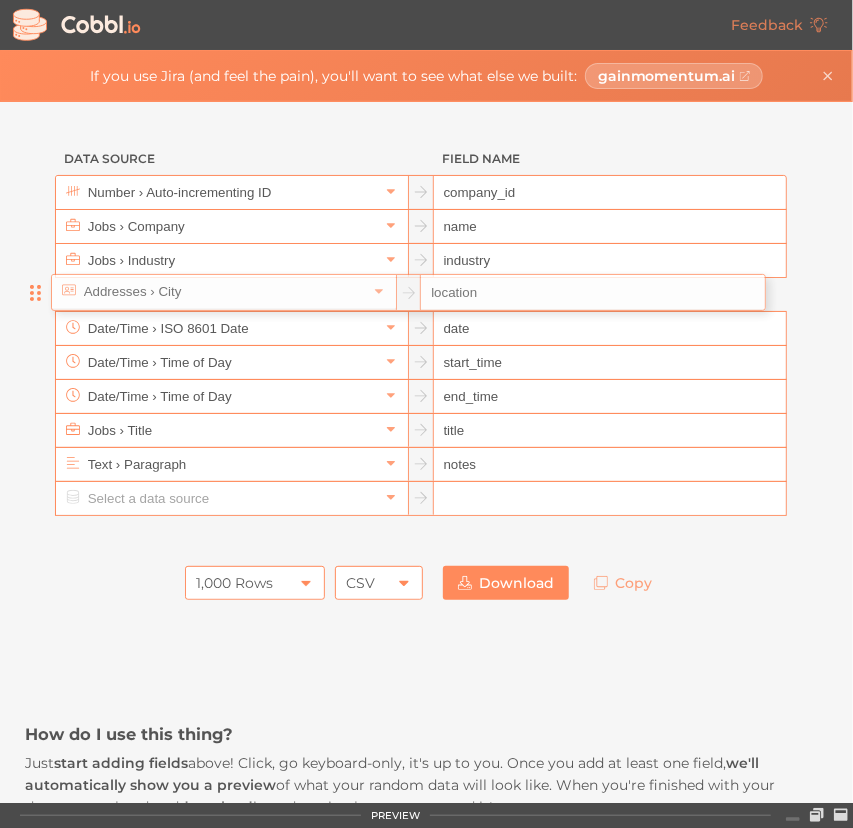 drag, startPoint x: 46, startPoint y: 426, endPoint x: 39, endPoint y: 286, distance: 140.1749 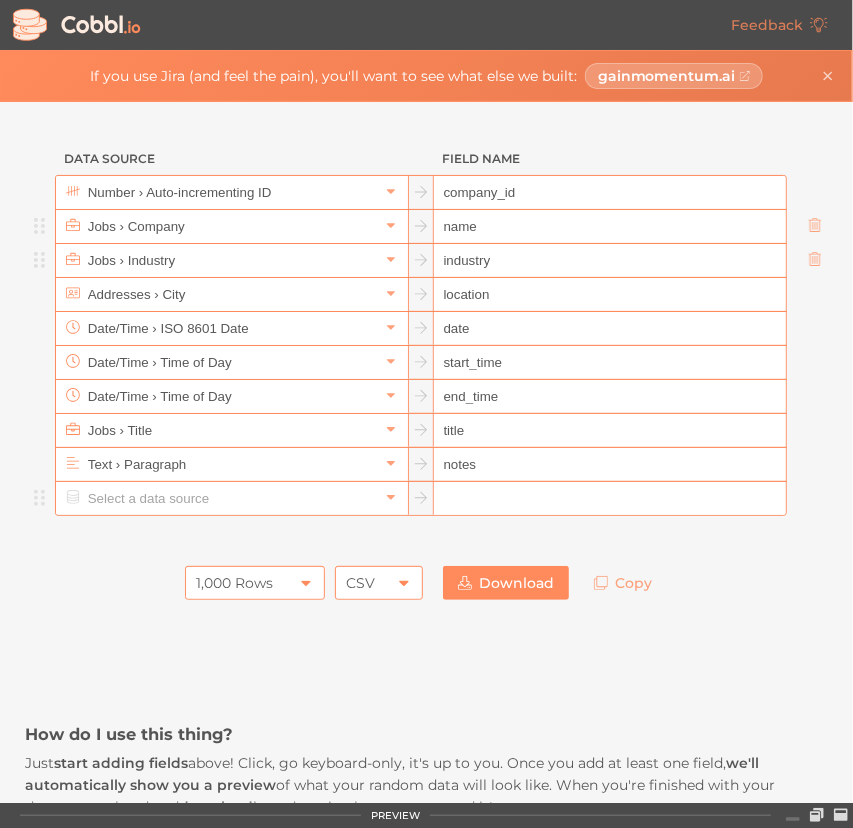 click at bounding box center (231, 498) 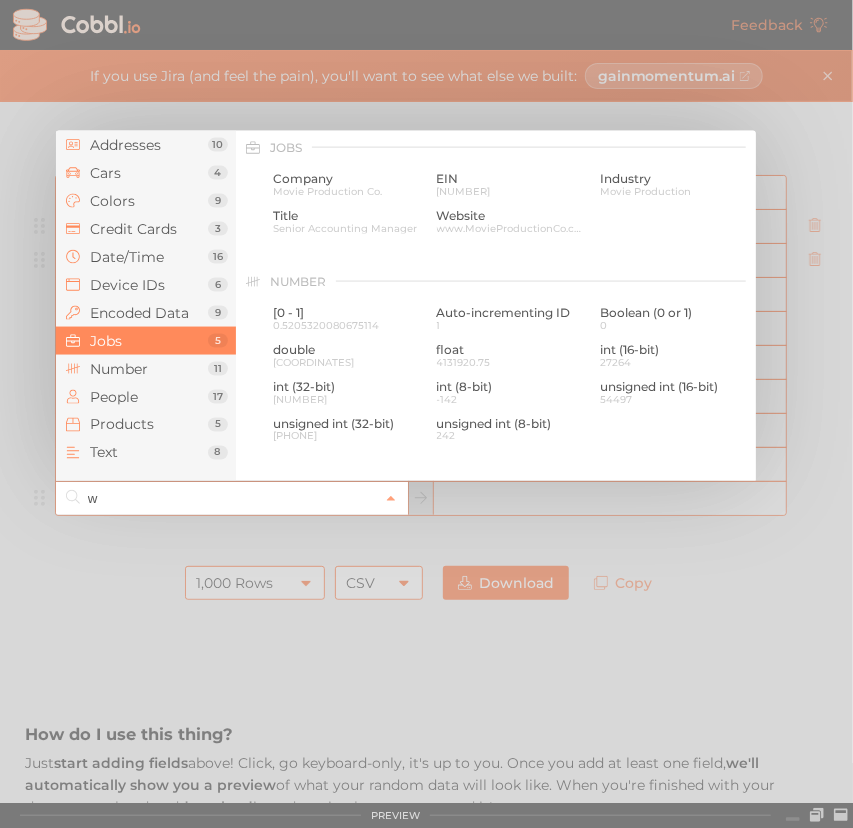 scroll, scrollTop: 0, scrollLeft: 0, axis: both 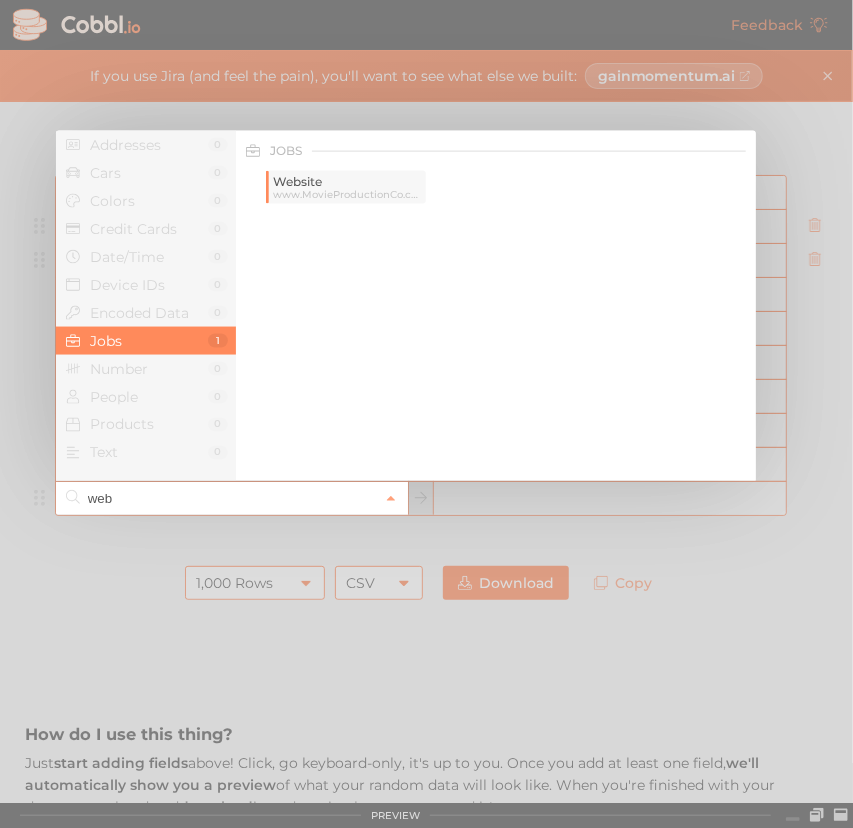 click on "www.MovieProductionCo.com" at bounding box center [347, 194] 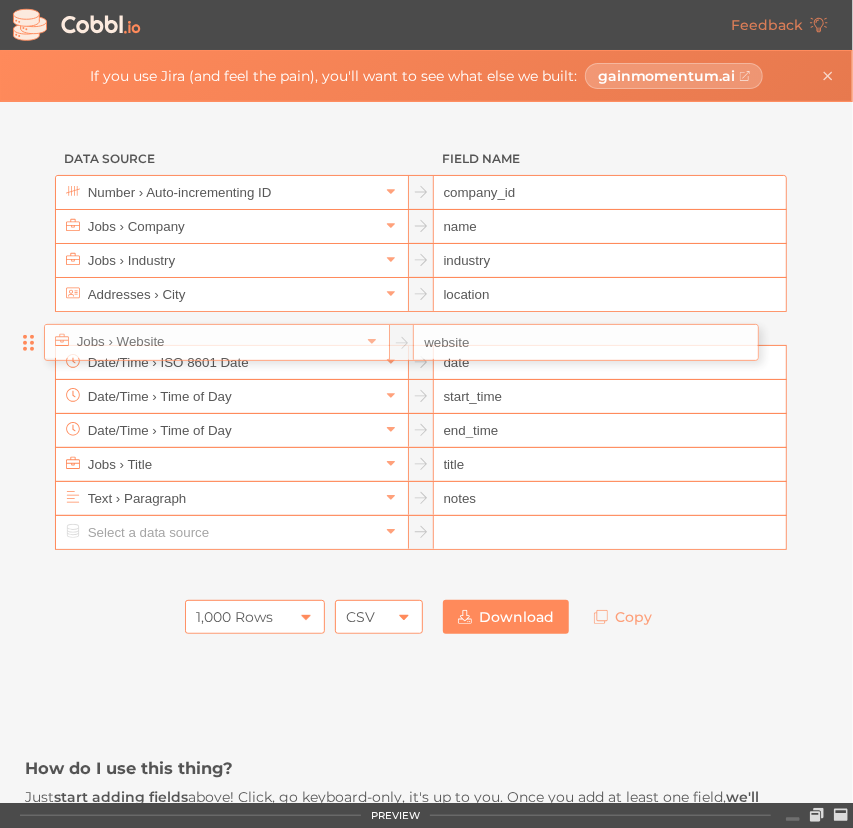 drag, startPoint x: 45, startPoint y: 510, endPoint x: 37, endPoint y: 340, distance: 170.18813 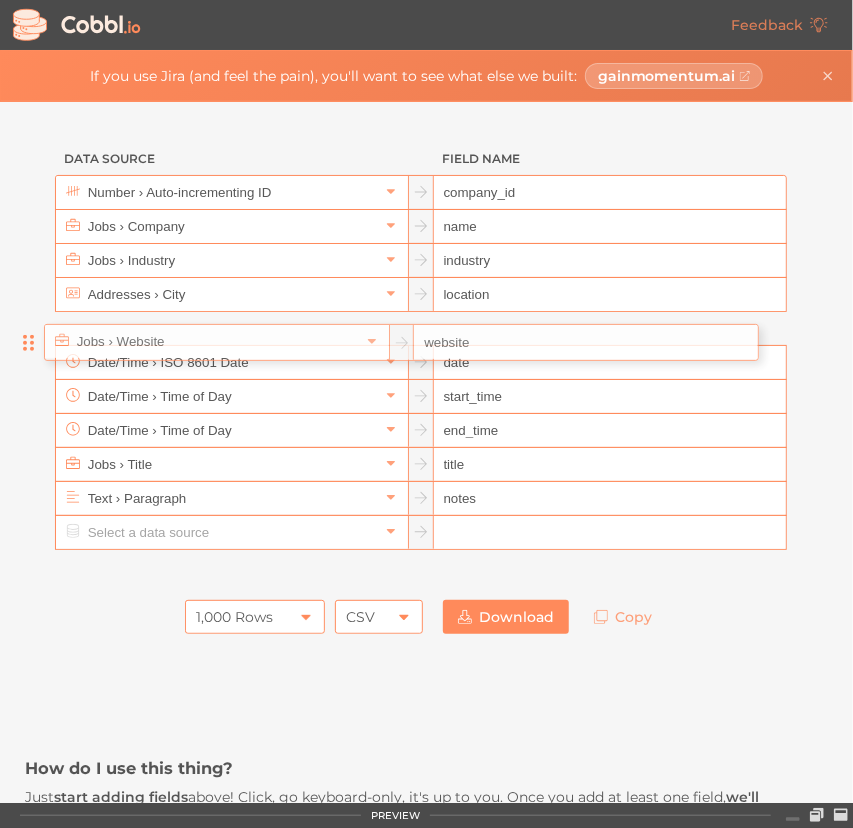 click on "Number › Auto-incrementing ID company_id Jobs › Company name Jobs › Industry industry Addresses › City location Date/Time › ISO 8601 Date date Date/Time › Time of Day start_time Date/Time › Time of Day end_time Jobs › Title title Text › Paragraph notes Jobs › Website website" at bounding box center [426, 362] 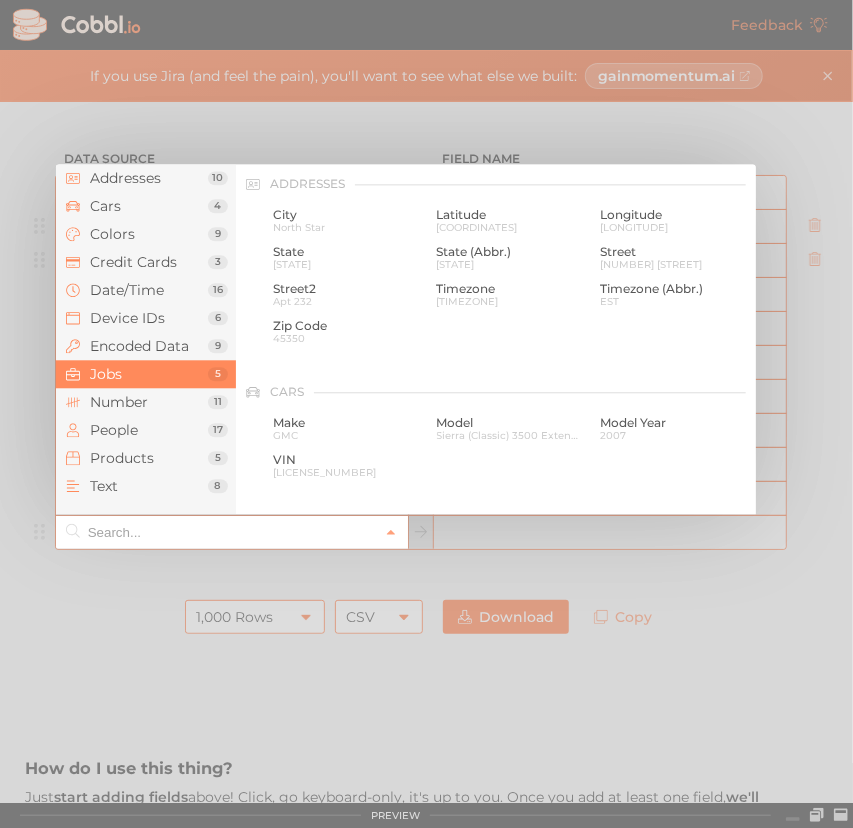 click at bounding box center [231, 532] 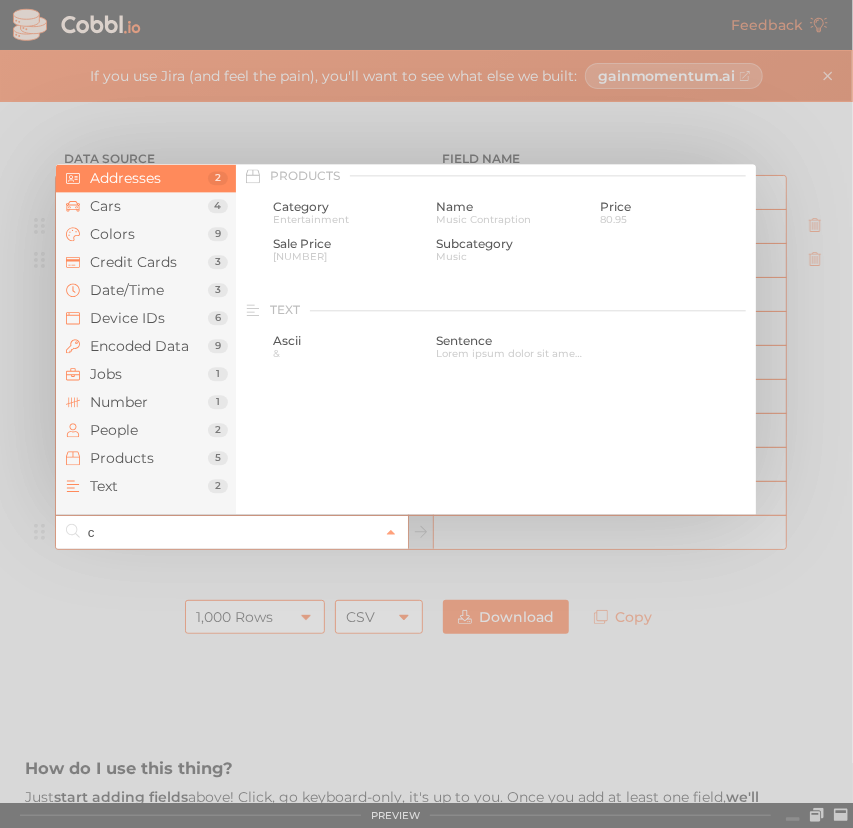 scroll, scrollTop: 0, scrollLeft: 0, axis: both 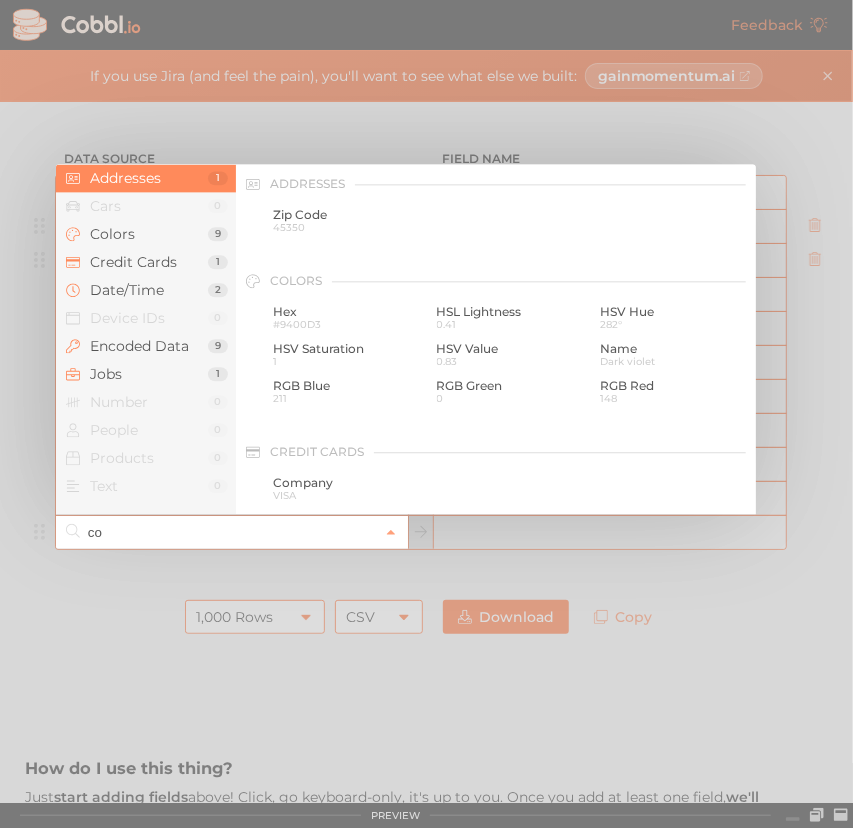 type on "c" 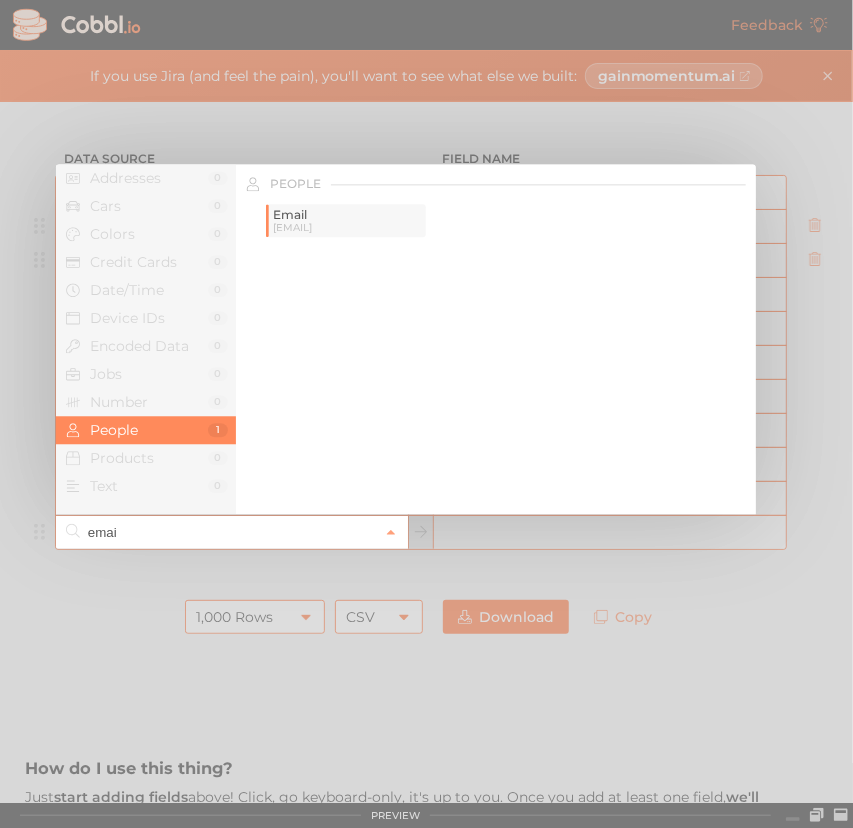 click on "[EMAIL]" at bounding box center (347, 227) 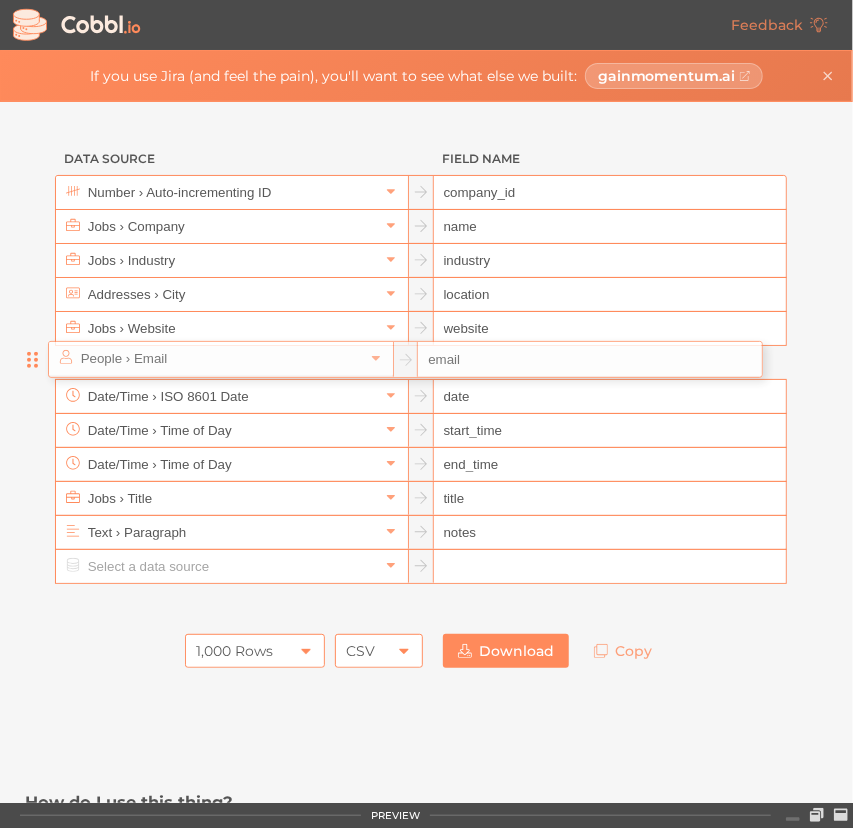 drag, startPoint x: 32, startPoint y: 534, endPoint x: 22, endPoint y: 360, distance: 174.28712 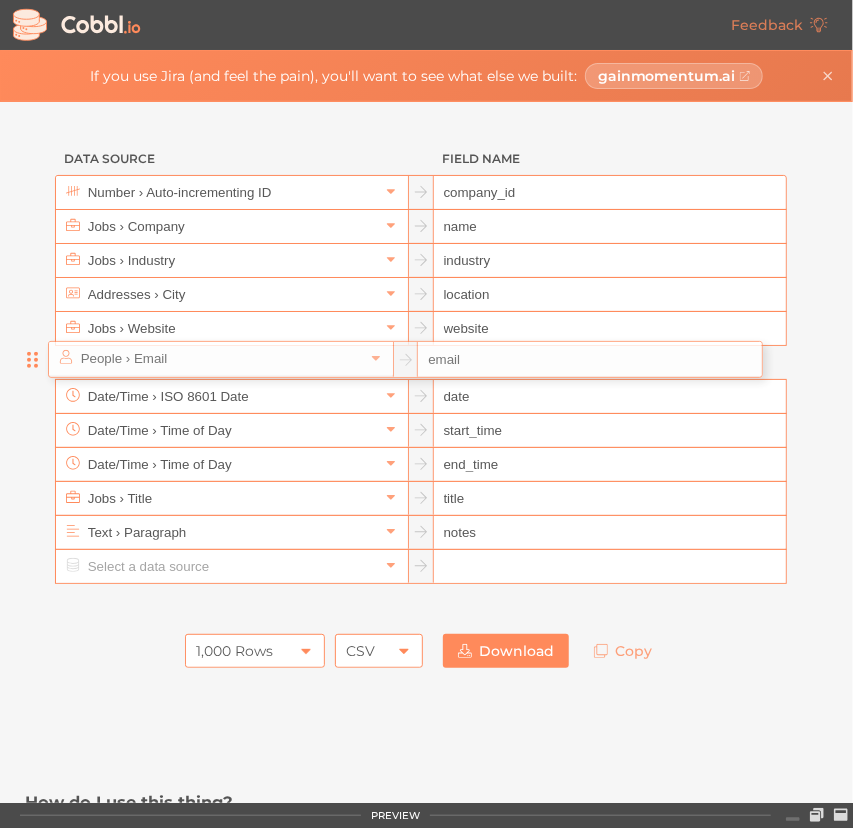 click on "Data Source Field Name Number › Auto-incrementing ID company_id Jobs › Company name Jobs › Industry industry Addresses › City location Jobs › Website website Date/Time › ISO 8601 Date date Date/Time › Time of Day start_time Date/Time › Time of Day end_time Jobs › Title title People › Email email 1,000 Rows 1,000 Rows CSV CSV Download Copy How do I use this thing? Just  start adding fields  above! Click, go keyboard-only, it's up to you. Once you add at least one field,  we'll automatically show you a preview  of what your random data will look like. When you're finished with your dataset, go ahead and  download  it, and use it wherever you need it! What are we aiming to do here? With Cobbl.io, our goal is to   make it as simple as possible to bring your projects to life with realistic (but fake!) data Who is this for? Maybe you're a  software engineer  that needs to test the new UI with some notional data, or you're a  UX designer    sales engineer data scientist" at bounding box center (426, 1092) 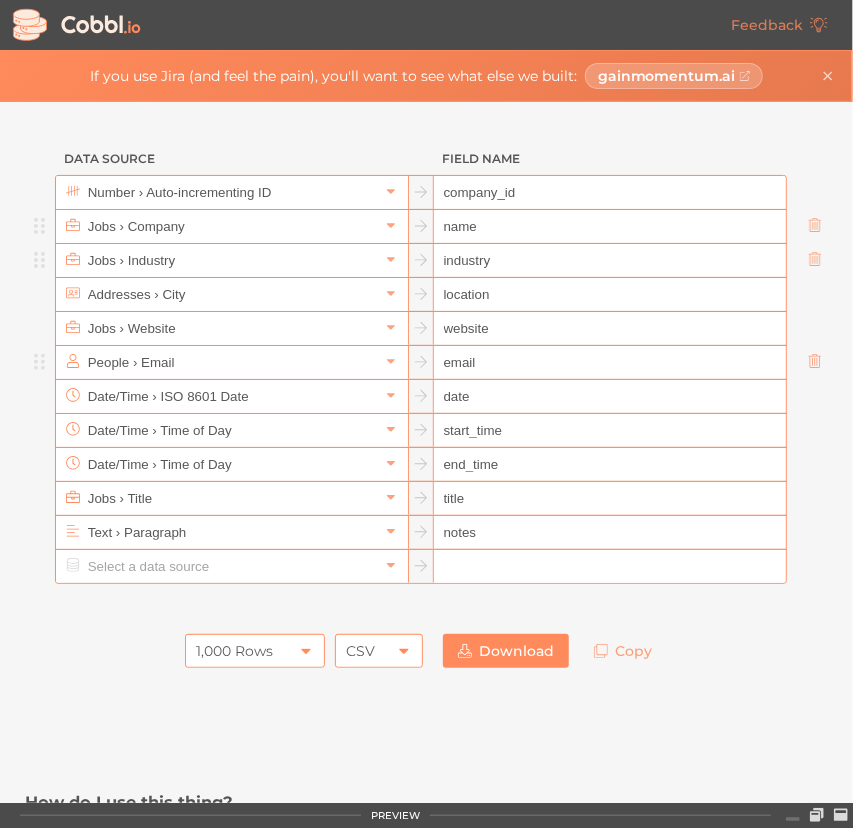 click on "email" at bounding box center [610, 363] 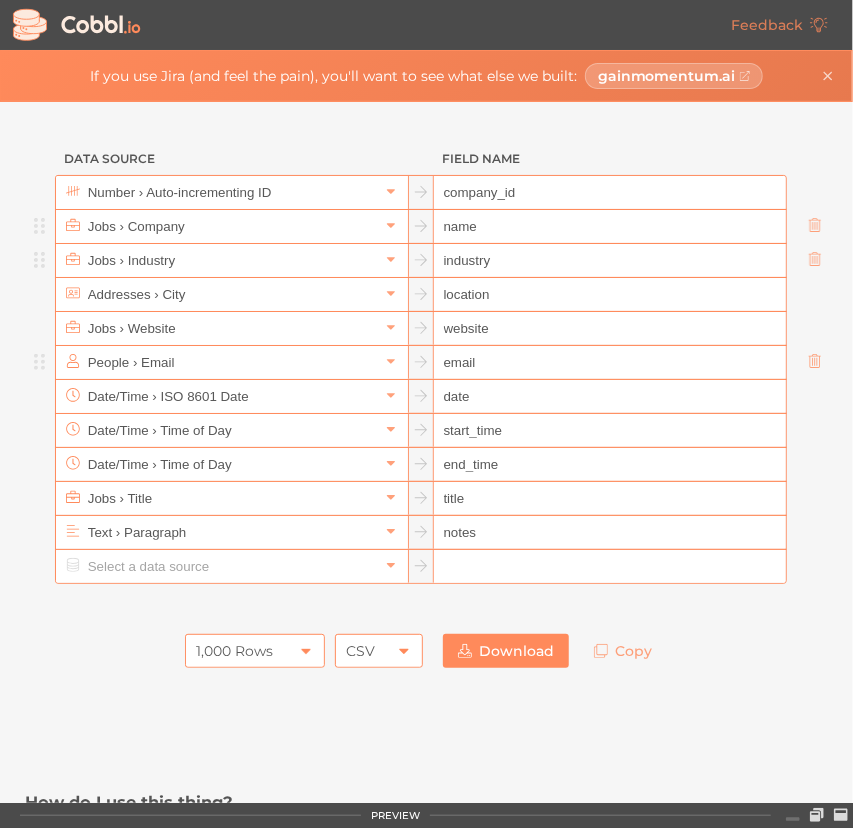click on "email" at bounding box center [610, 363] 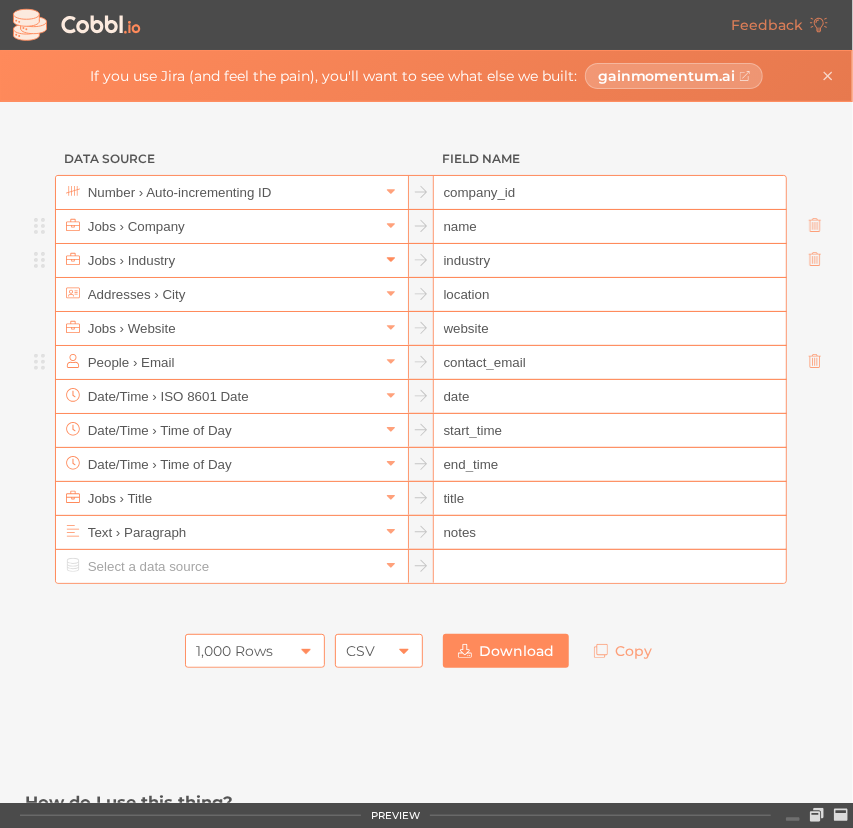 type on "contact_email" 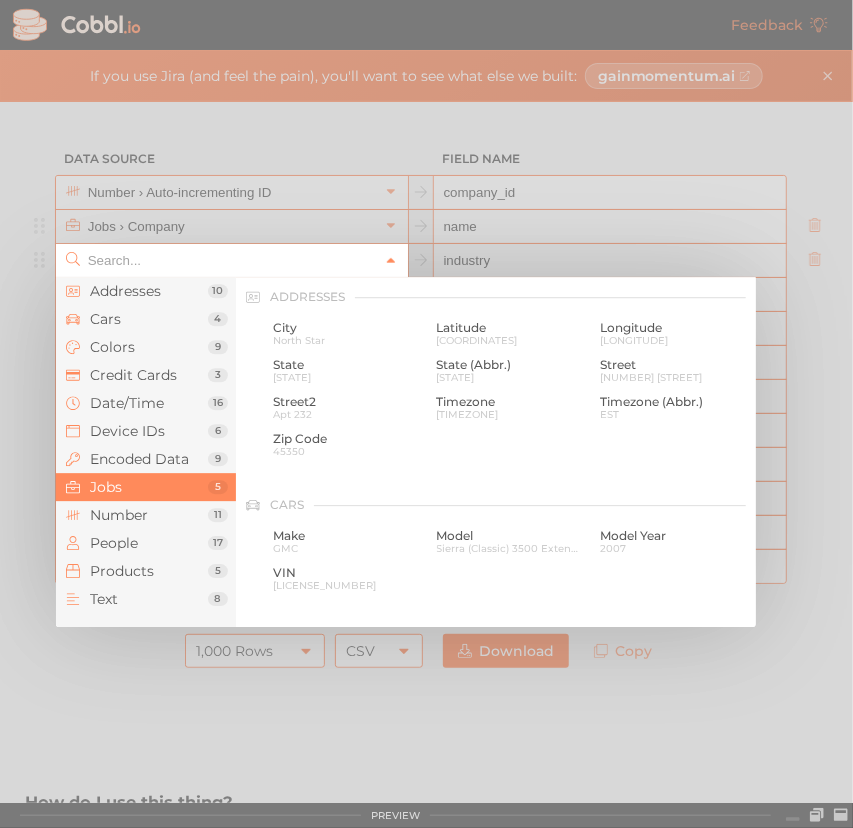 click 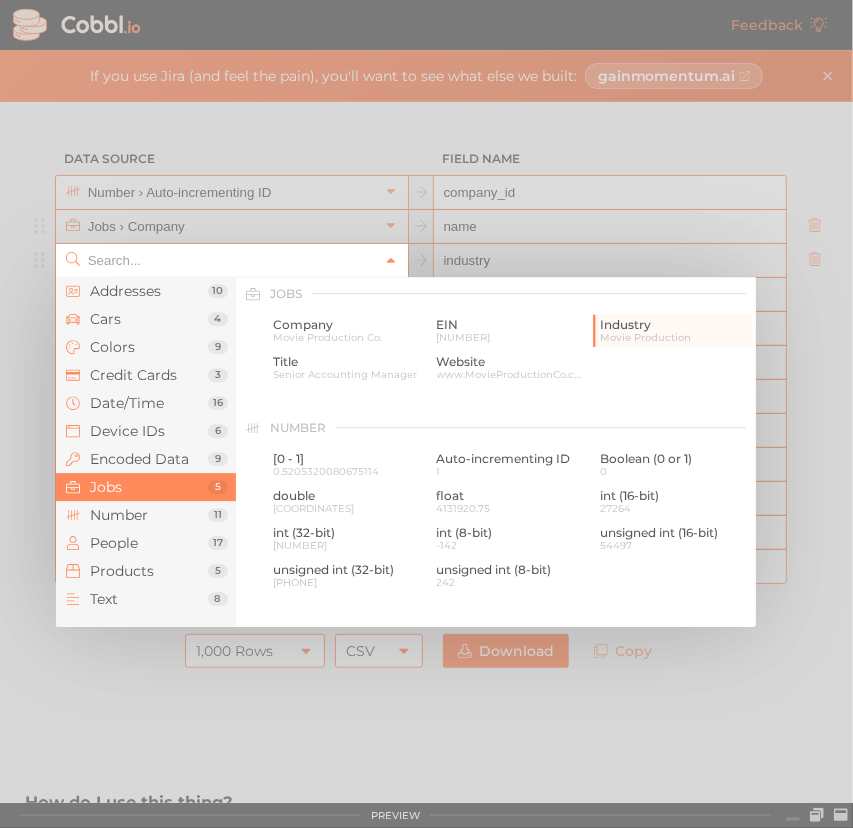 type on "Jobs › Industry" 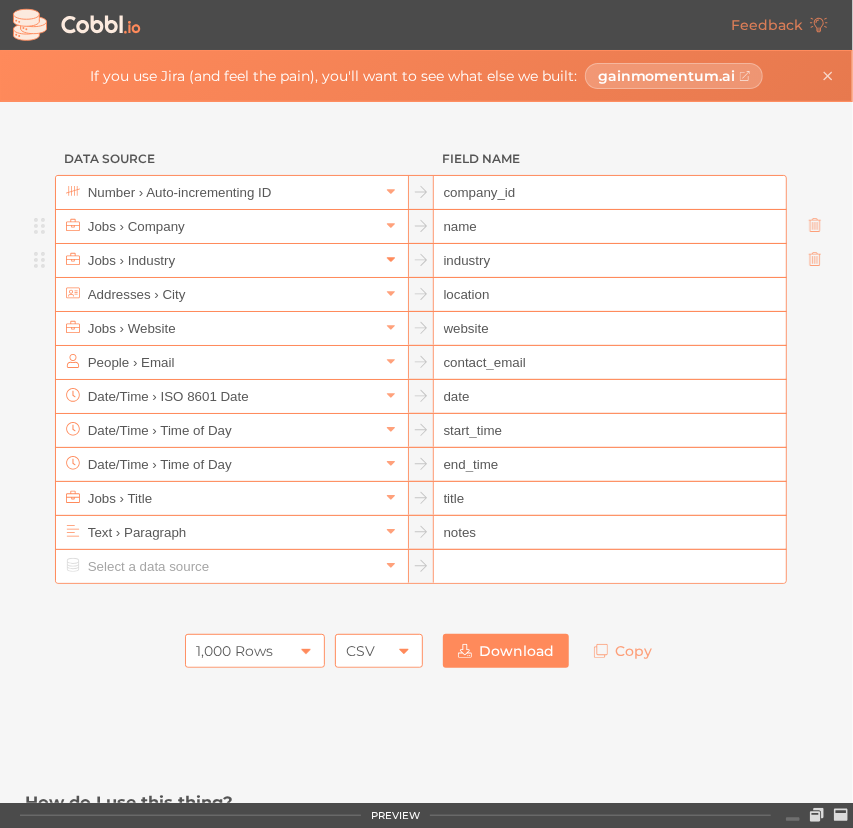 click at bounding box center [391, 260] 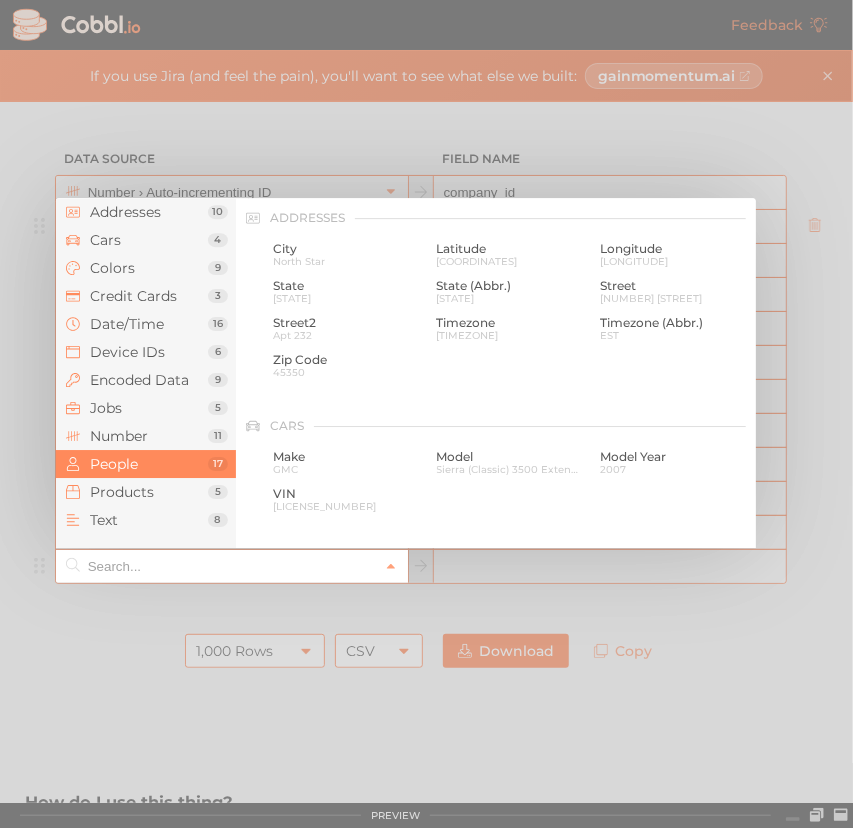 click at bounding box center (231, 566) 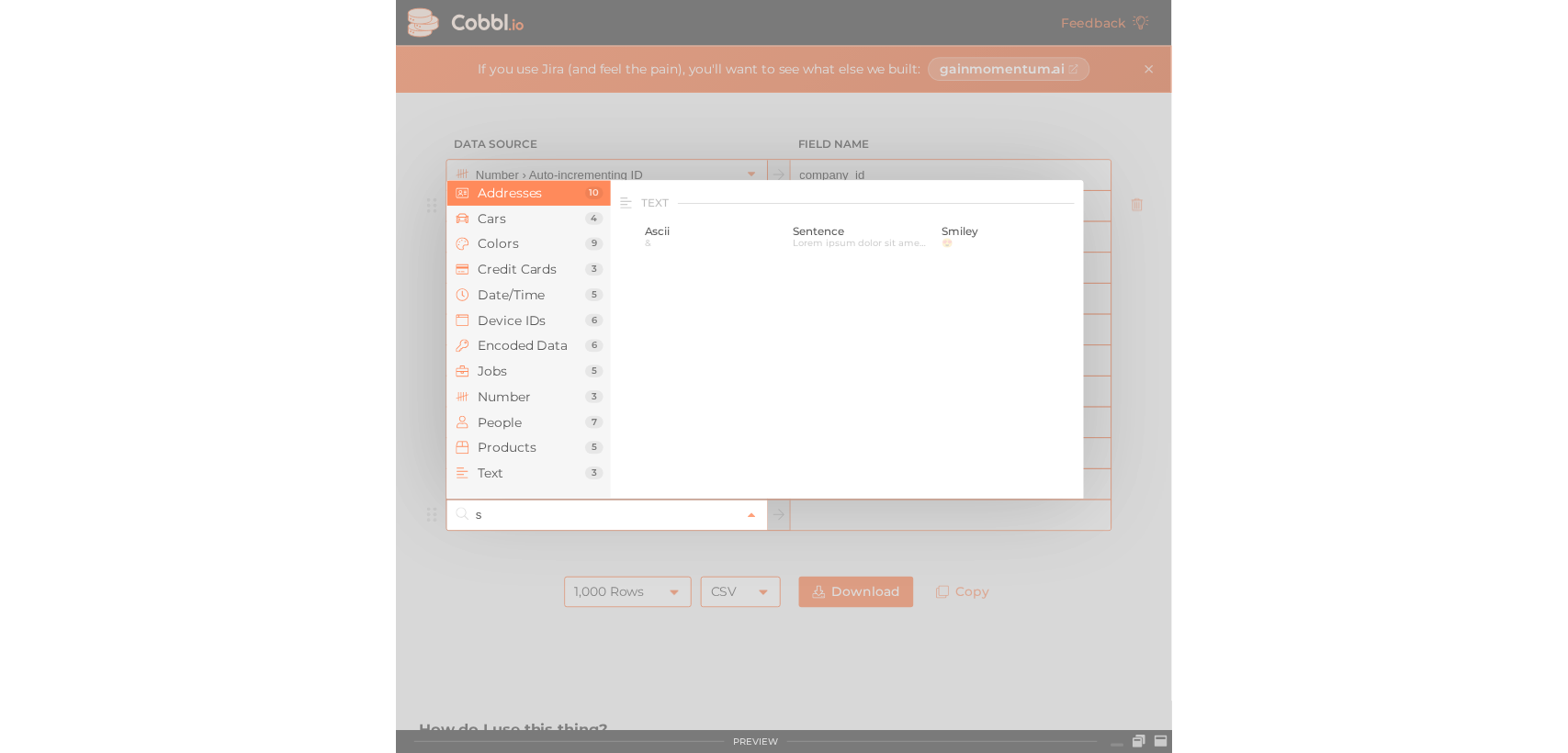scroll, scrollTop: 0, scrollLeft: 0, axis: both 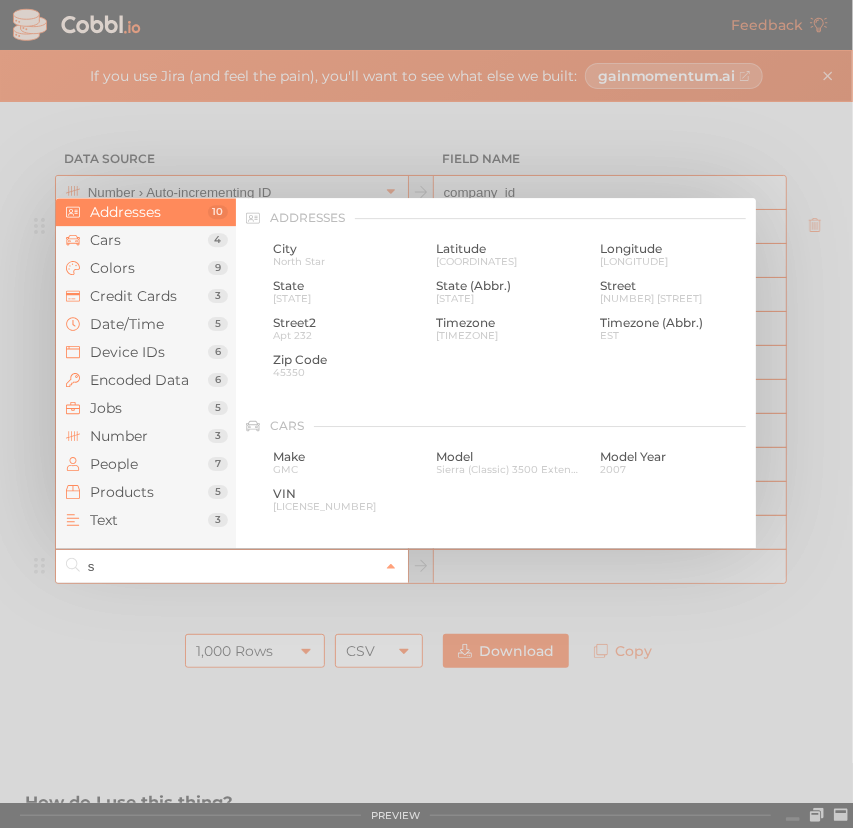 click at bounding box center (426, 414) 